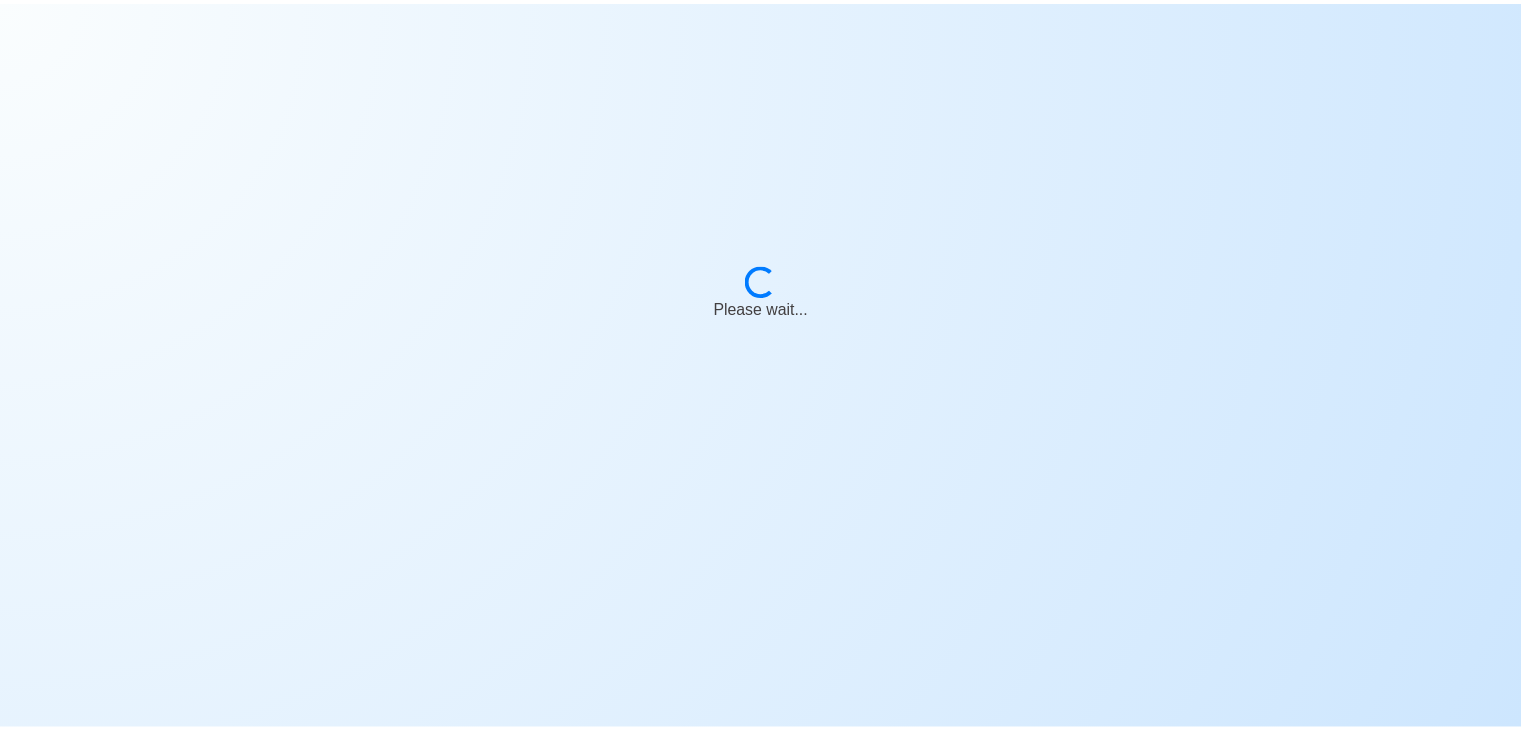 scroll, scrollTop: 0, scrollLeft: 0, axis: both 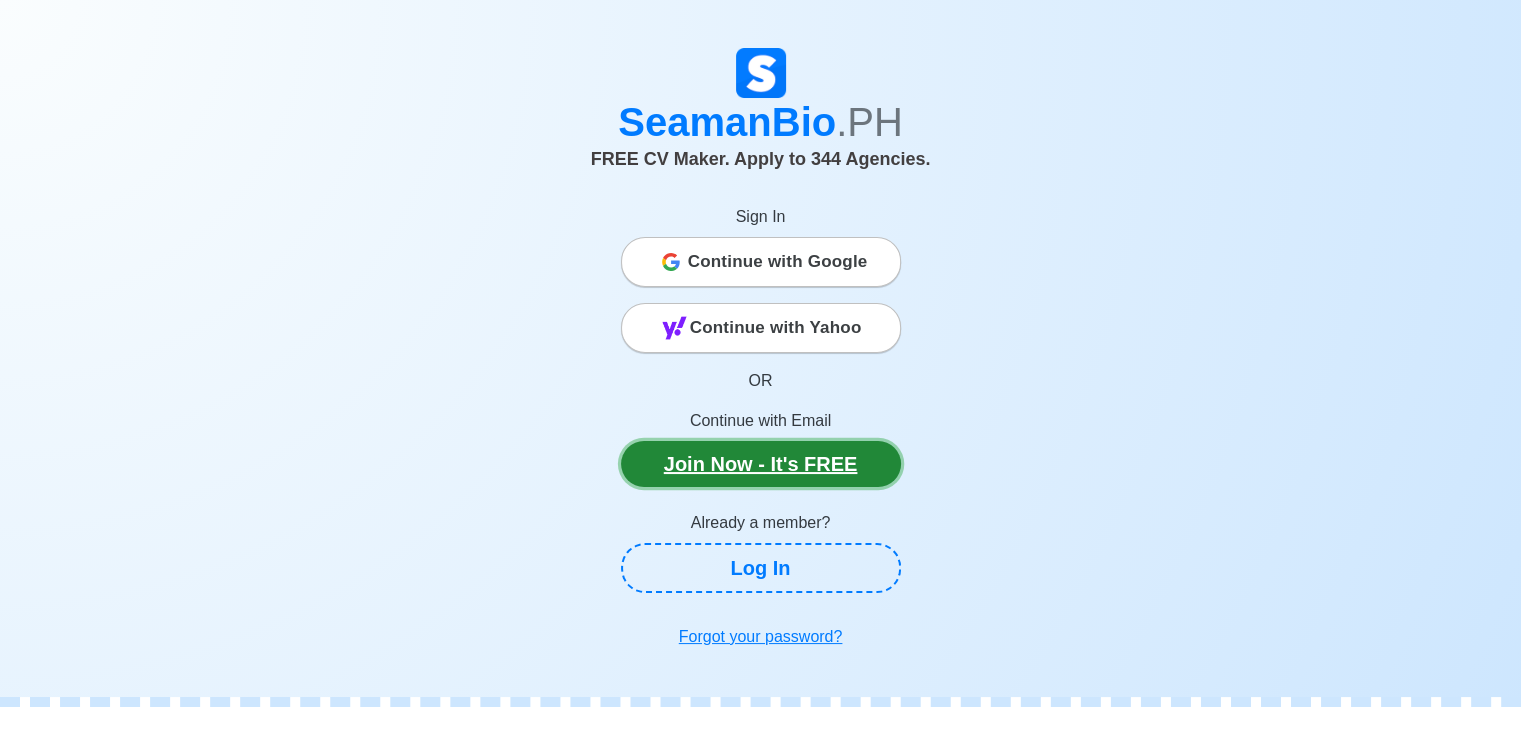 click on "Join Now - It's FREE" at bounding box center (761, 464) 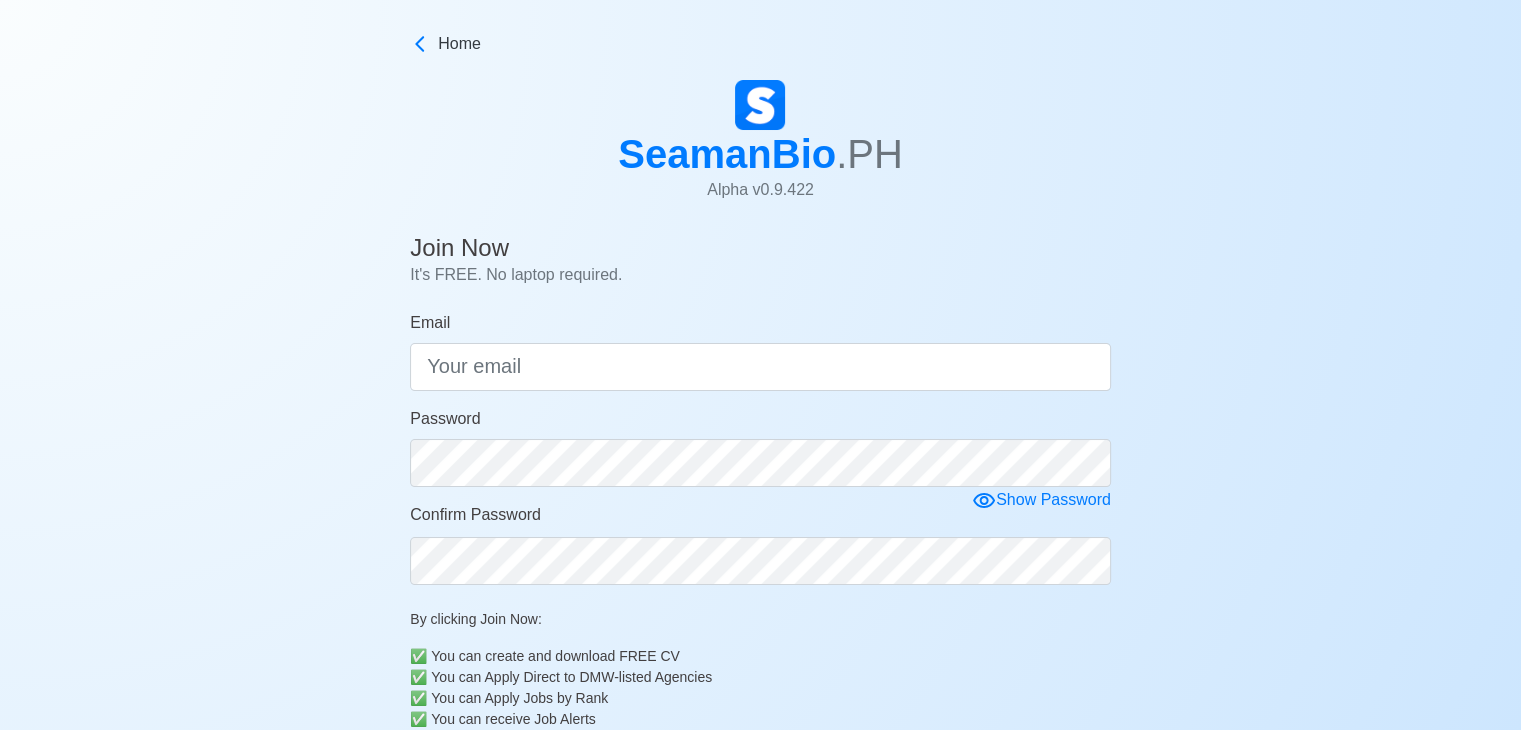 click on "Home" at bounding box center (760, 48) 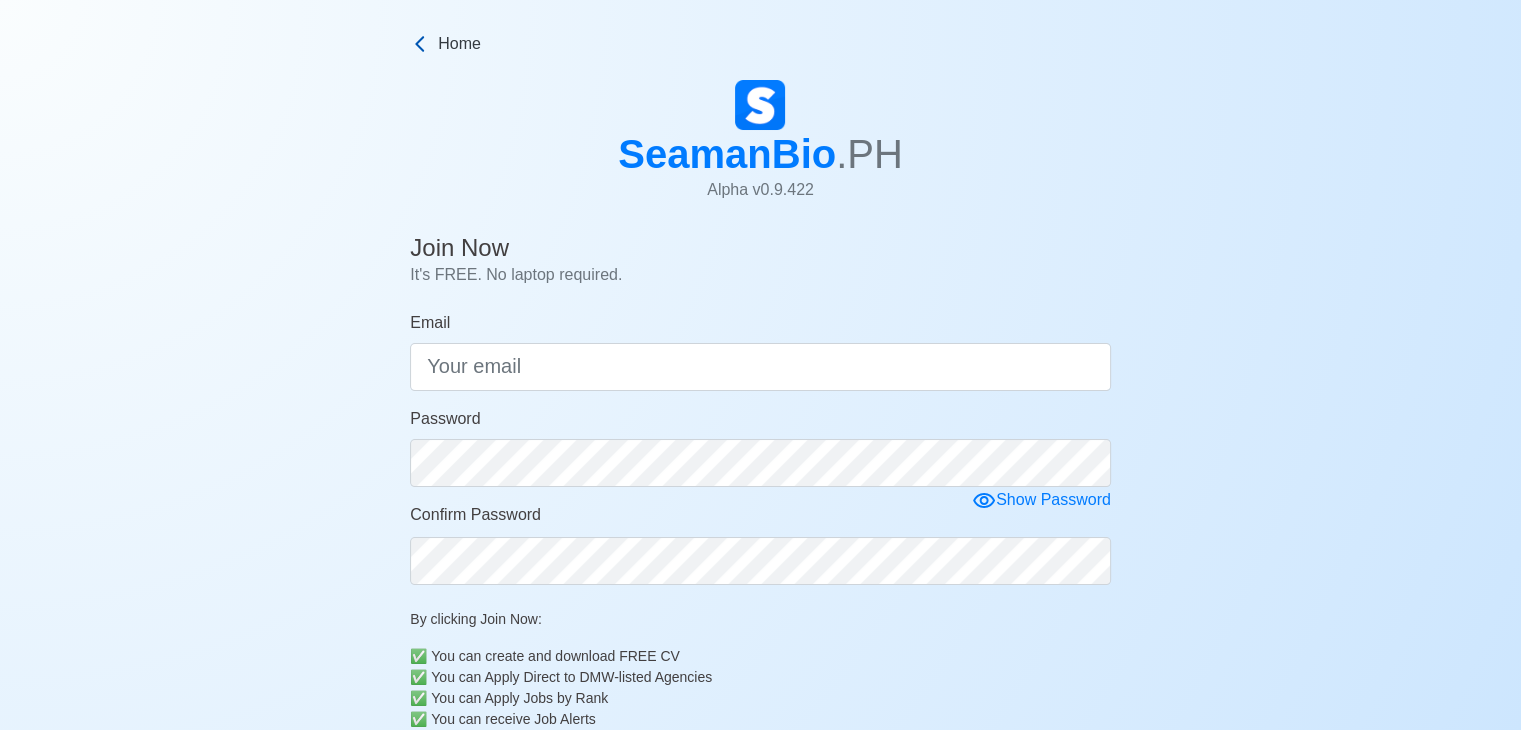 click 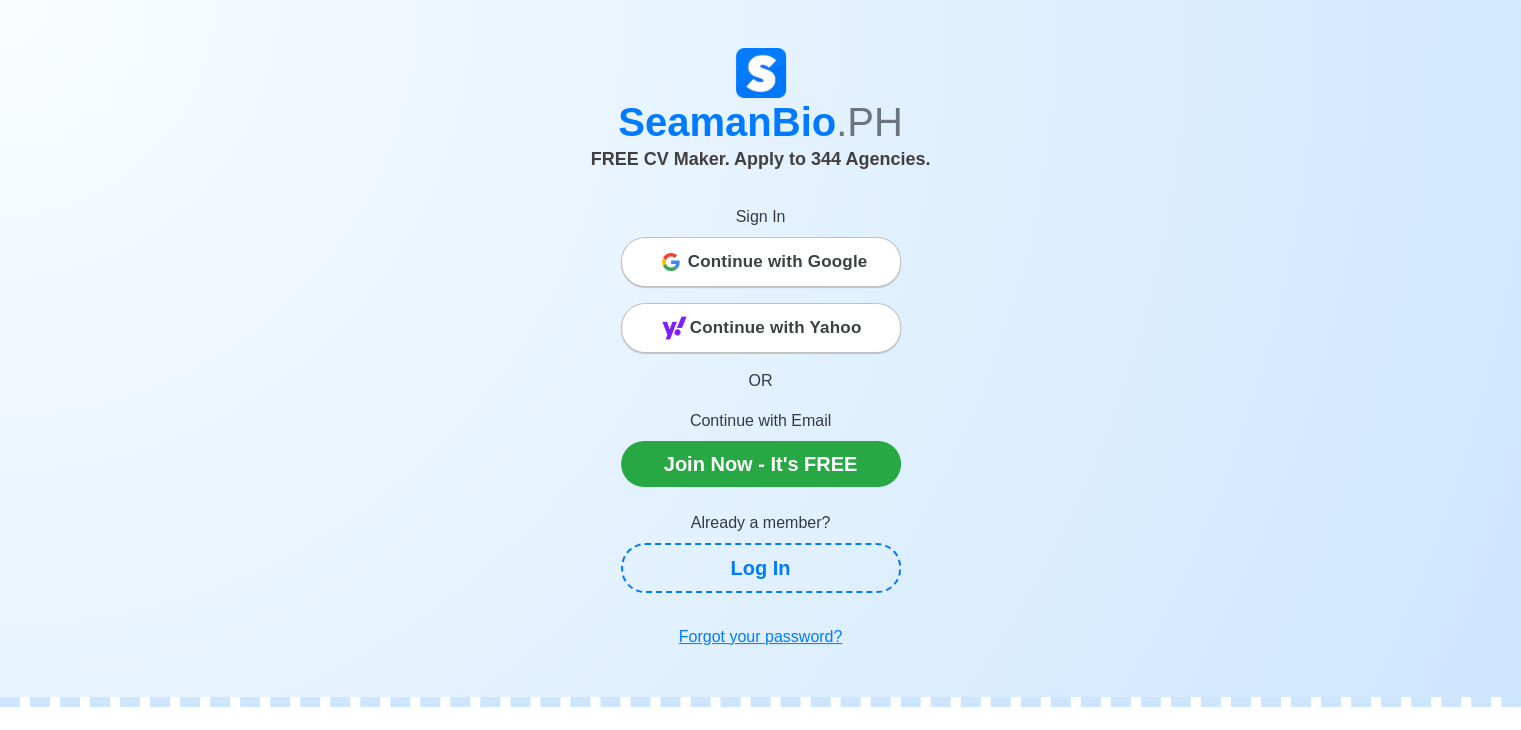 click on "Continue with Google" at bounding box center (778, 262) 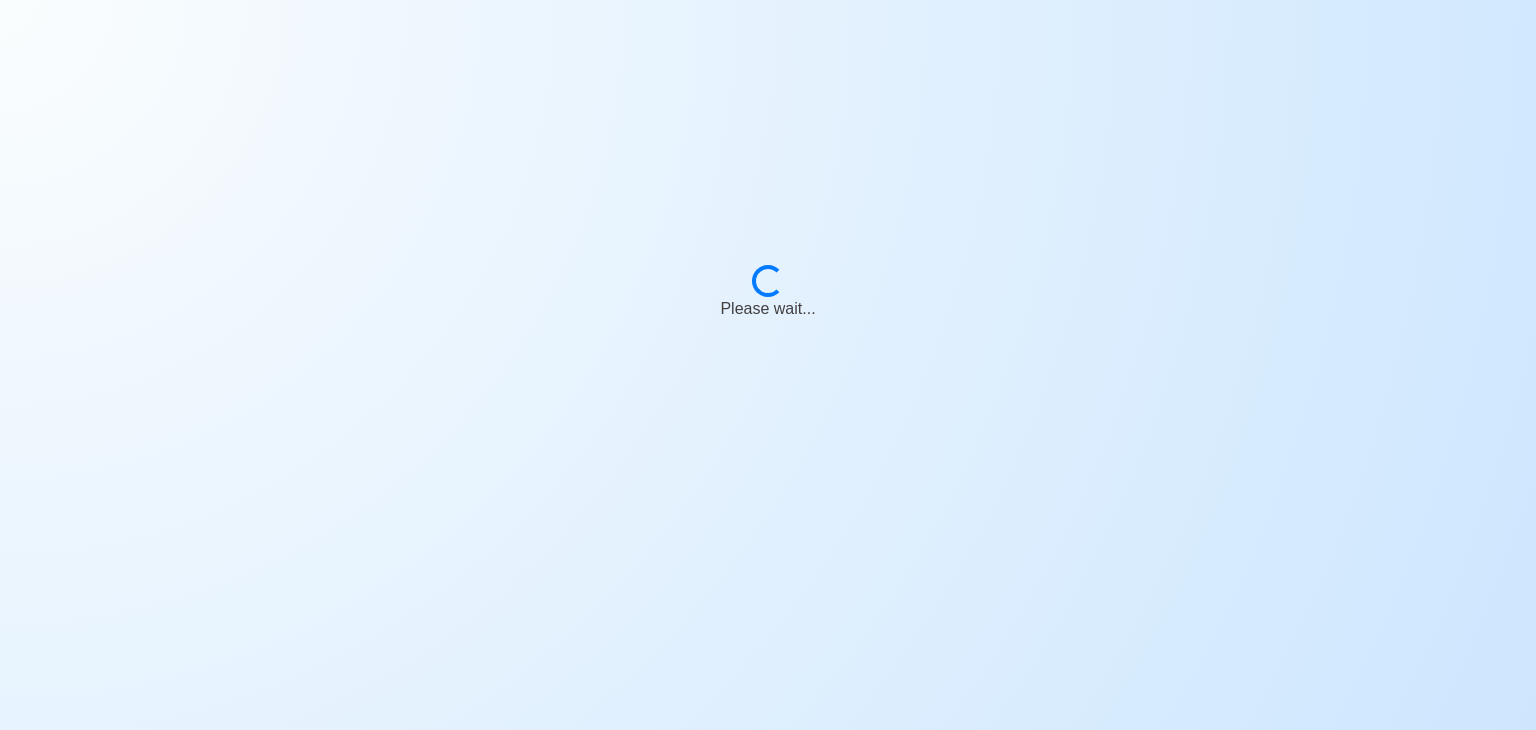 scroll, scrollTop: 0, scrollLeft: 0, axis: both 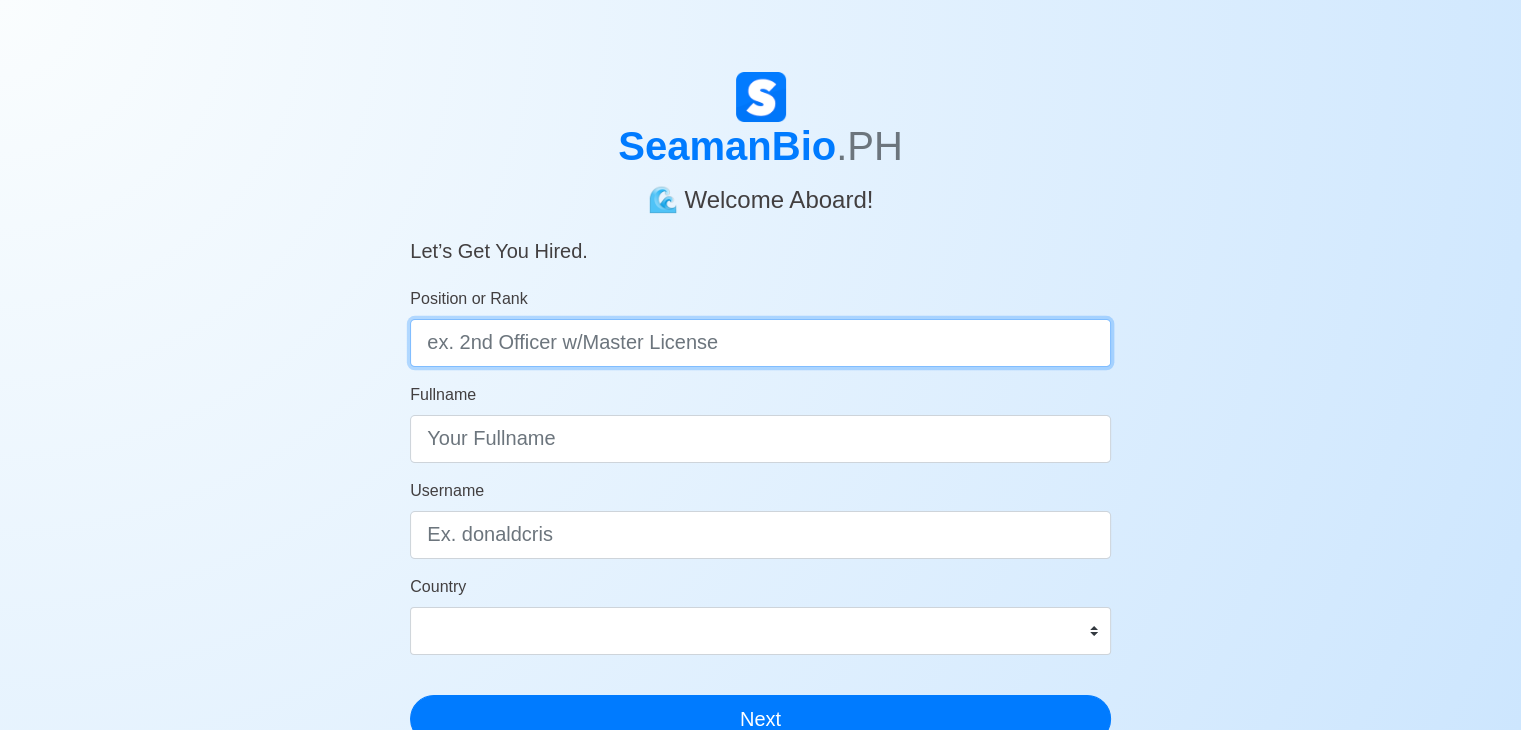 click on "Position or Rank" at bounding box center [760, 343] 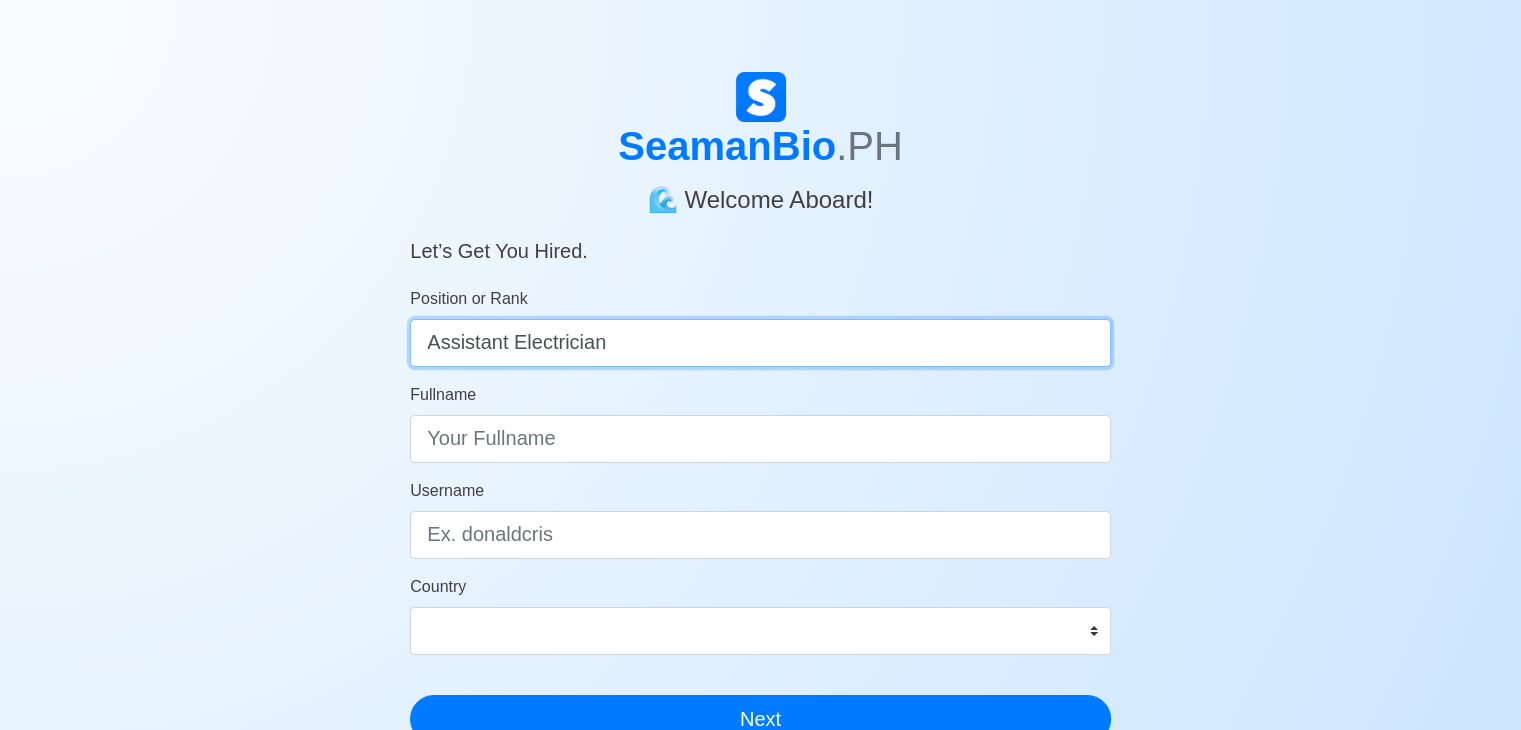type on "Assistant Electrician" 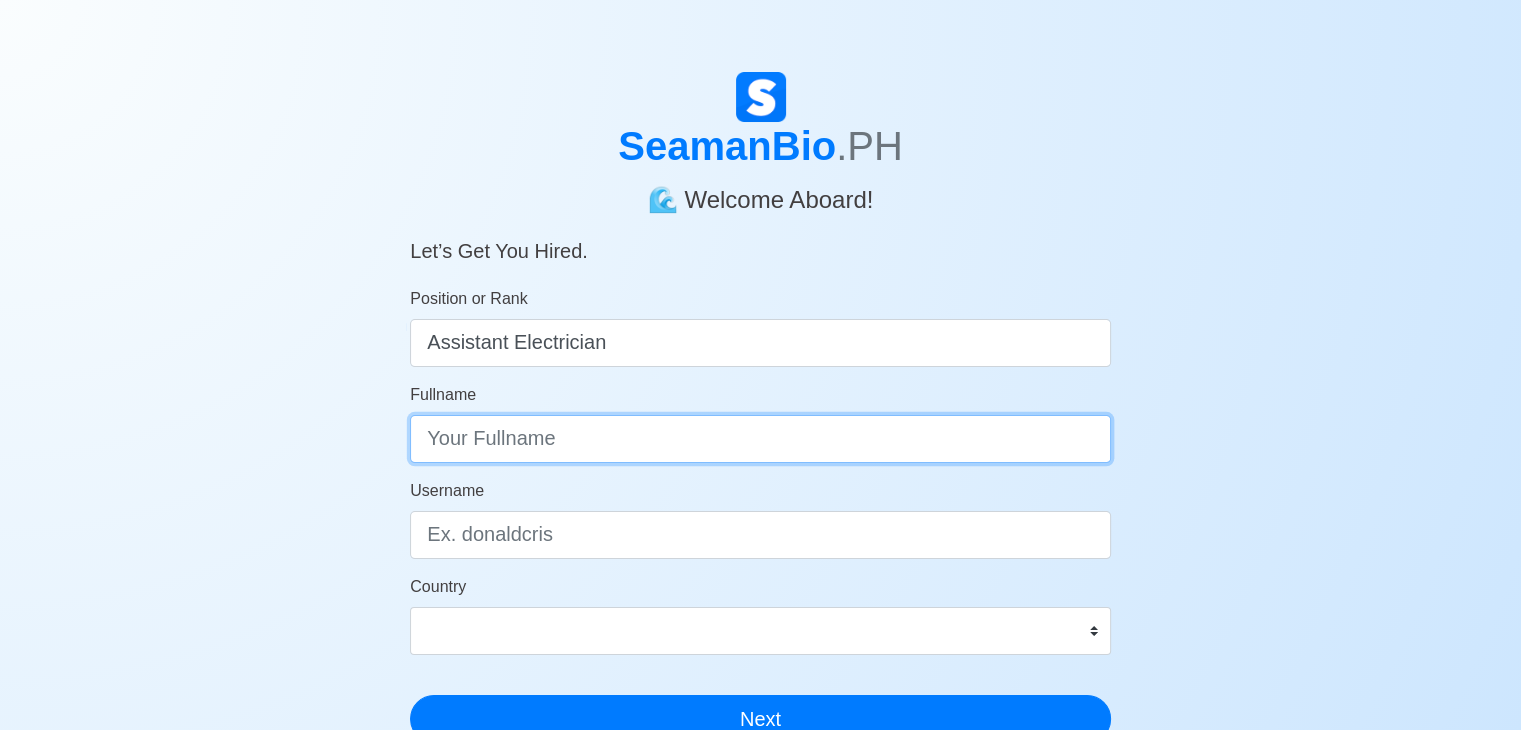 click on "Fullname" at bounding box center [760, 439] 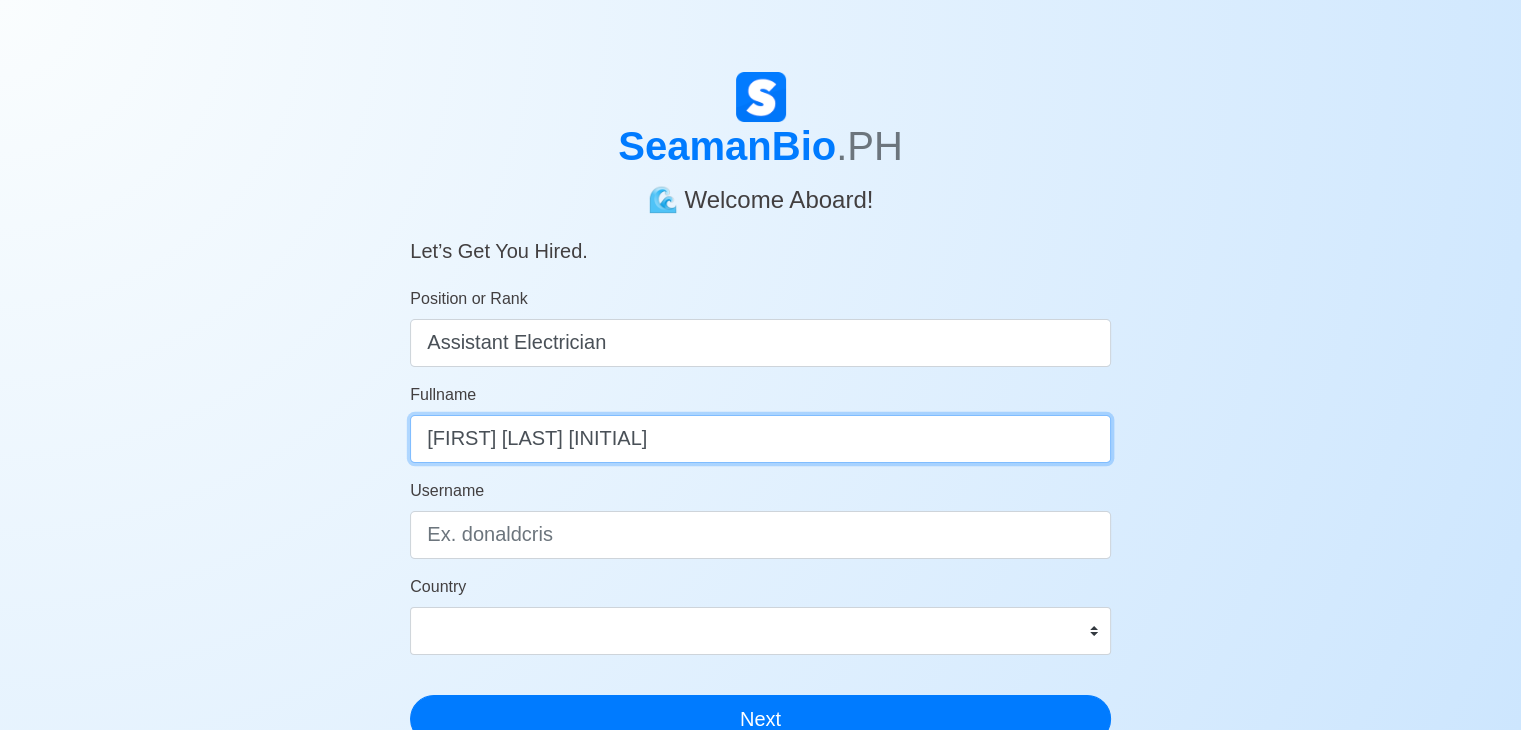 type on "[FIRST] [LAST] [INITIAL]" 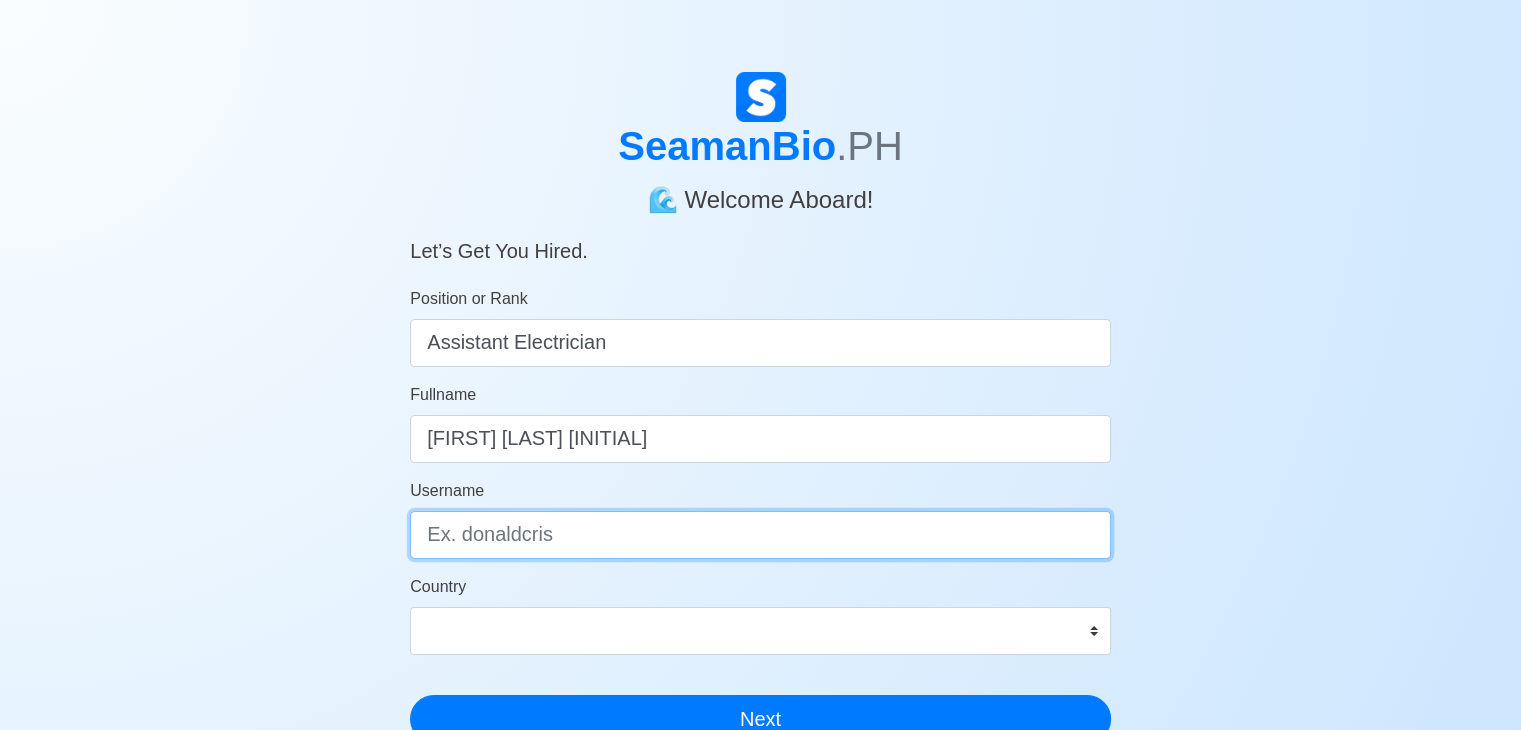 click on "Username" at bounding box center (760, 535) 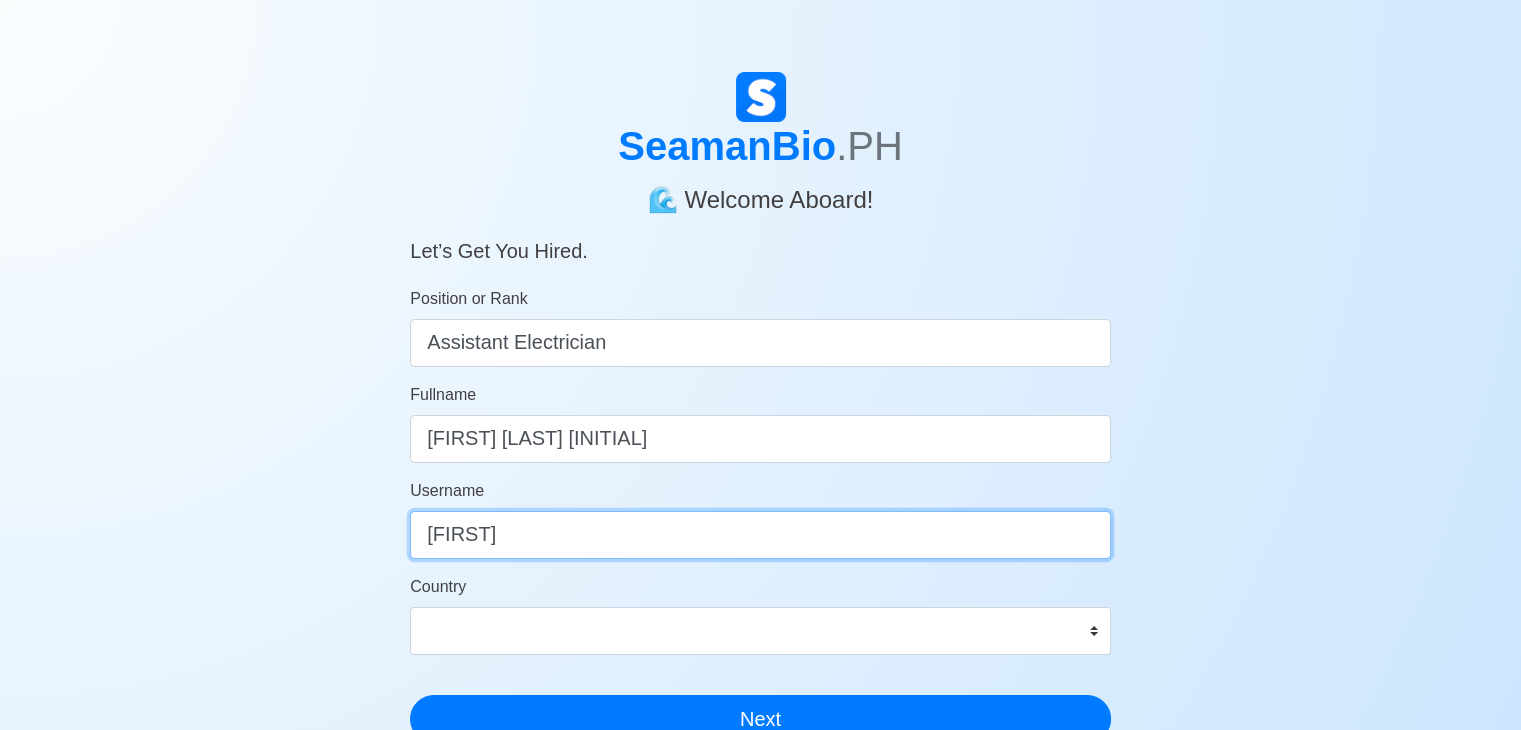type on "[FIRST]" 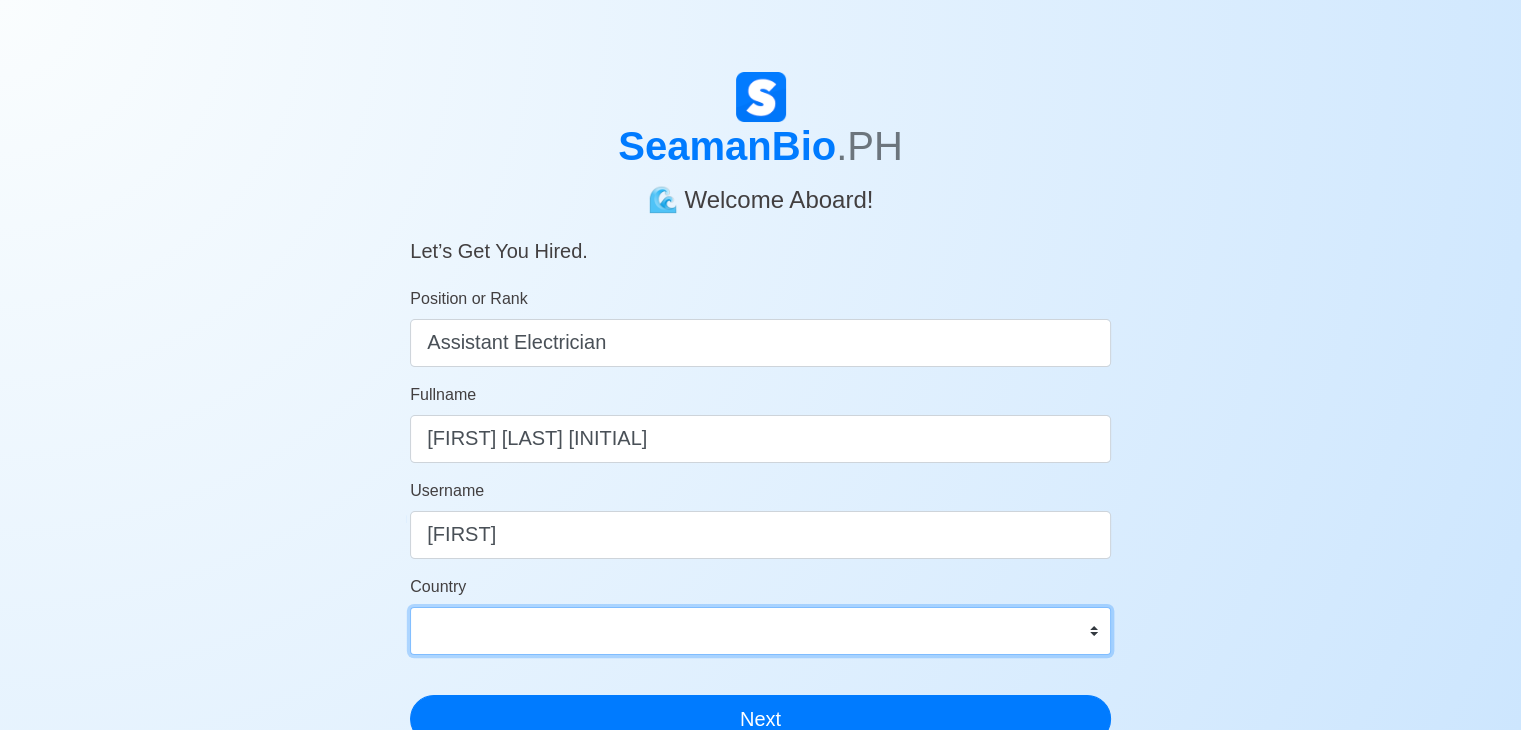 click on "Afghanistan Åland Islands Albania Algeria American Samoa Andorra Angola Anguilla Antarctica Antigua and Barbuda Argentina Armenia Aruba Australia Austria Azerbaijan Bahamas Bahrain Bangladesh Barbados Belarus Belgium Belize Benin Bermuda Bhutan Bolivia, Plurinational State of Bonaire, Sint Eustatius and Saba Bosnia and Herzegovina Botswana Bouvet Island Brazil British Indian Ocean Territory Brunei Darussalam Bulgaria Burkina Faso Burundi Cabo Verde Cambodia Cameroon Canada Cayman Islands Central African Republic Chad Chile China Christmas Island Cocos (Keeling) Islands Colombia Comoros Congo Congo, Democratic Republic of the Cook Islands Costa Rica Croatia Cuba Curaçao Cyprus Czechia Côte d'Ivoire Denmark Djibouti Dominica Dominican Republic Ecuador Egypt El Salvador Equatorial Guinea Eritrea Estonia Eswatini Ethiopia Falkland Islands (Malvinas) Faroe Islands Fiji Finland France French Guiana French Polynesia French Southern Territories Gabon Gambia Georgia Germany Ghana Gibraltar Greece Greenland Grenada" at bounding box center (760, 631) 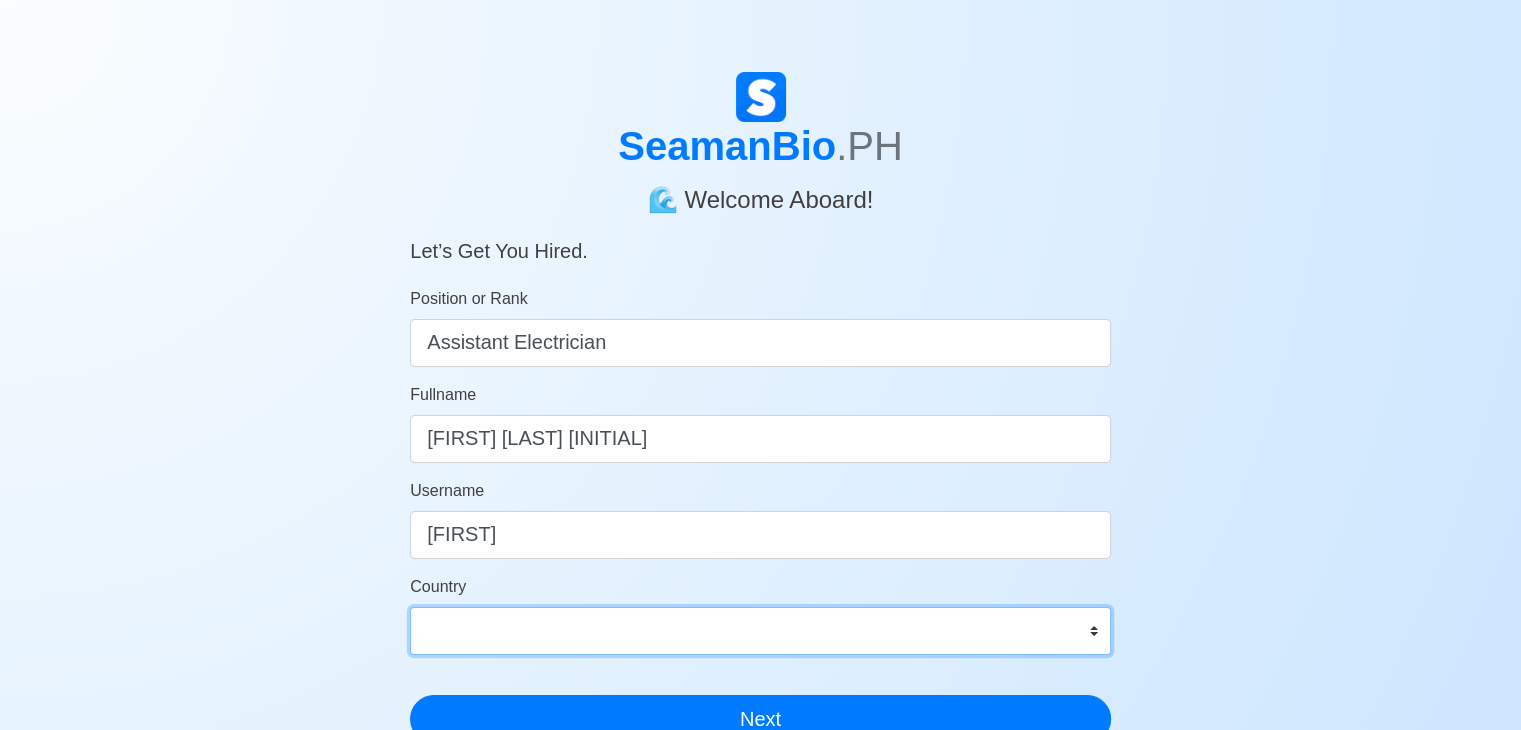 click on "Afghanistan Åland Islands Albania Algeria American Samoa Andorra Angola Anguilla Antarctica Antigua and Barbuda Argentina Armenia Aruba Australia Austria Azerbaijan Bahamas Bahrain Bangladesh Barbados Belarus Belgium Belize Benin Bermuda Bhutan Bolivia, Plurinational State of Bonaire, Sint Eustatius and Saba Bosnia and Herzegovina Botswana Bouvet Island Brazil British Indian Ocean Territory Brunei Darussalam Bulgaria Burkina Faso Burundi Cabo Verde Cambodia Cameroon Canada Cayman Islands Central African Republic Chad Chile China Christmas Island Cocos (Keeling) Islands Colombia Comoros Congo Congo, Democratic Republic of the Cook Islands Costa Rica Croatia Cuba Curaçao Cyprus Czechia Côte d'Ivoire Denmark Djibouti Dominica Dominican Republic Ecuador Egypt El Salvador Equatorial Guinea Eritrea Estonia Eswatini Ethiopia Falkland Islands (Malvinas) Faroe Islands Fiji Finland France French Guiana French Polynesia French Southern Territories Gabon Gambia Georgia Germany Ghana Gibraltar Greece Greenland Grenada" at bounding box center (760, 631) 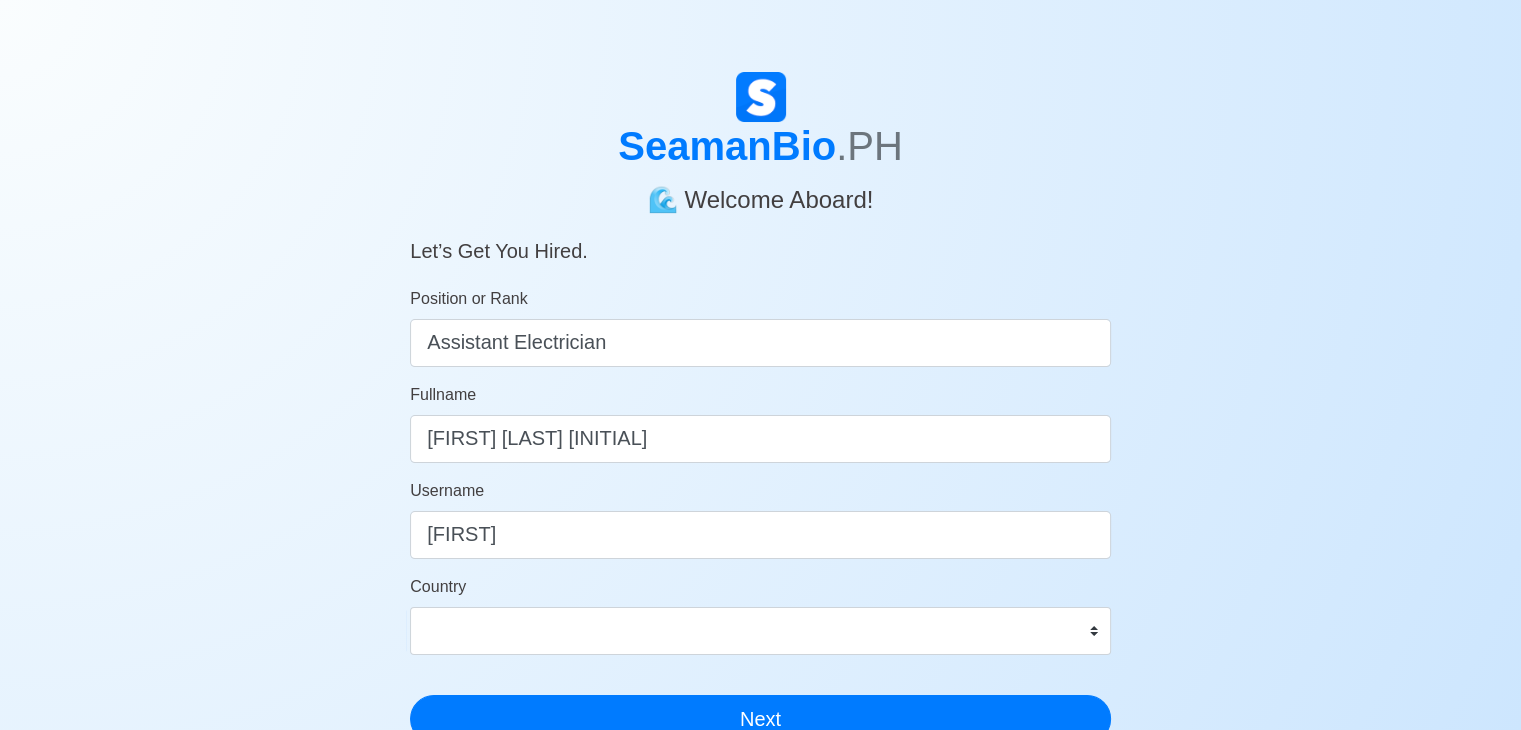click on "Country Afghanistan Åland Islands Albania Algeria American Samoa Andorra Angola Anguilla Antarctica Antigua and Barbuda Argentina Armenia Aruba Australia Austria Azerbaijan Bahamas Bahrain Bangladesh Barbados Belarus Belgium Belize Benin Bermuda Bhutan Bolivia, Plurinational State of Bonaire, Sint Eustatius and Saba Bosnia and Herzegovina Botswana Bouvet Island Brazil British Indian Ocean Territory Brunei Darussalam Bulgaria Burkina Faso Burundi Cabo Verde Cambodia Cameroon Canada Cayman Islands Central African Republic Chad Chile China Christmas Island Cocos (Keeling) Islands Colombia Comoros Congo Congo, Democratic Republic of the Cook Islands Costa Rica Croatia Cuba Curaçao Cyprus Czechia Côte d'Ivoire Denmark Djibouti Dominica Dominican Republic Ecuador Egypt El Salvador Equatorial Guinea Eritrea Estonia Eswatini Ethiopia Falkland Islands (Malvinas) Faroe Islands Fiji Finland France French Guiana French Polynesia French Southern Territories Gabon Gambia Georgia Germany Ghana Gibraltar Greece Greenland" at bounding box center [760, 615] 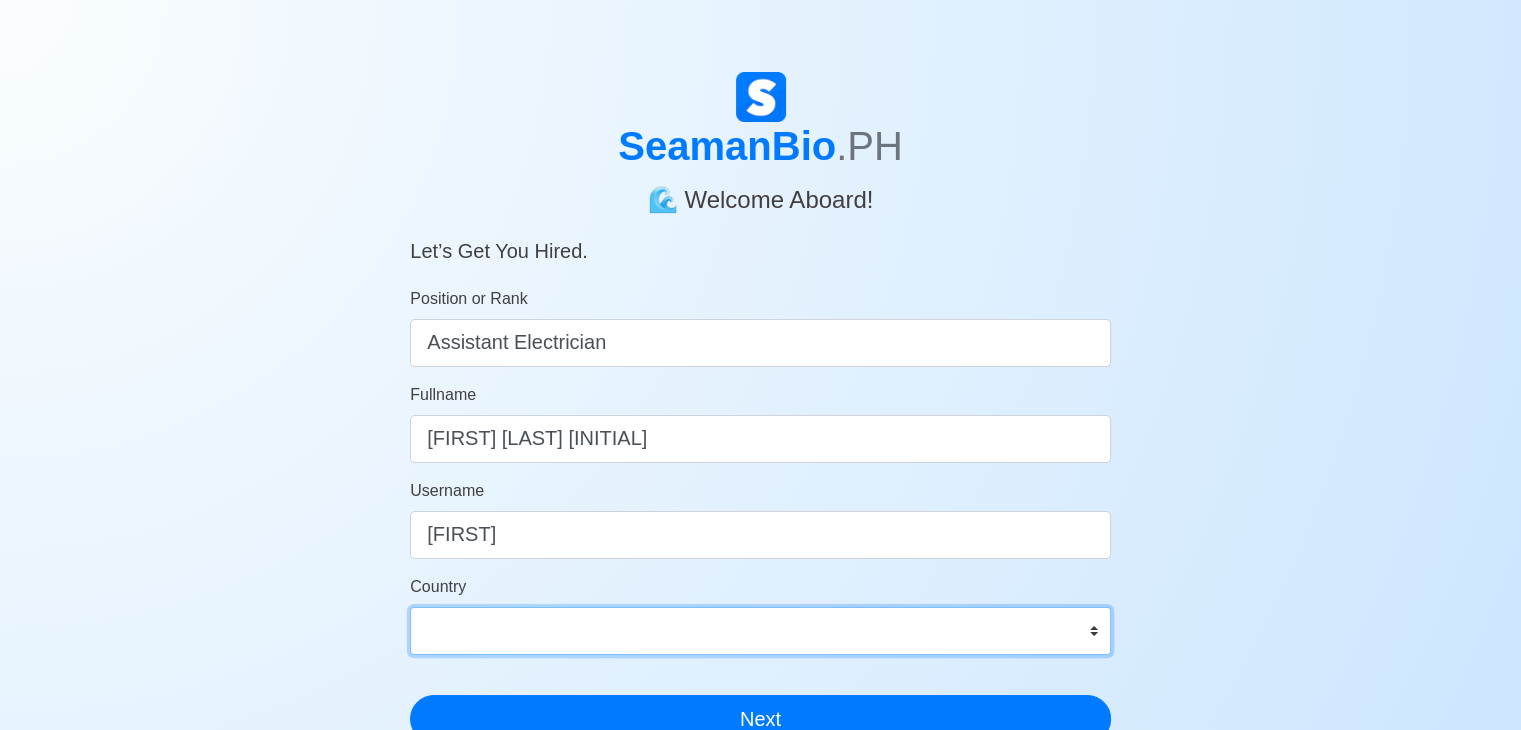 click on "Afghanistan Åland Islands Albania Algeria American Samoa Andorra Angola Anguilla Antarctica Antigua and Barbuda Argentina Armenia Aruba Australia Austria Azerbaijan Bahamas Bahrain Bangladesh Barbados Belarus Belgium Belize Benin Bermuda Bhutan Bolivia, Plurinational State of Bonaire, Sint Eustatius and Saba Bosnia and Herzegovina Botswana Bouvet Island Brazil British Indian Ocean Territory Brunei Darussalam Bulgaria Burkina Faso Burundi Cabo Verde Cambodia Cameroon Canada Cayman Islands Central African Republic Chad Chile China Christmas Island Cocos (Keeling) Islands Colombia Comoros Congo Congo, Democratic Republic of the Cook Islands Costa Rica Croatia Cuba Curaçao Cyprus Czechia Côte d'Ivoire Denmark Djibouti Dominica Dominican Republic Ecuador Egypt El Salvador Equatorial Guinea Eritrea Estonia Eswatini Ethiopia Falkland Islands (Malvinas) Faroe Islands Fiji Finland France French Guiana French Polynesia French Southern Territories Gabon Gambia Georgia Germany Ghana Gibraltar Greece Greenland Grenada" at bounding box center (760, 631) 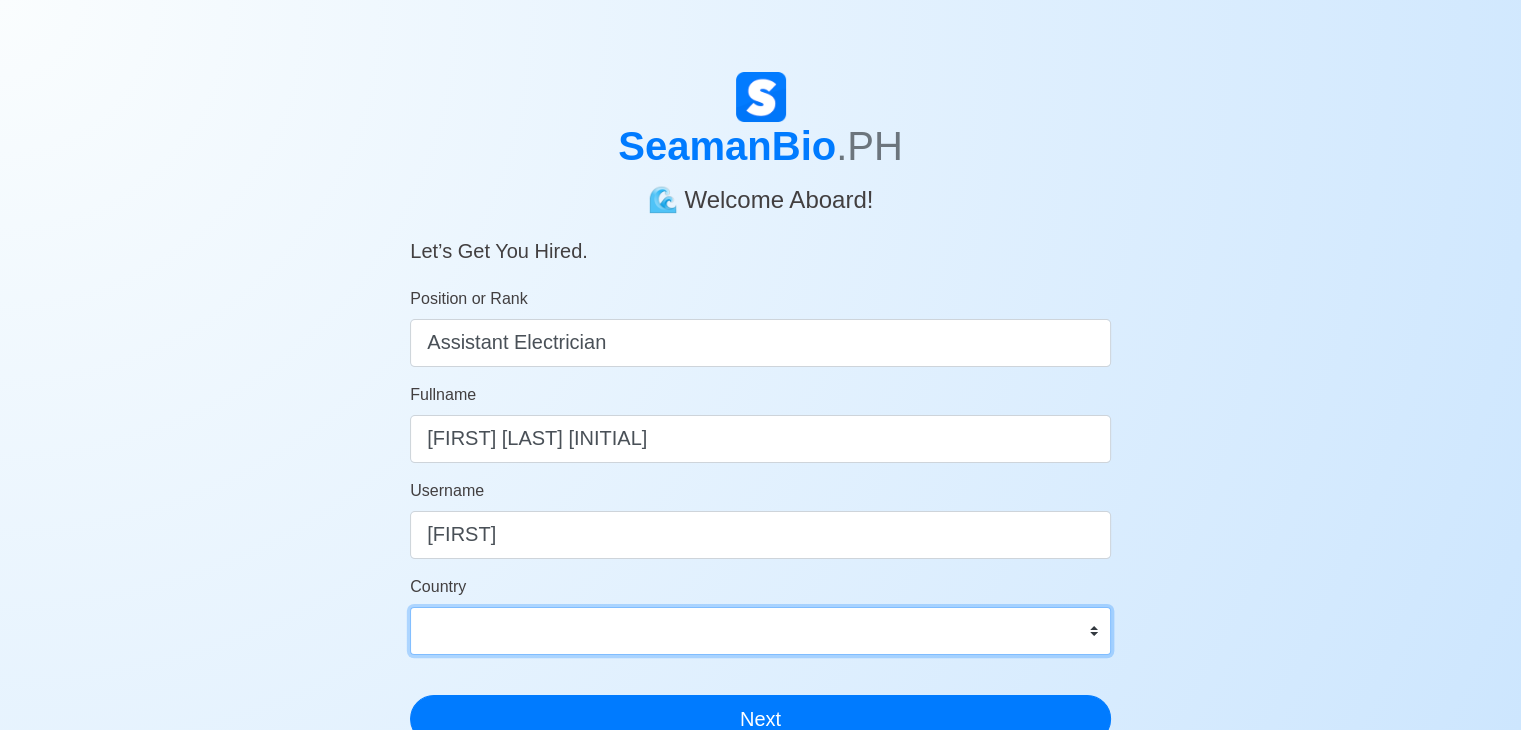 select on "PH" 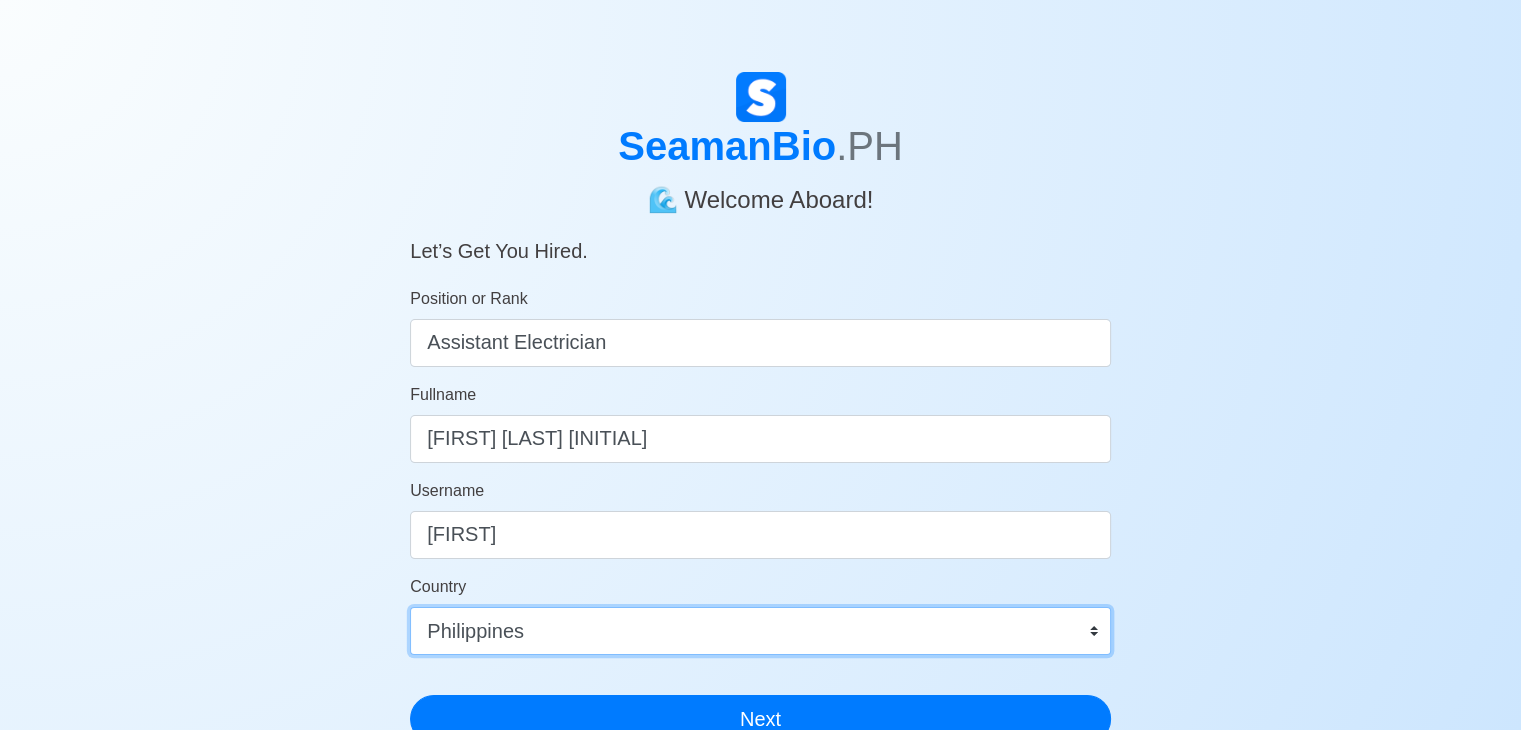 click on "Afghanistan Åland Islands Albania Algeria American Samoa Andorra Angola Anguilla Antarctica Antigua and Barbuda Argentina Armenia Aruba Australia Austria Azerbaijan Bahamas Bahrain Bangladesh Barbados Belarus Belgium Belize Benin Bermuda Bhutan Bolivia, Plurinational State of Bonaire, Sint Eustatius and Saba Bosnia and Herzegovina Botswana Bouvet Island Brazil British Indian Ocean Territory Brunei Darussalam Bulgaria Burkina Faso Burundi Cabo Verde Cambodia Cameroon Canada Cayman Islands Central African Republic Chad Chile China Christmas Island Cocos (Keeling) Islands Colombia Comoros Congo Congo, Democratic Republic of the Cook Islands Costa Rica Croatia Cuba Curaçao Cyprus Czechia Côte d'Ivoire Denmark Djibouti Dominica Dominican Republic Ecuador Egypt El Salvador Equatorial Guinea Eritrea Estonia Eswatini Ethiopia Falkland Islands (Malvinas) Faroe Islands Fiji Finland France French Guiana French Polynesia French Southern Territories Gabon Gambia Georgia Germany Ghana Gibraltar Greece Greenland Grenada" at bounding box center [760, 631] 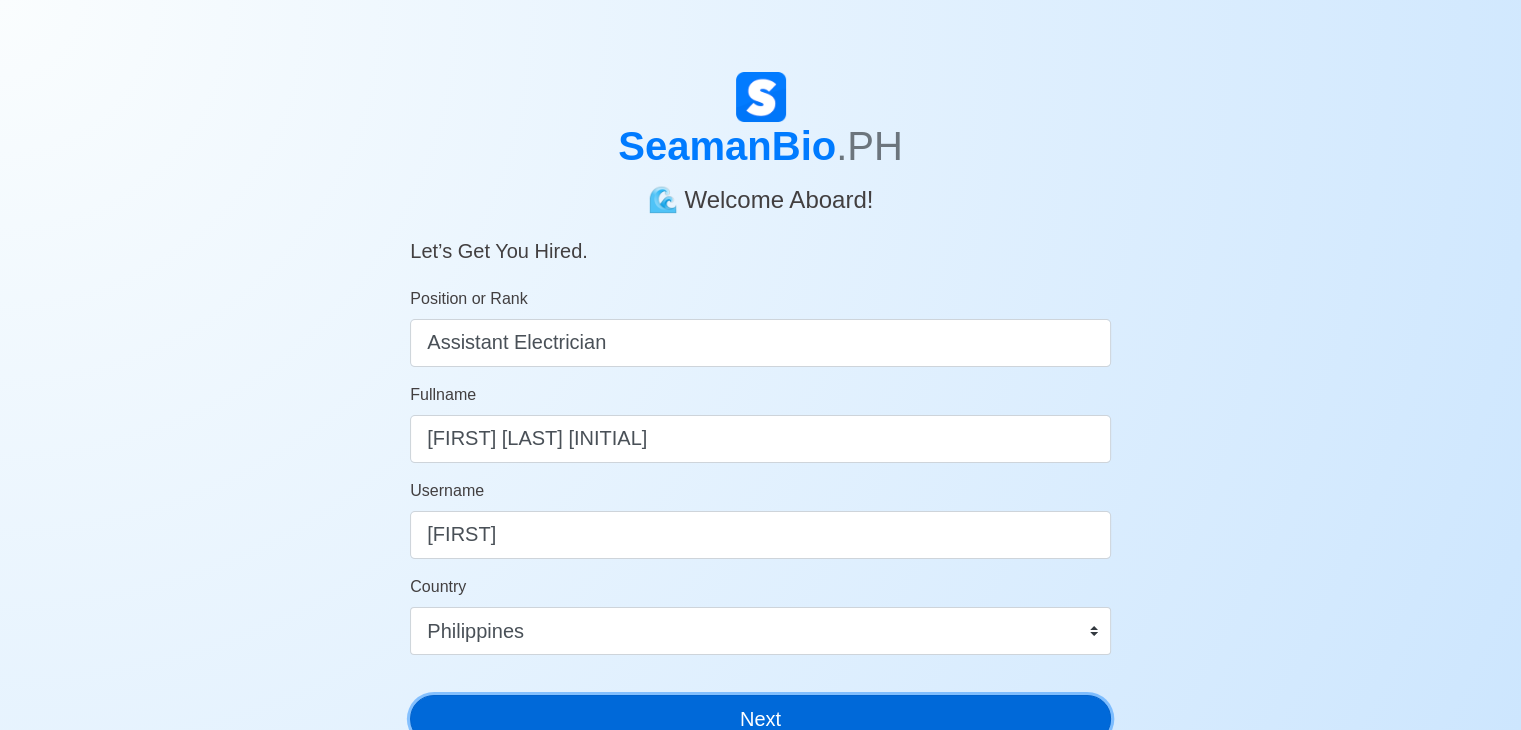 click on "Next" at bounding box center (760, 719) 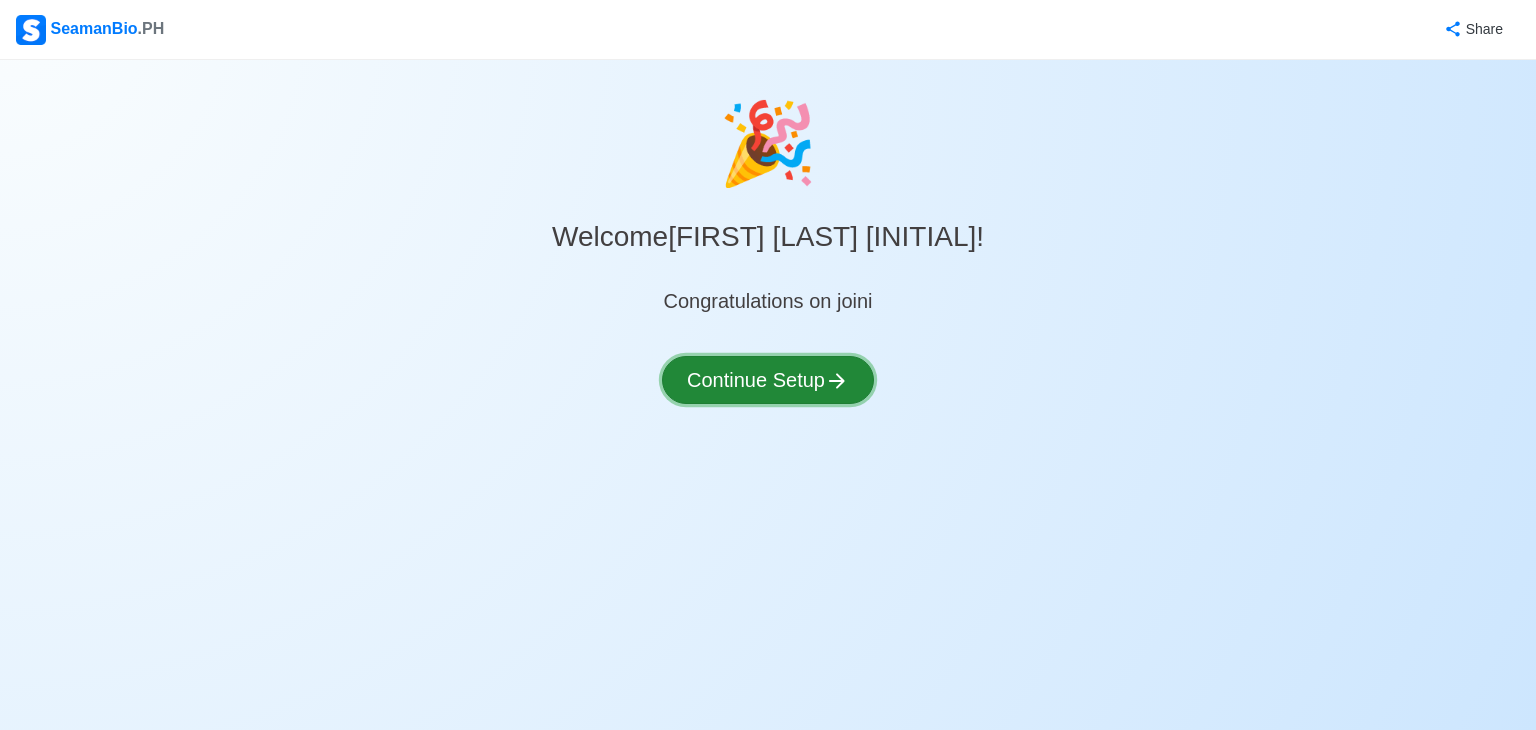 click on "Continue Setup" at bounding box center (768, 380) 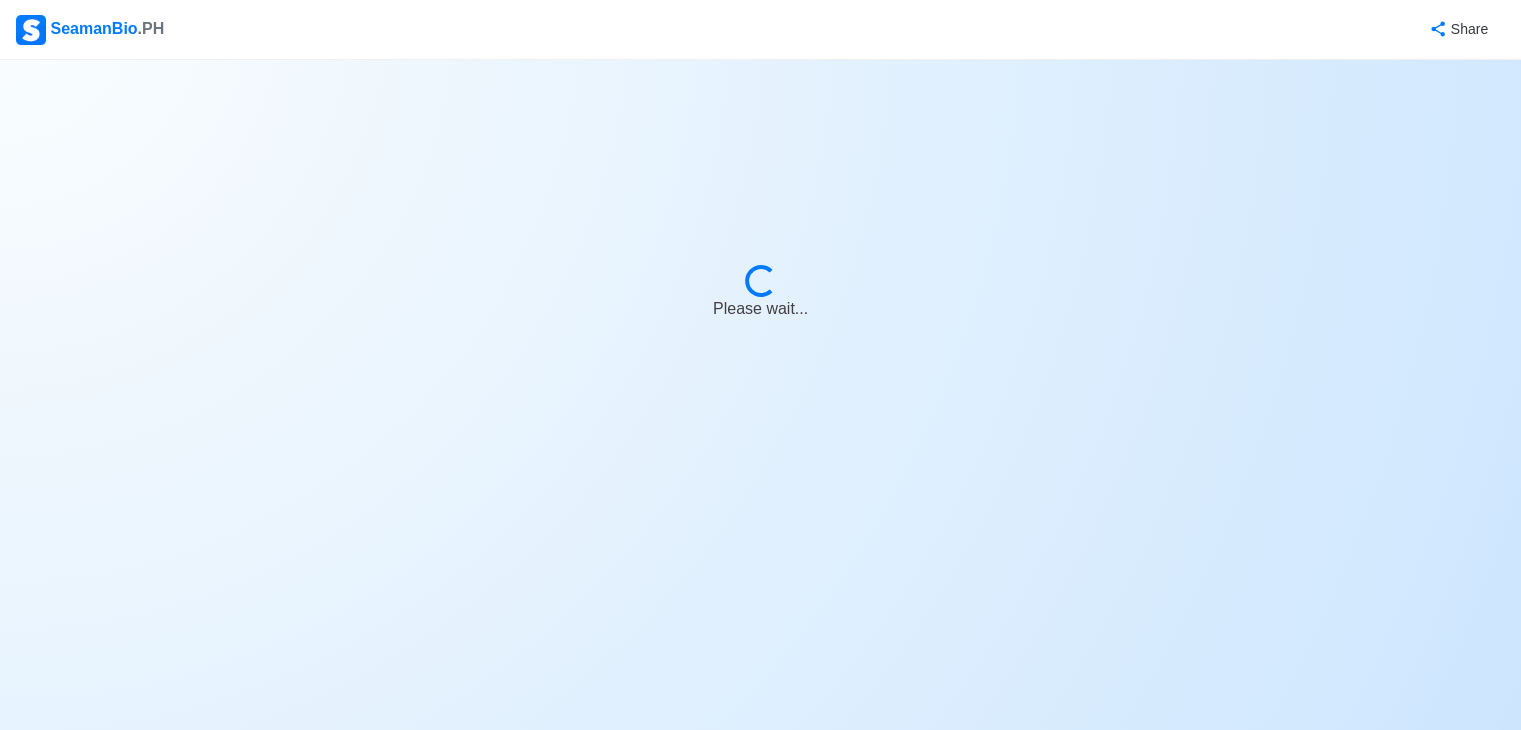 select on "Visible for Hiring" 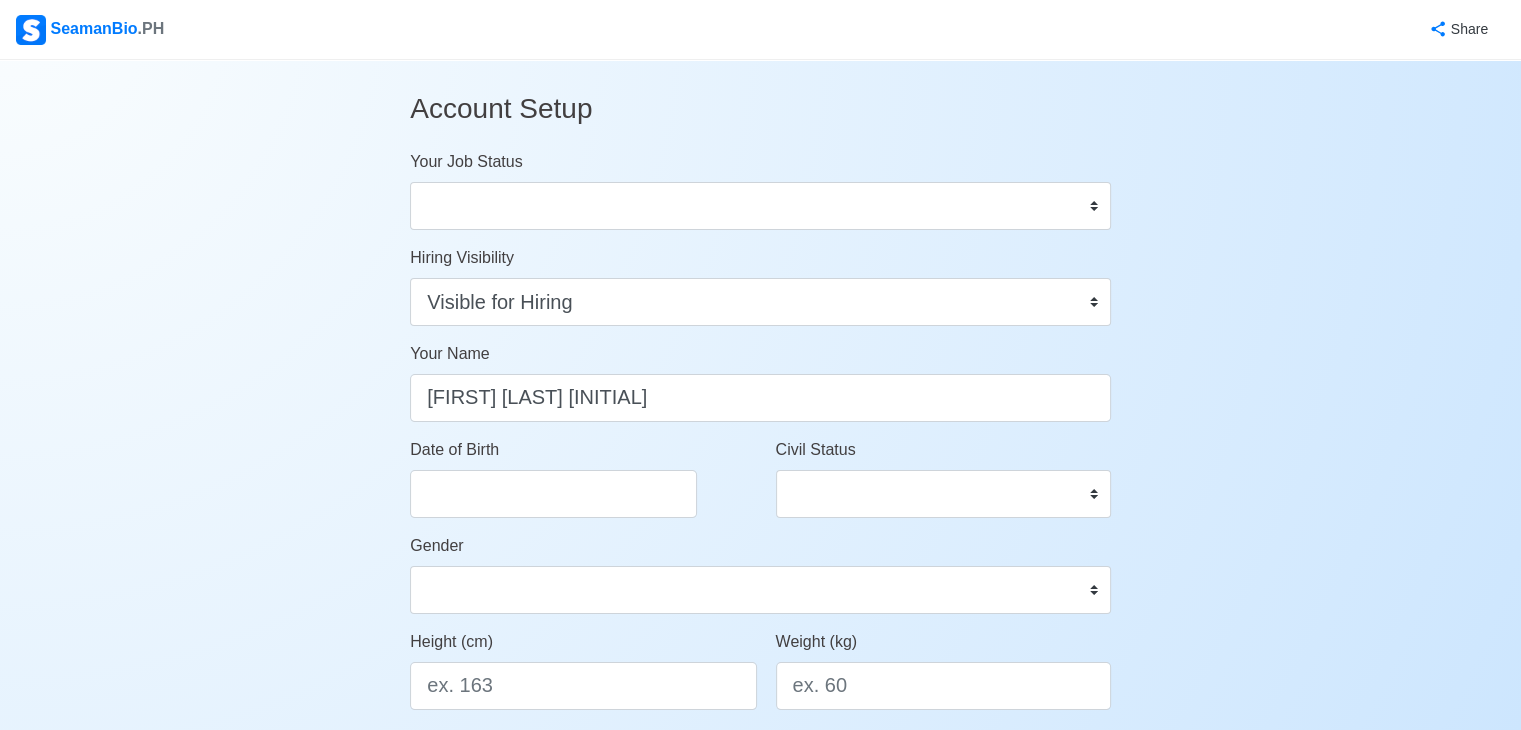 click on "Account Setup Your Job Status Onboard Actively Looking for Job Not Looking for Job Hiring Visibility Visible for Hiring Not Visible for Hiring Your Name [FIRST] [LAST] [INITIAL] Date of Birth     Civil Status Single Married Widowed Separated Gender Male Female Height (cm) Weight (kg) Phone Number 🔔 Make sure your phone number is contactable. When you apply &amp; got shortlisted, agencies will contact you. Address Country Afghanistan Åland Islands Albania Algeria American Samoa Andorra Angola Anguilla Antarctica Antigua and Barbuda Argentina Armenia Aruba Australia Austria Azerbaijan Bahamas Bahrain Bangladesh Barbados Belarus Belgium Belize Benin Bermuda Bhutan Bolivia, Plurinational State of Bonaire, Sint Eustatius and Saba Bosnia and Herzegovina Botswana Bouvet Island Brazil British Indian Ocean Territory Brunei Darussalam Bulgaria Burkina Faso Burundi Cabo Verde Cambodia Cameroon Canada Cayman Islands Central African Republic Chad Chile China Christmas Island Cocos (Keeling) Islands Colombia Comoros Congo Cook Islands" at bounding box center (760, 882) 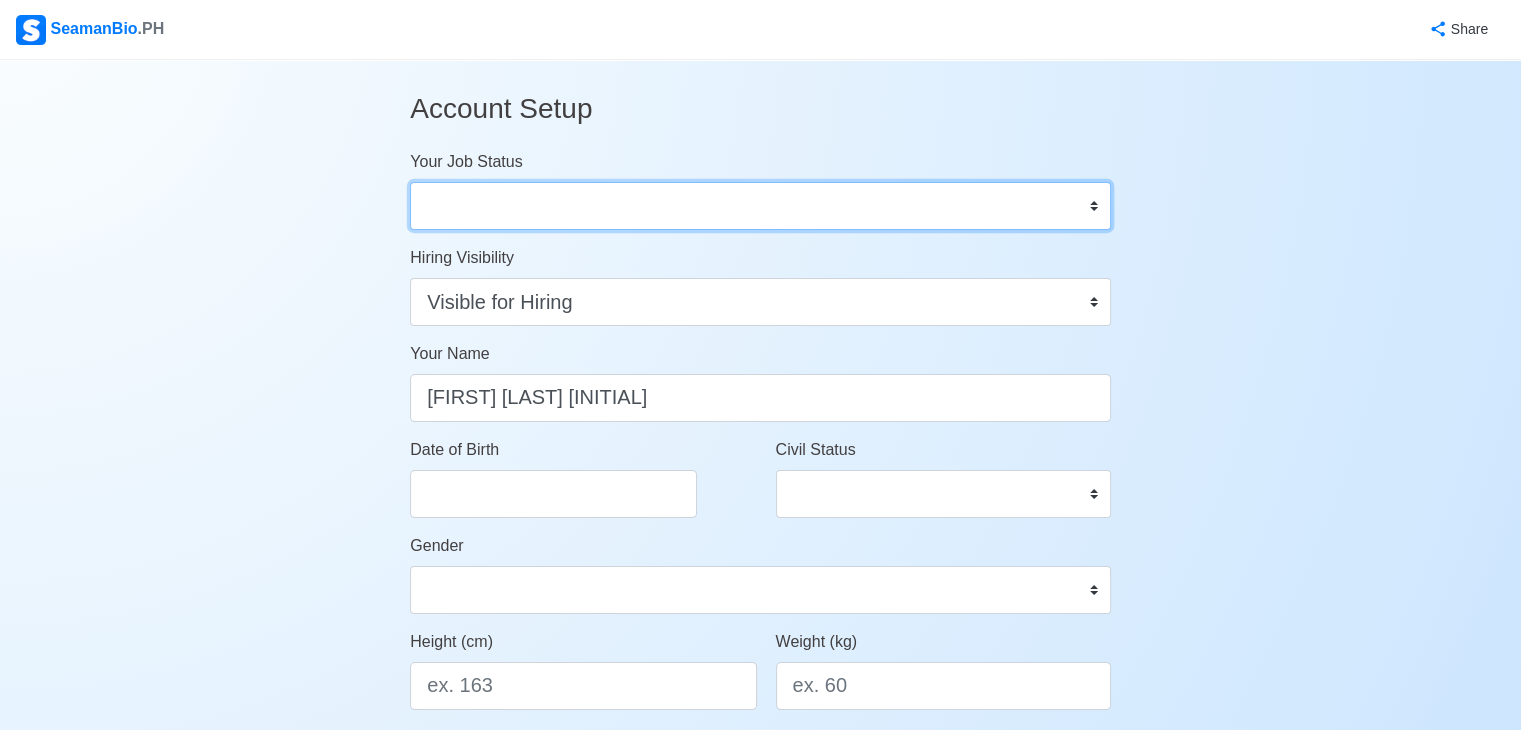 click on "Onboard Actively Looking for Job Not Looking for Job" at bounding box center (760, 206) 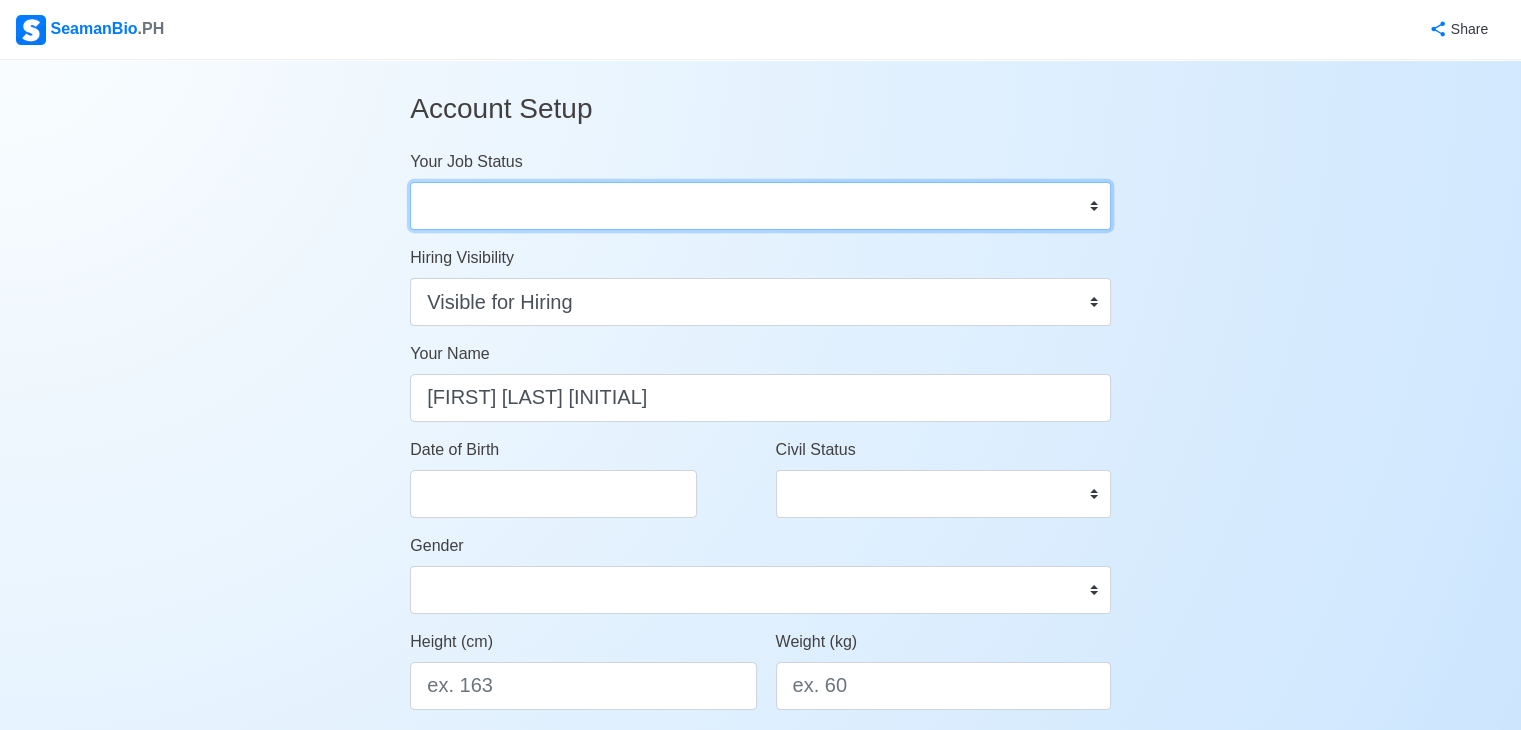 select on "Actively Looking for Job" 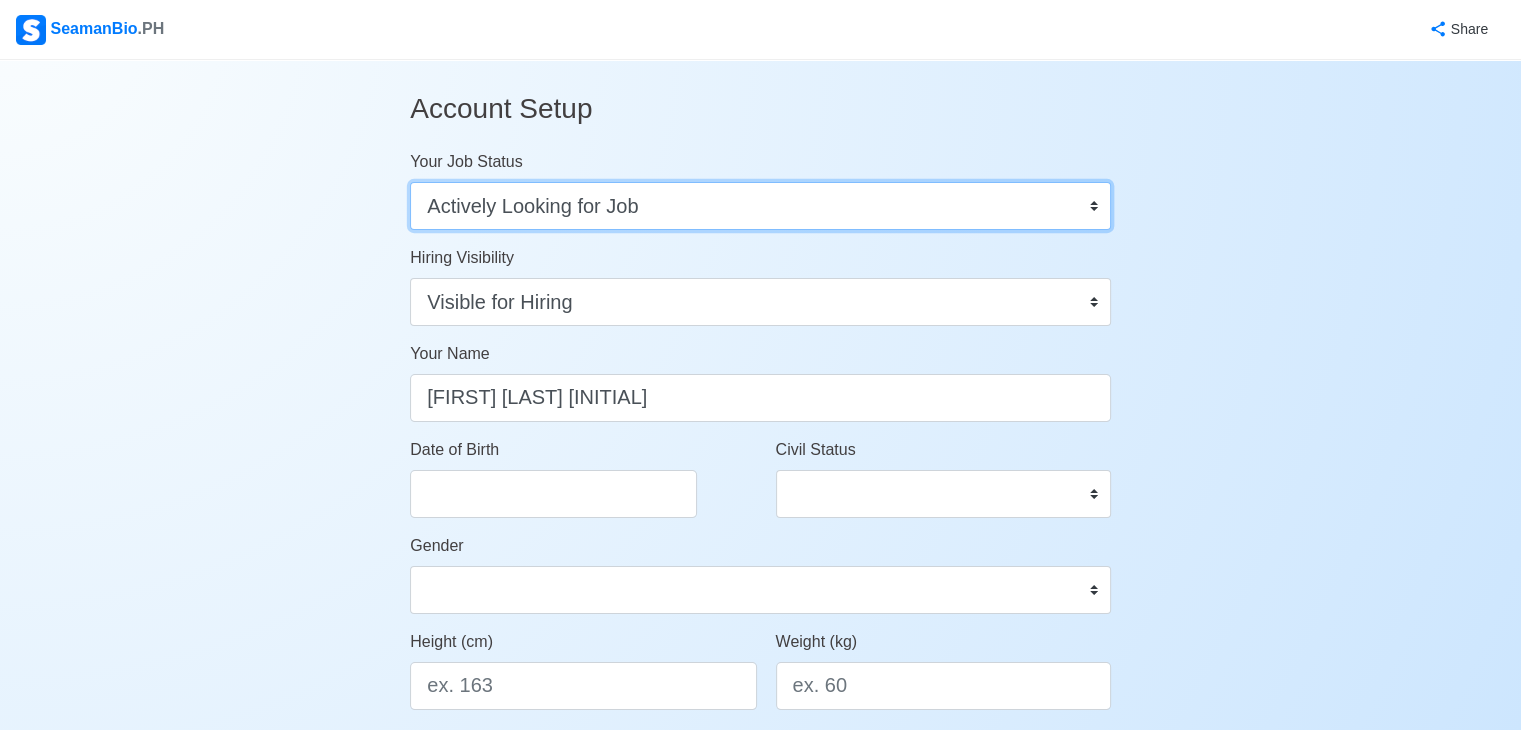 click on "Onboard Actively Looking for Job Not Looking for Job" at bounding box center (760, 206) 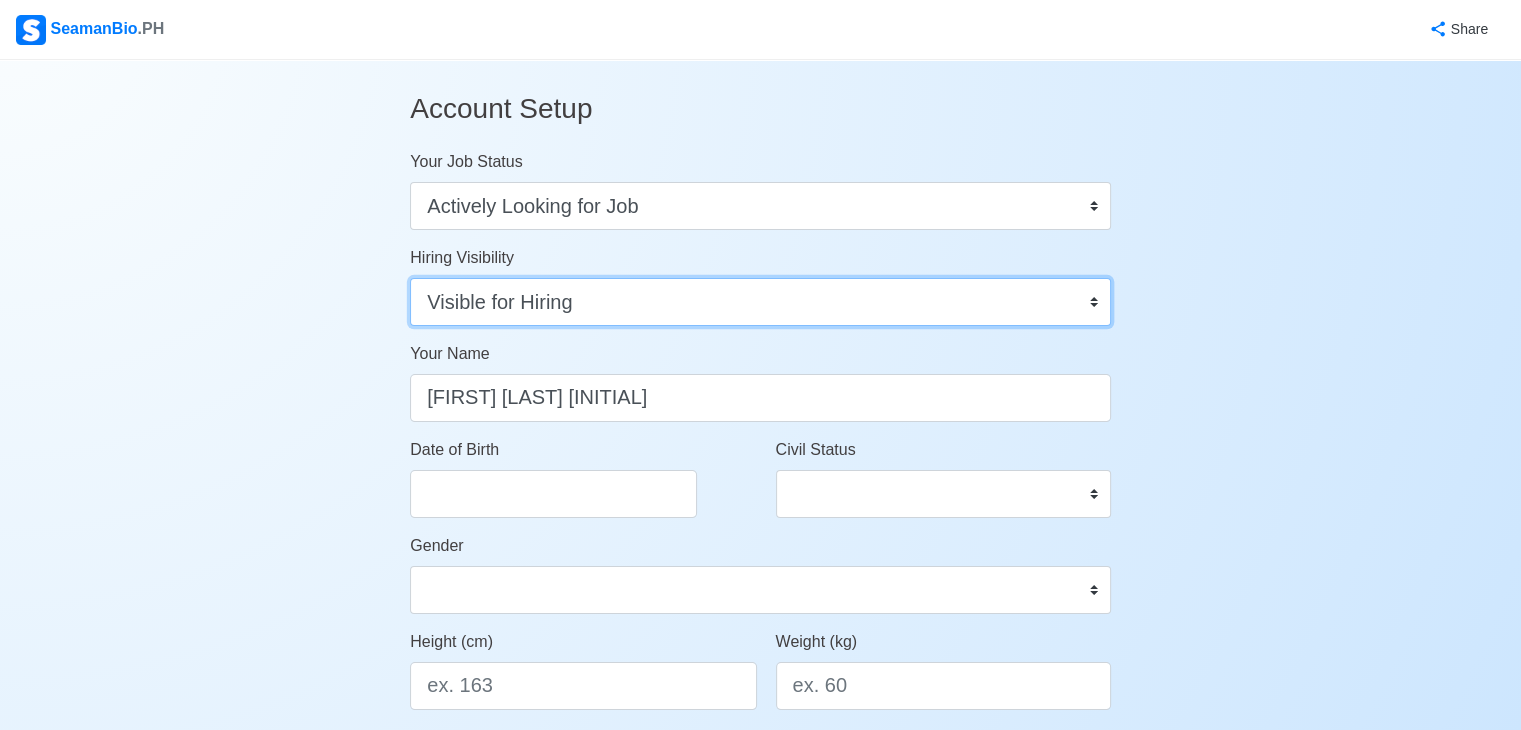 click on "Visible for Hiring Not Visible for Hiring" at bounding box center [760, 302] 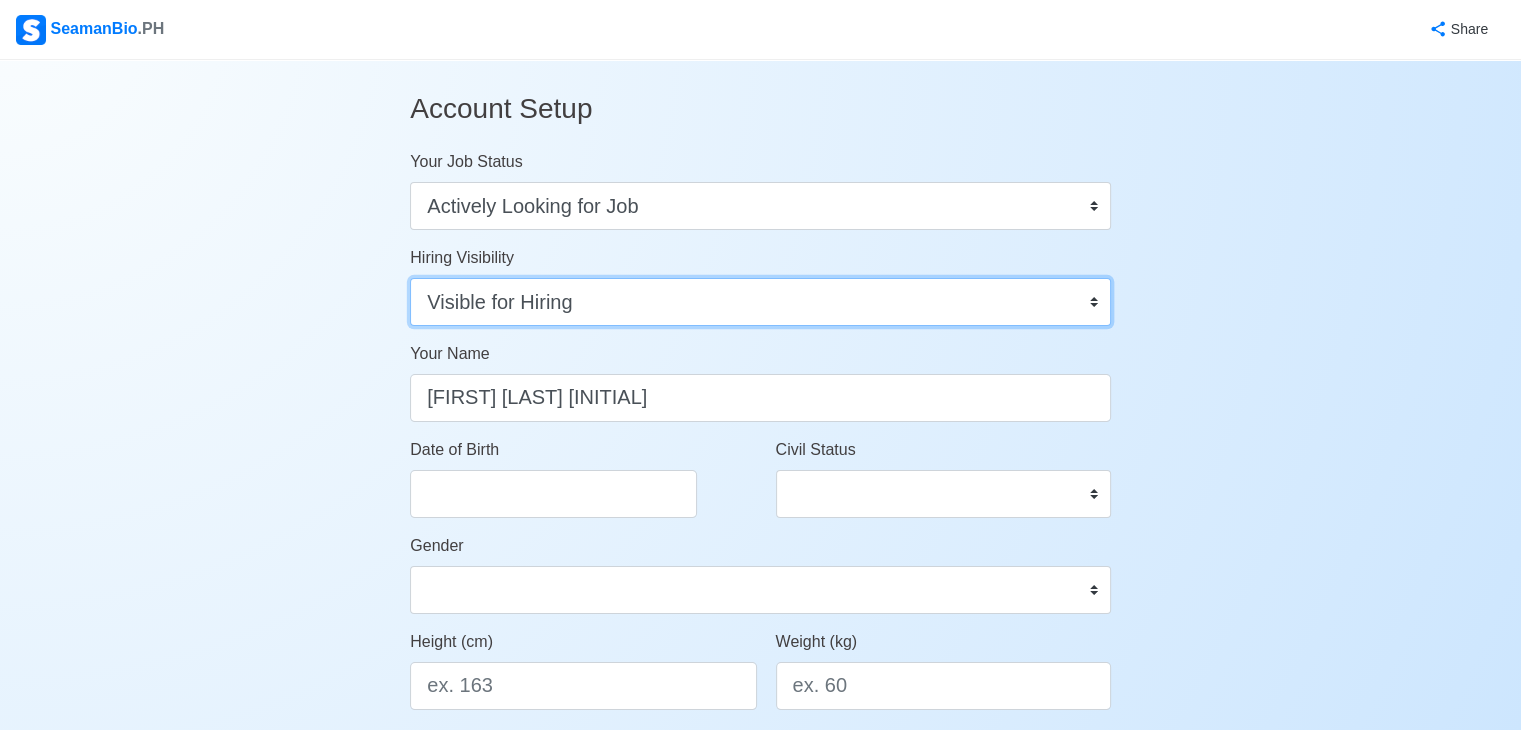 click on "Visible for Hiring Not Visible for Hiring" at bounding box center (760, 302) 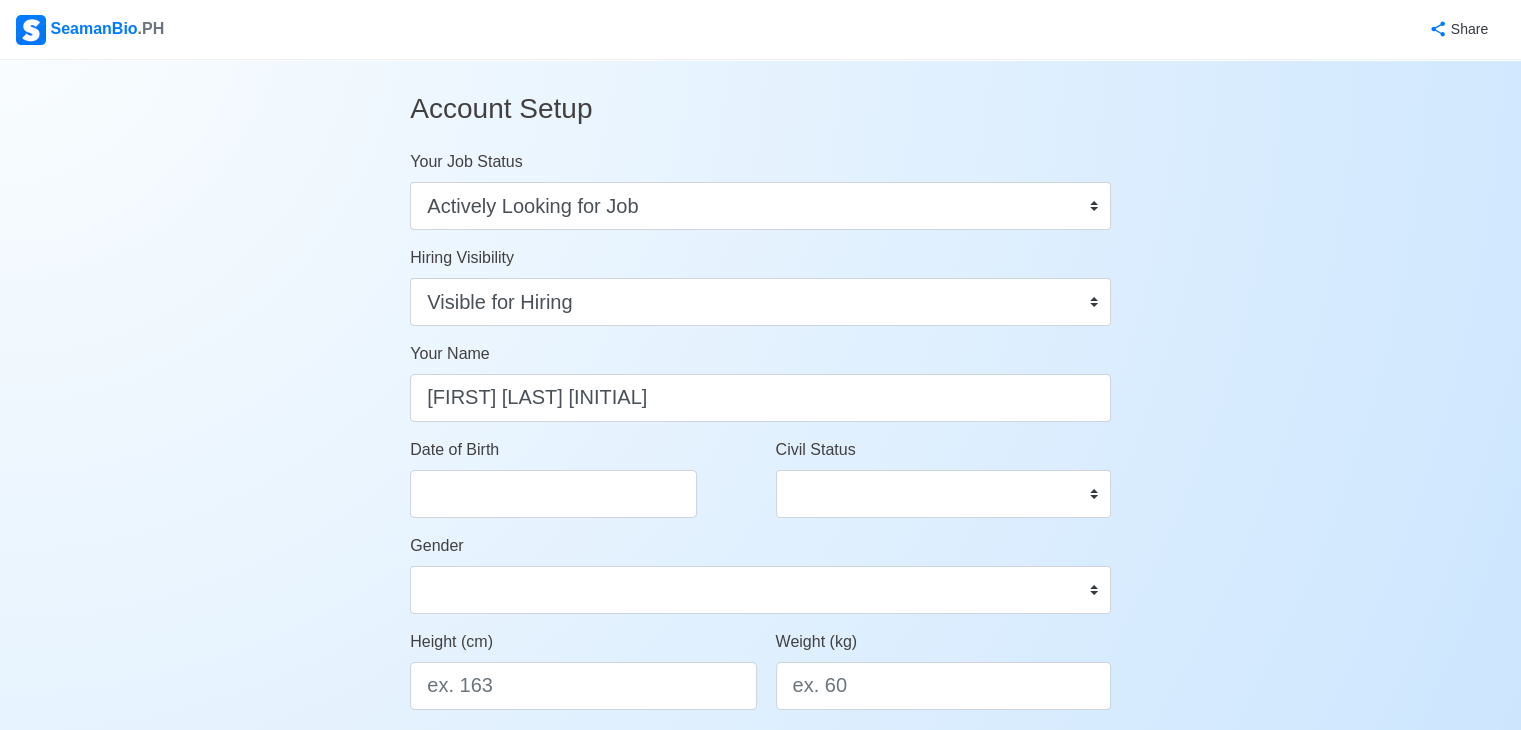 drag, startPoint x: 588, startPoint y: 467, endPoint x: 578, endPoint y: 493, distance: 27.856777 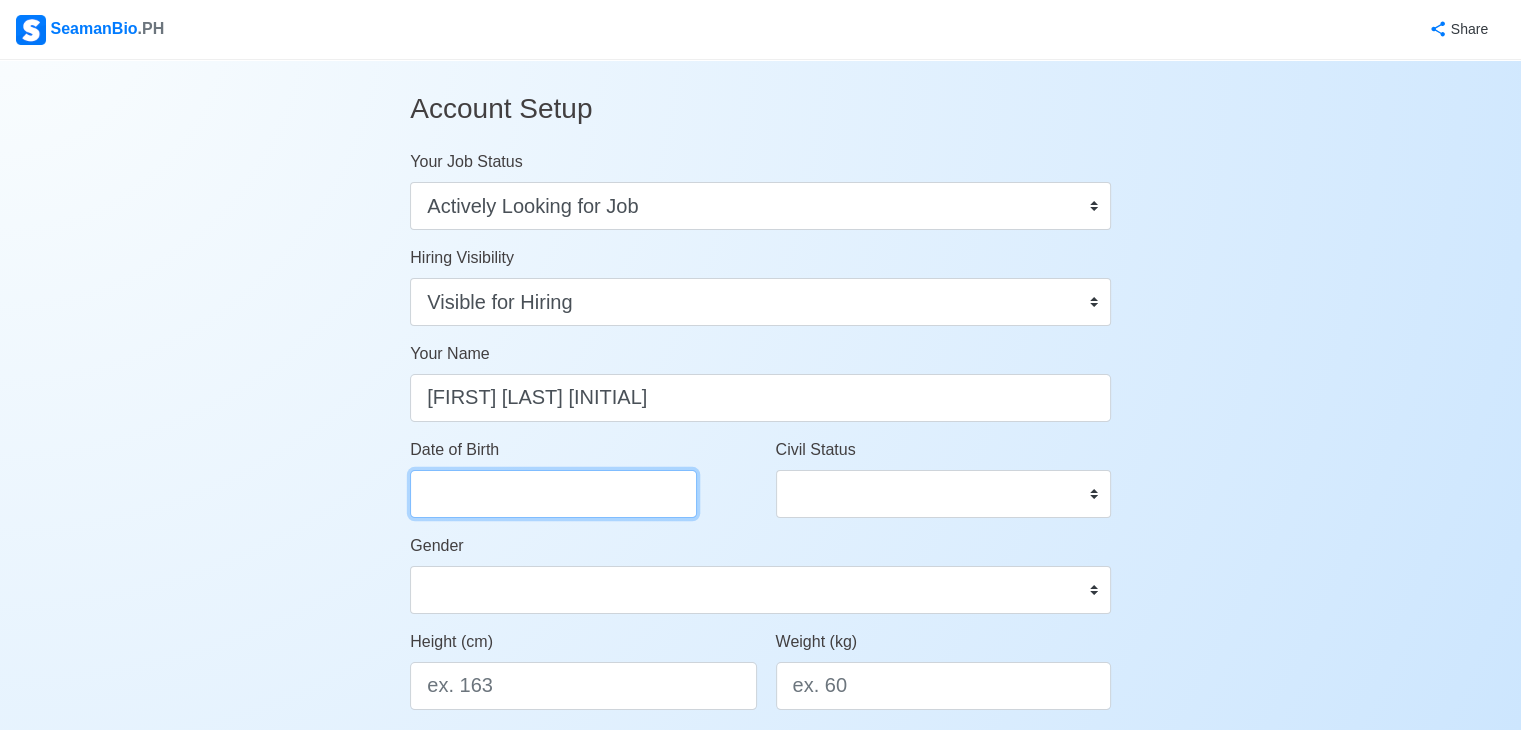 select on "****" 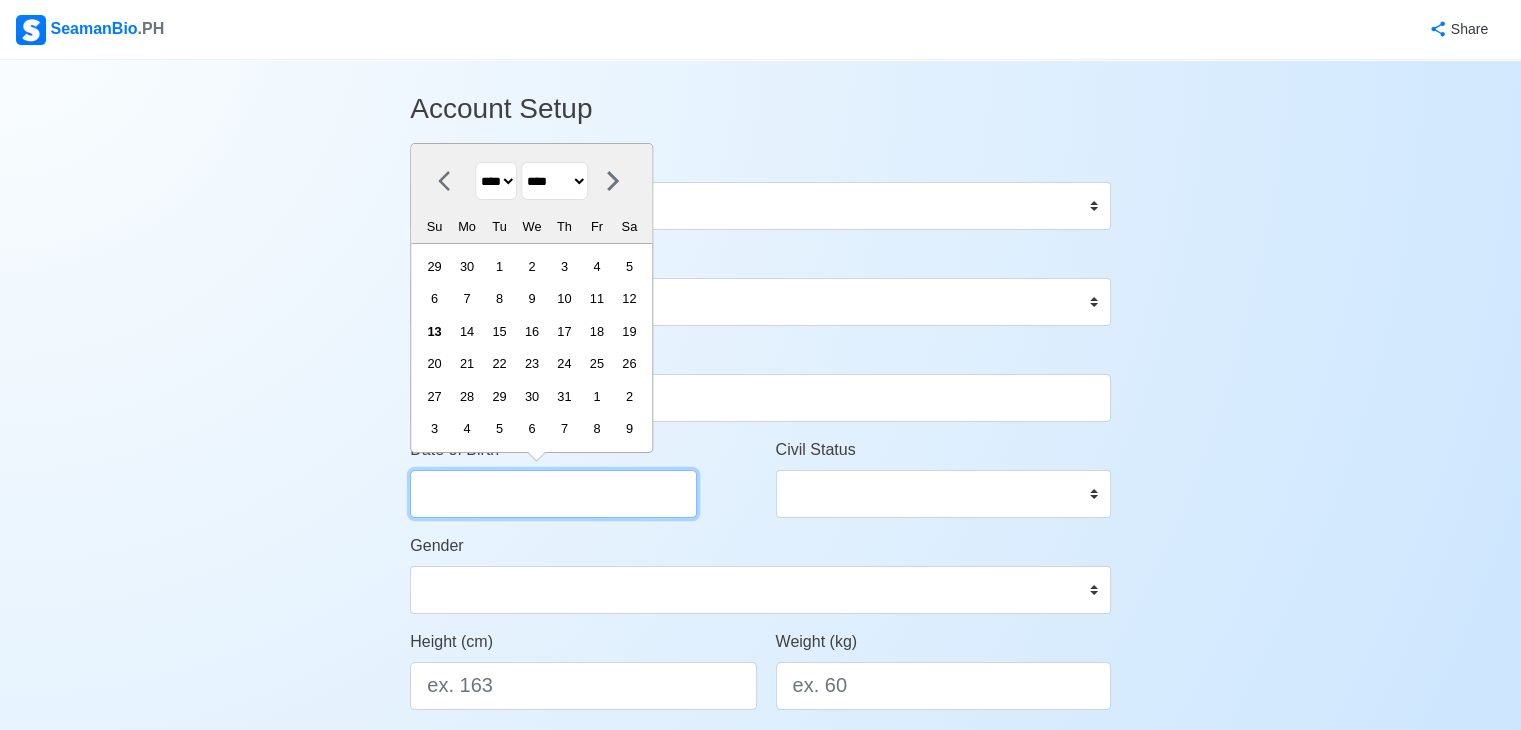 click on "Date of Birth" at bounding box center (553, 494) 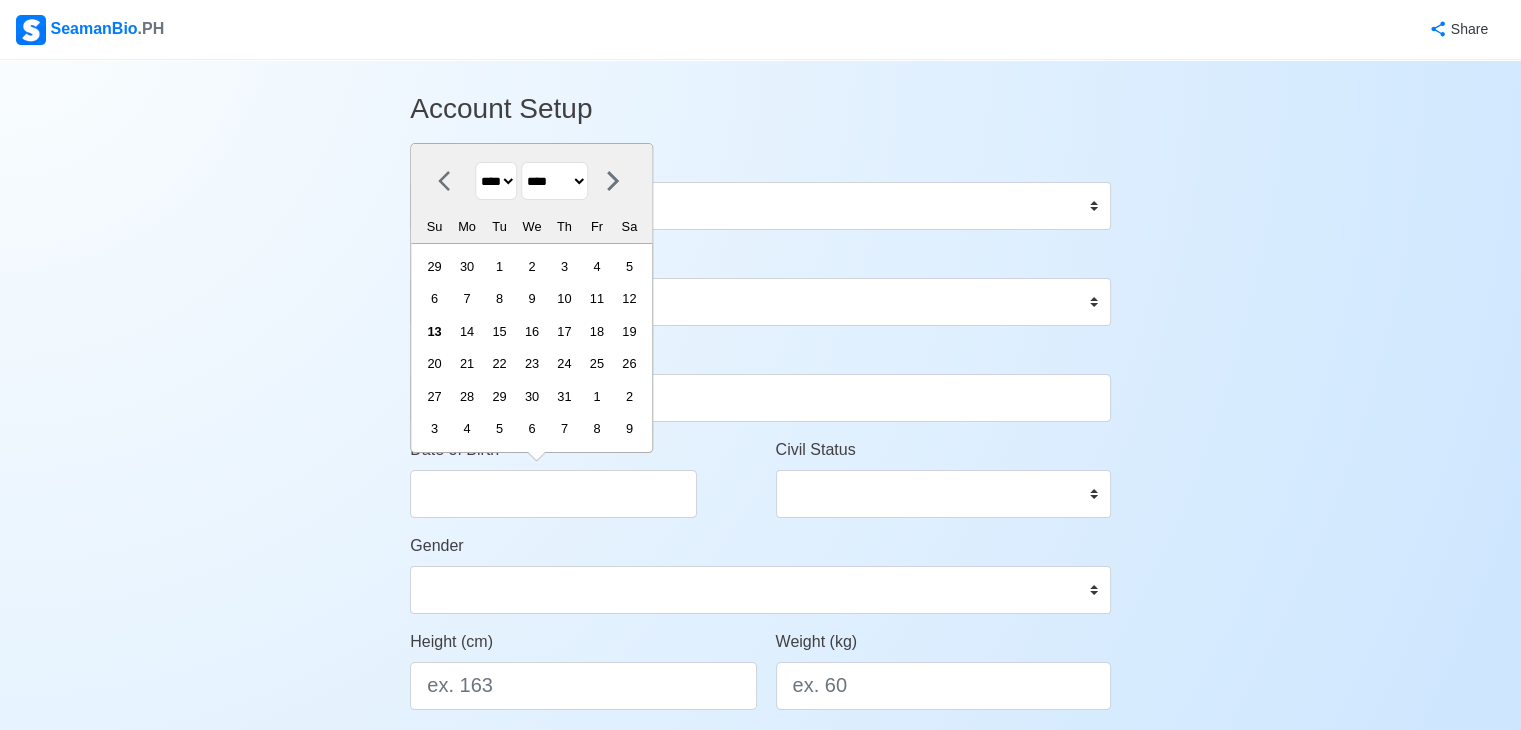 click on "**** **** **** **** **** **** **** **** **** **** **** **** **** **** **** **** **** **** **** **** **** **** **** **** **** **** **** **** **** **** **** **** **** **** **** **** **** **** **** **** **** **** **** **** **** **** **** **** **** **** **** **** **** **** **** **** **** **** **** **** **** **** **** **** **** **** **** **** **** **** **** **** **** **** **** **** **** **** **** **** **** **** **** **** **** **** **** **** **** **** **** **** **** **** **** **** **** **** **** **** **** **** **** **** **** ****" at bounding box center [496, 181] 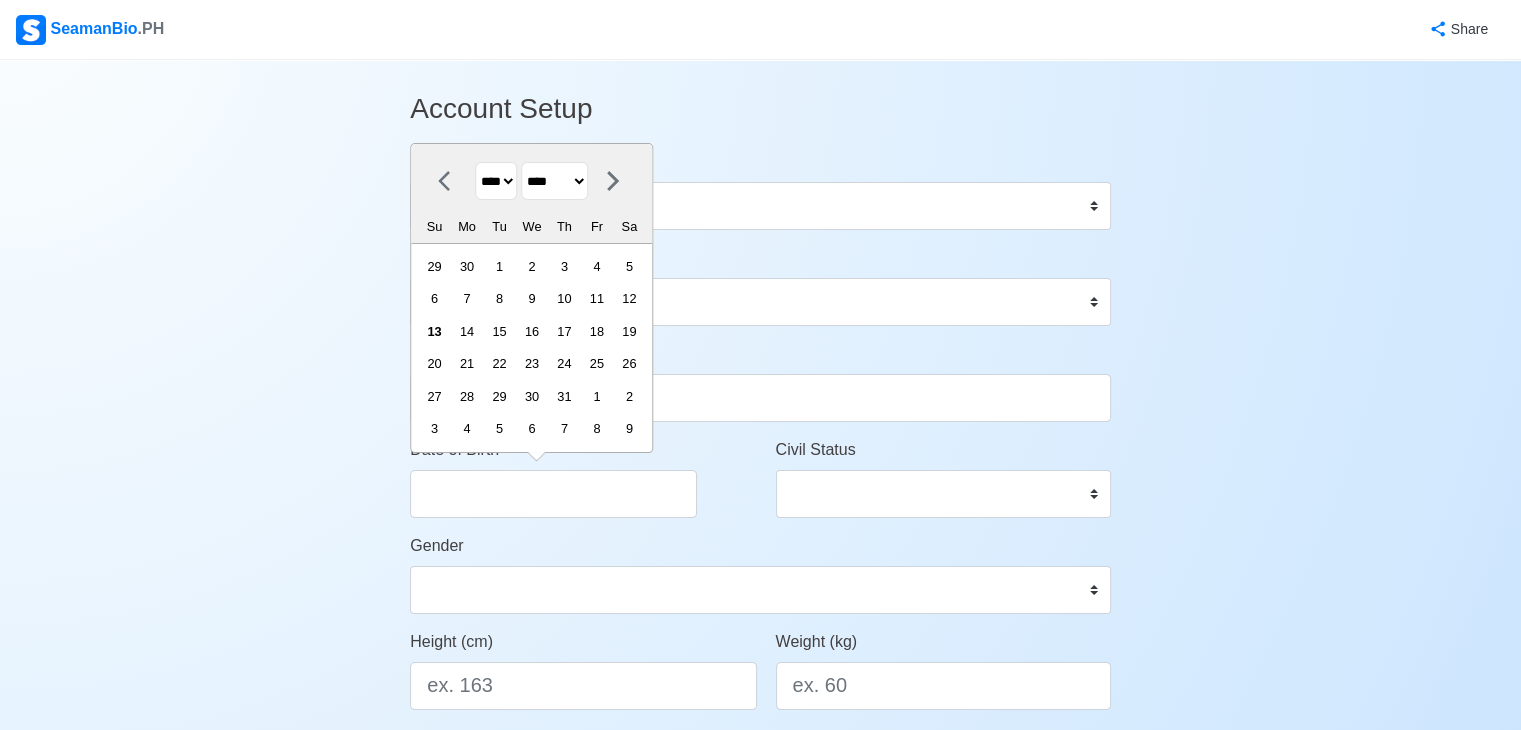 select on "****" 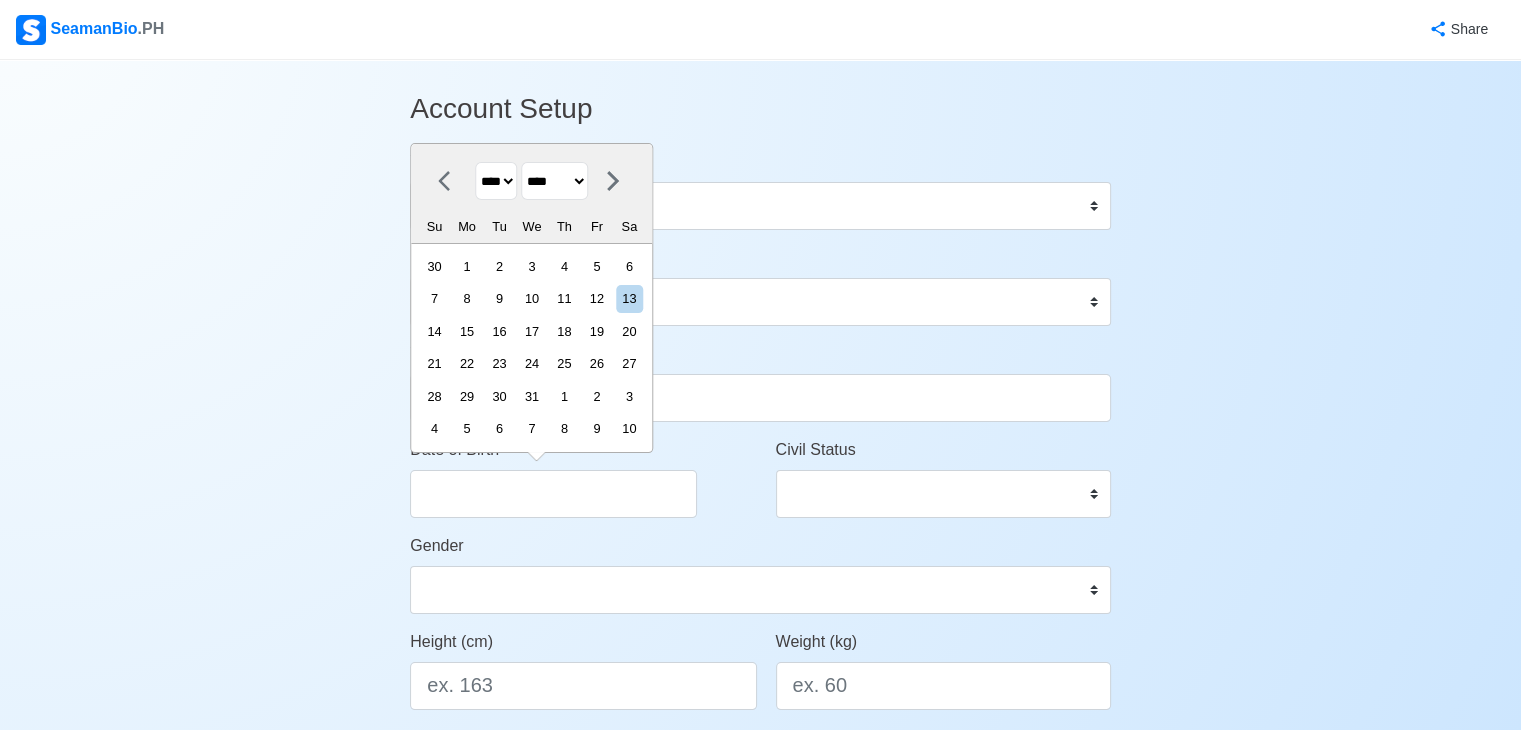 click on "******* ******** ***** ***** *** **** **** ****** ********* ******* ******** ********" at bounding box center (554, 181) 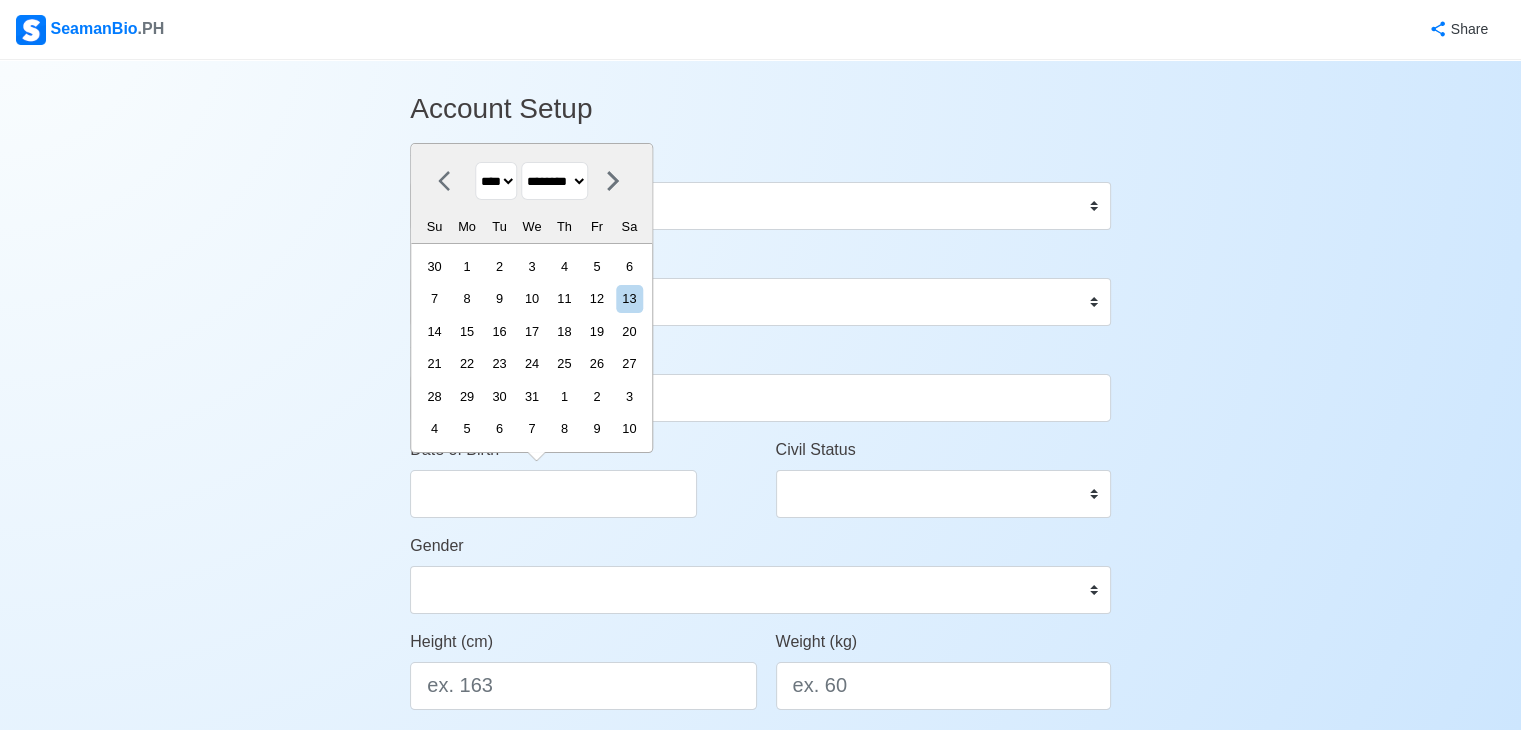click on "******* ******** ***** ***** *** **** **** ****** ********* ******* ******** ********" at bounding box center [554, 181] 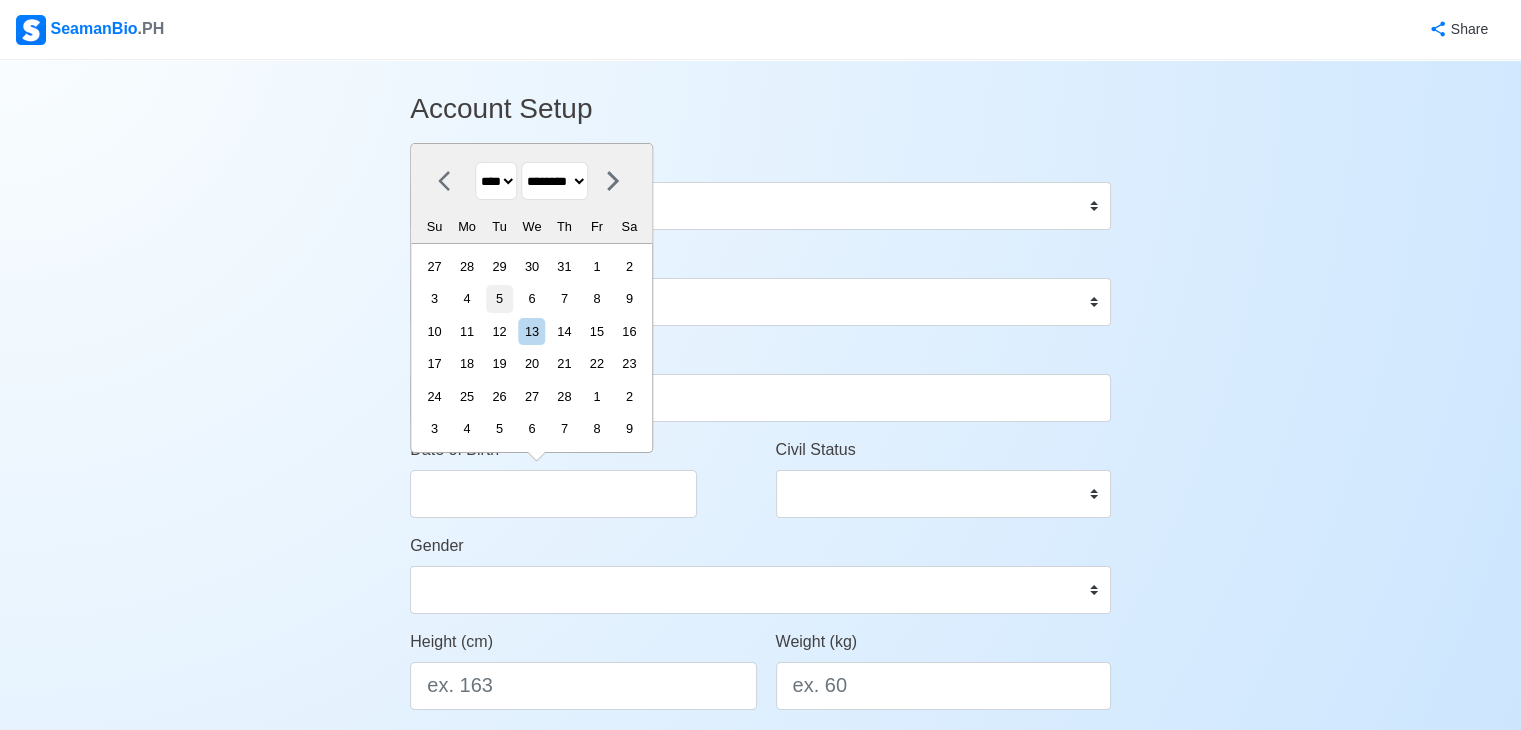 click on "5" at bounding box center [499, 298] 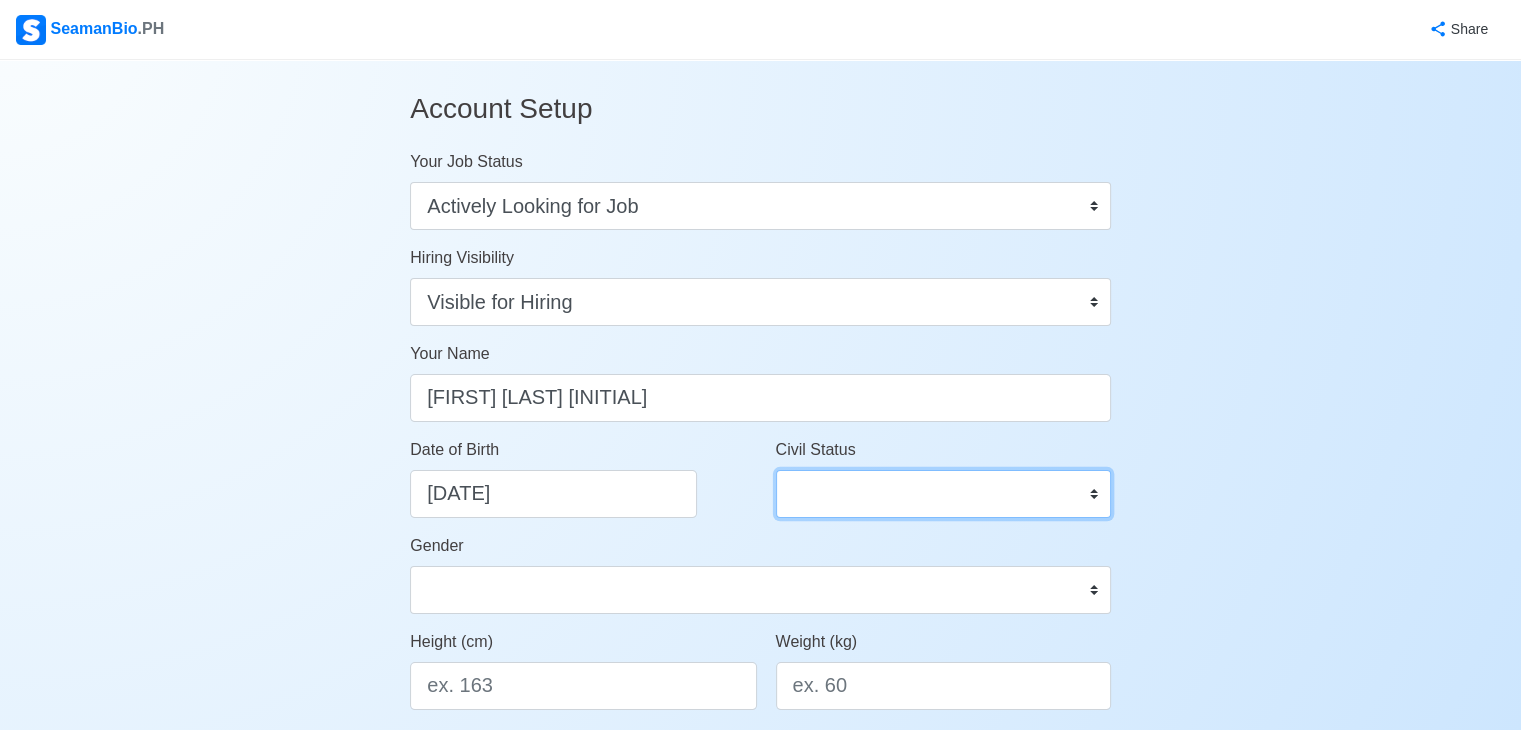 click on "Single Married Widowed Separated" at bounding box center [943, 494] 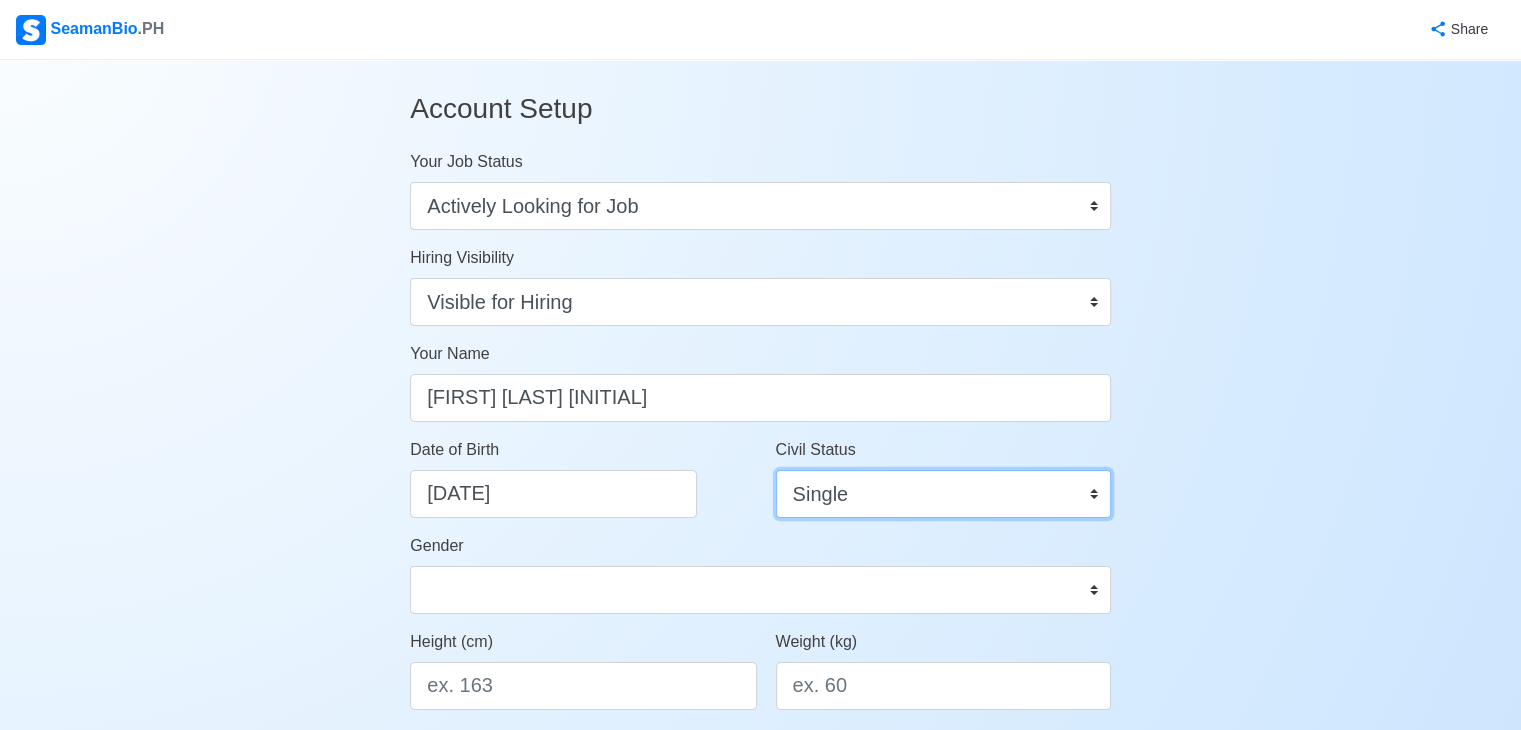 click on "Single Married Widowed Separated" at bounding box center (943, 494) 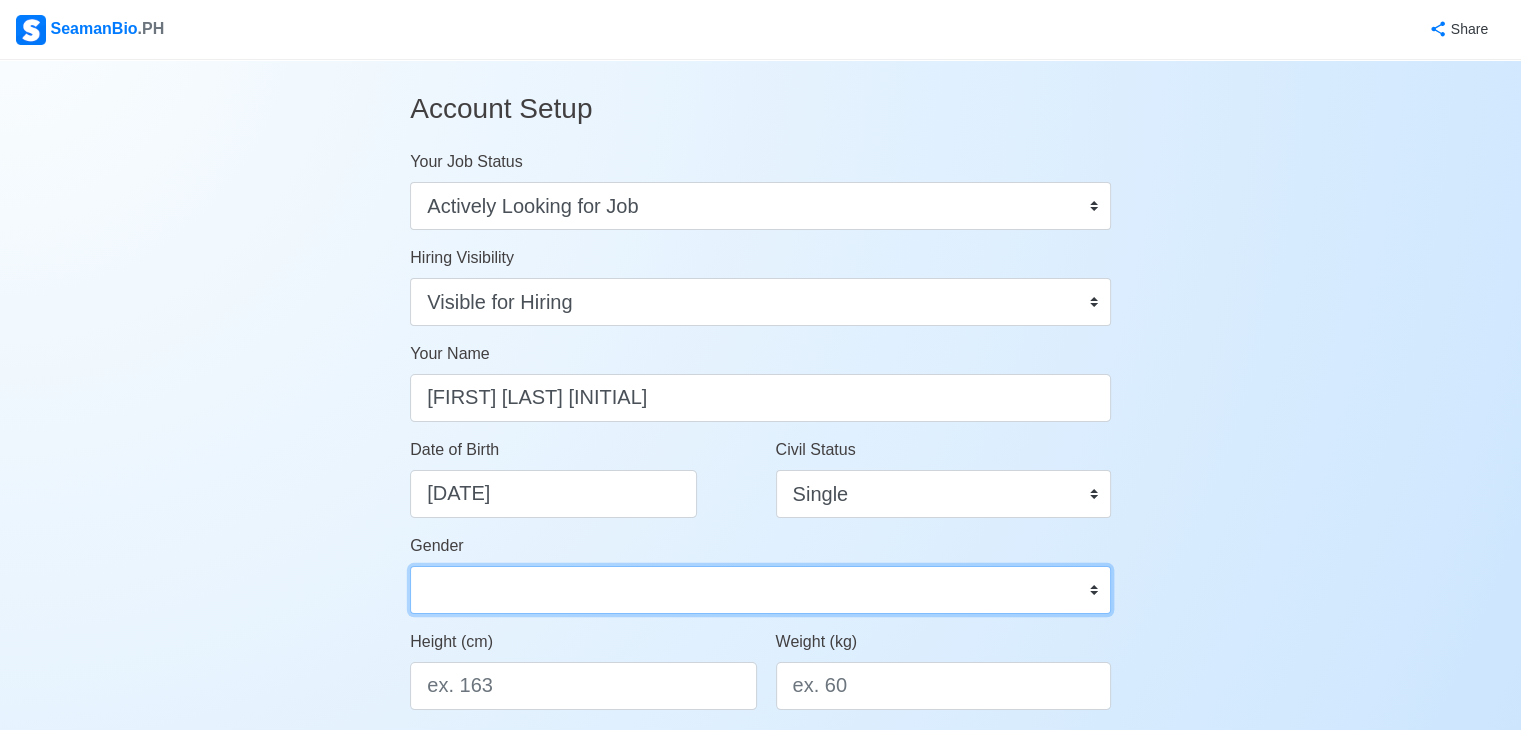 click on "Male Female" at bounding box center [760, 590] 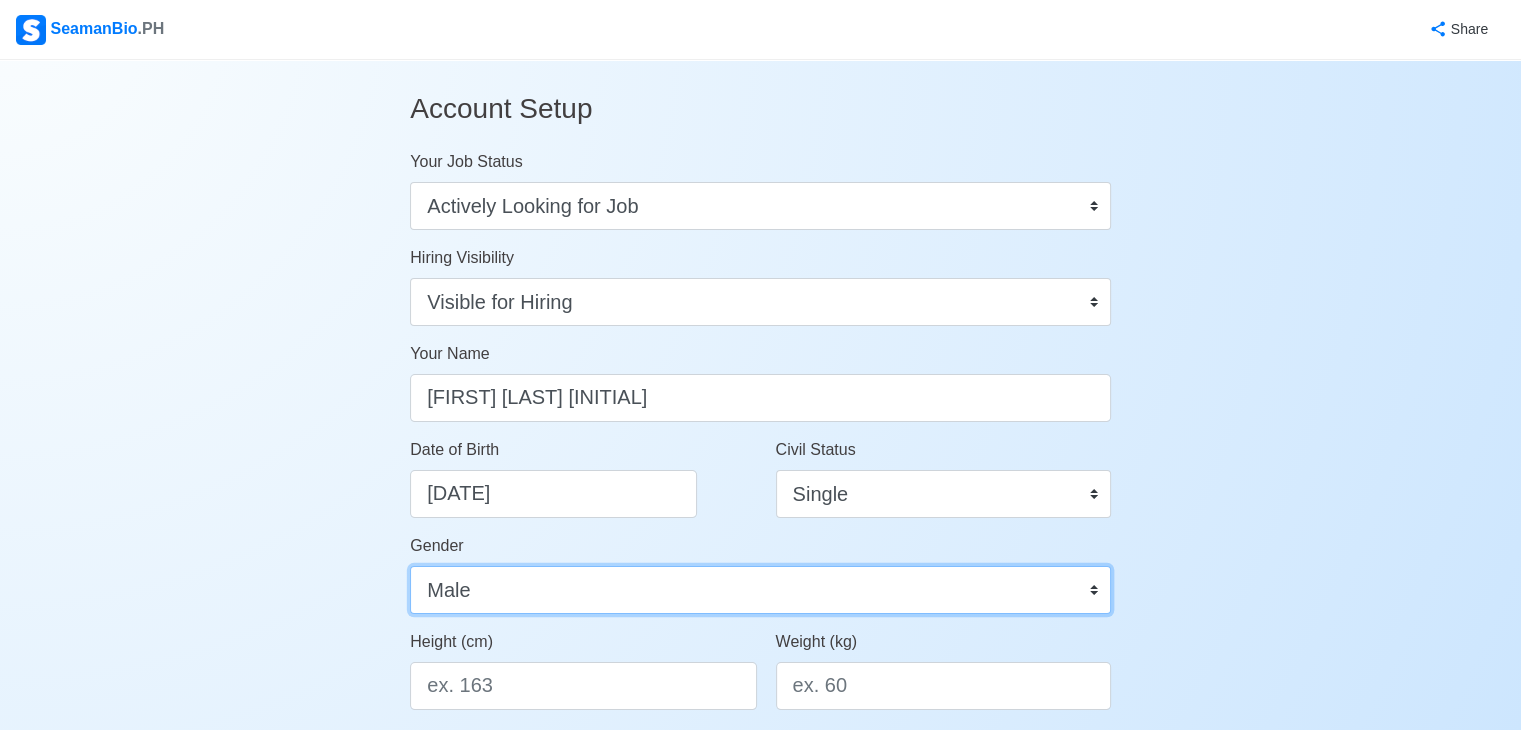 click on "Male Female" at bounding box center [760, 590] 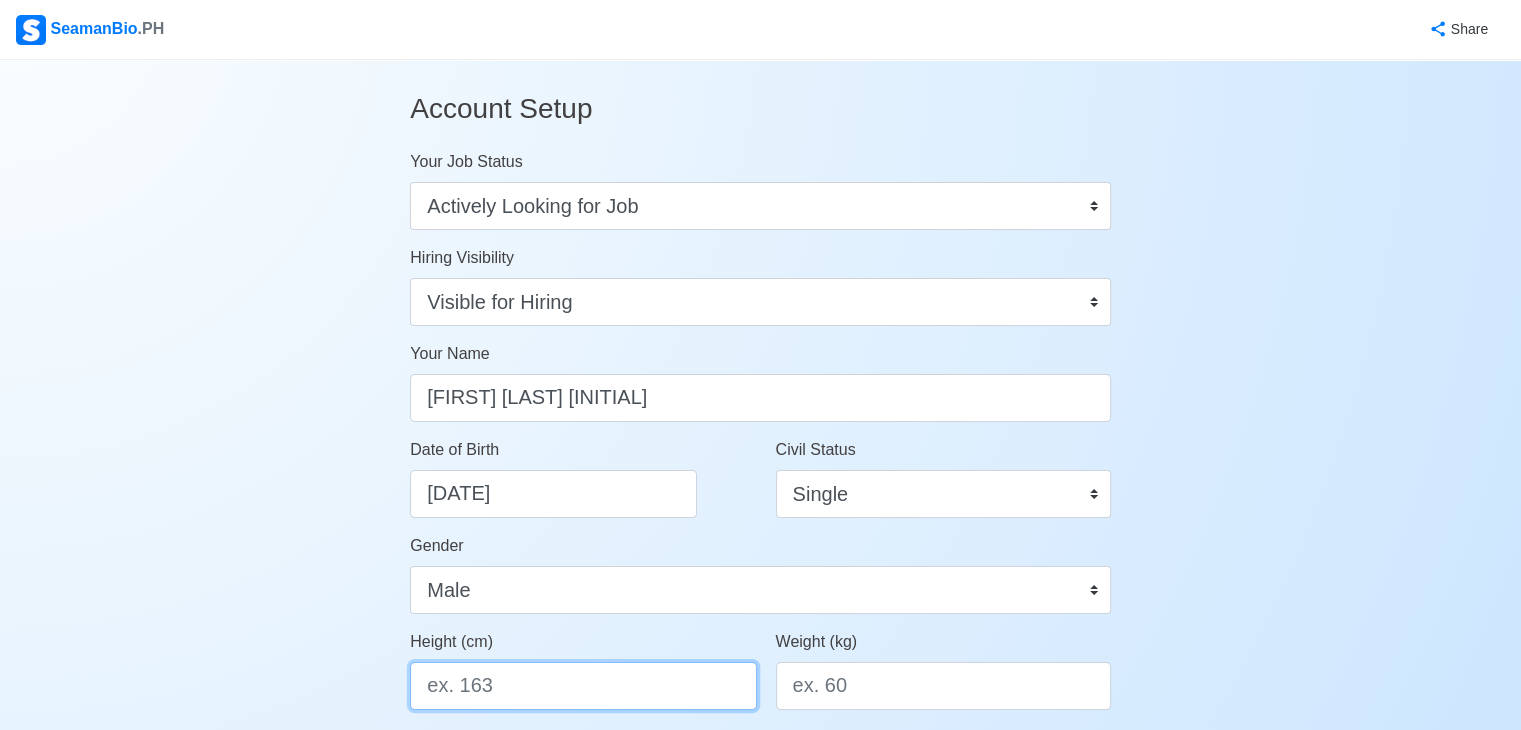 click on "Height (cm)" at bounding box center (583, 686) 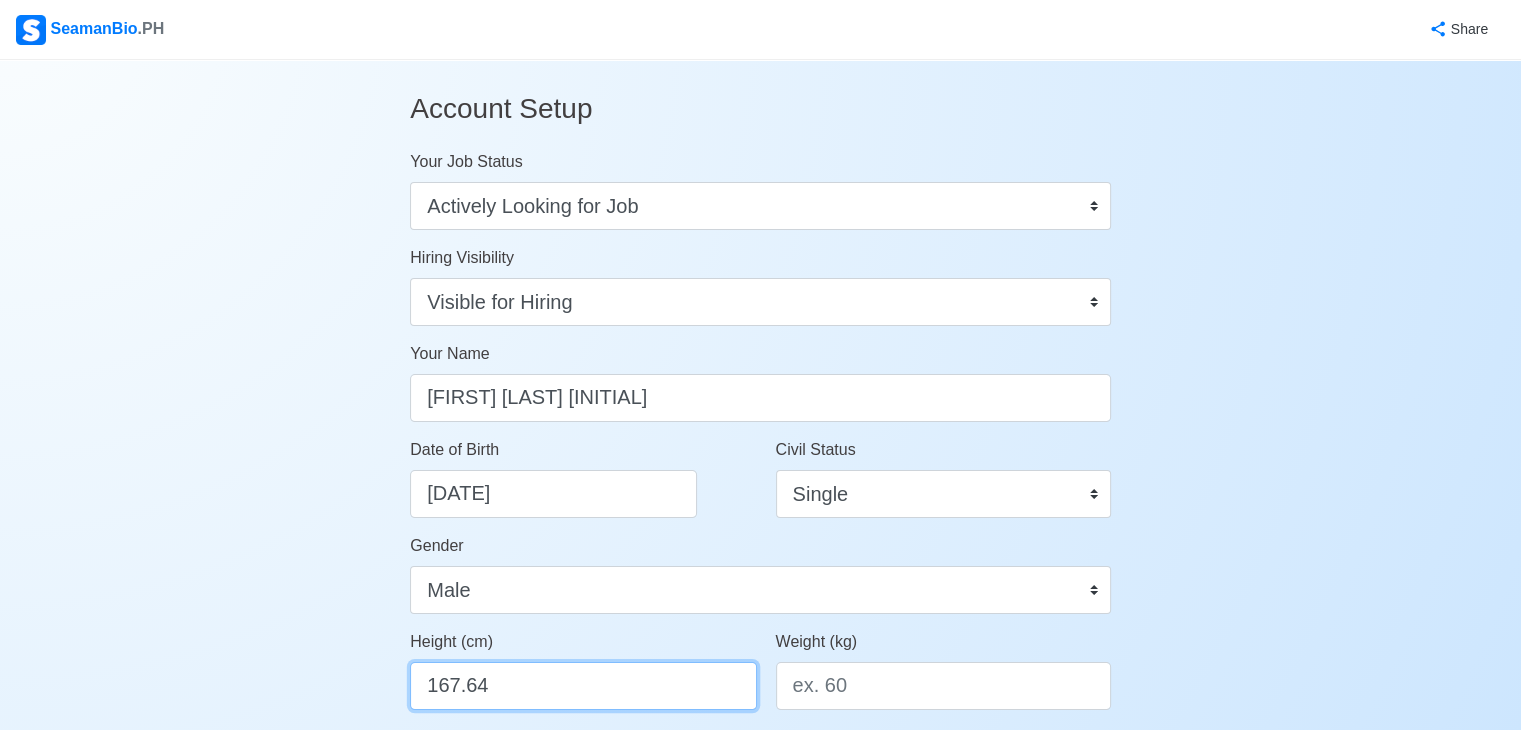 type on "167.64" 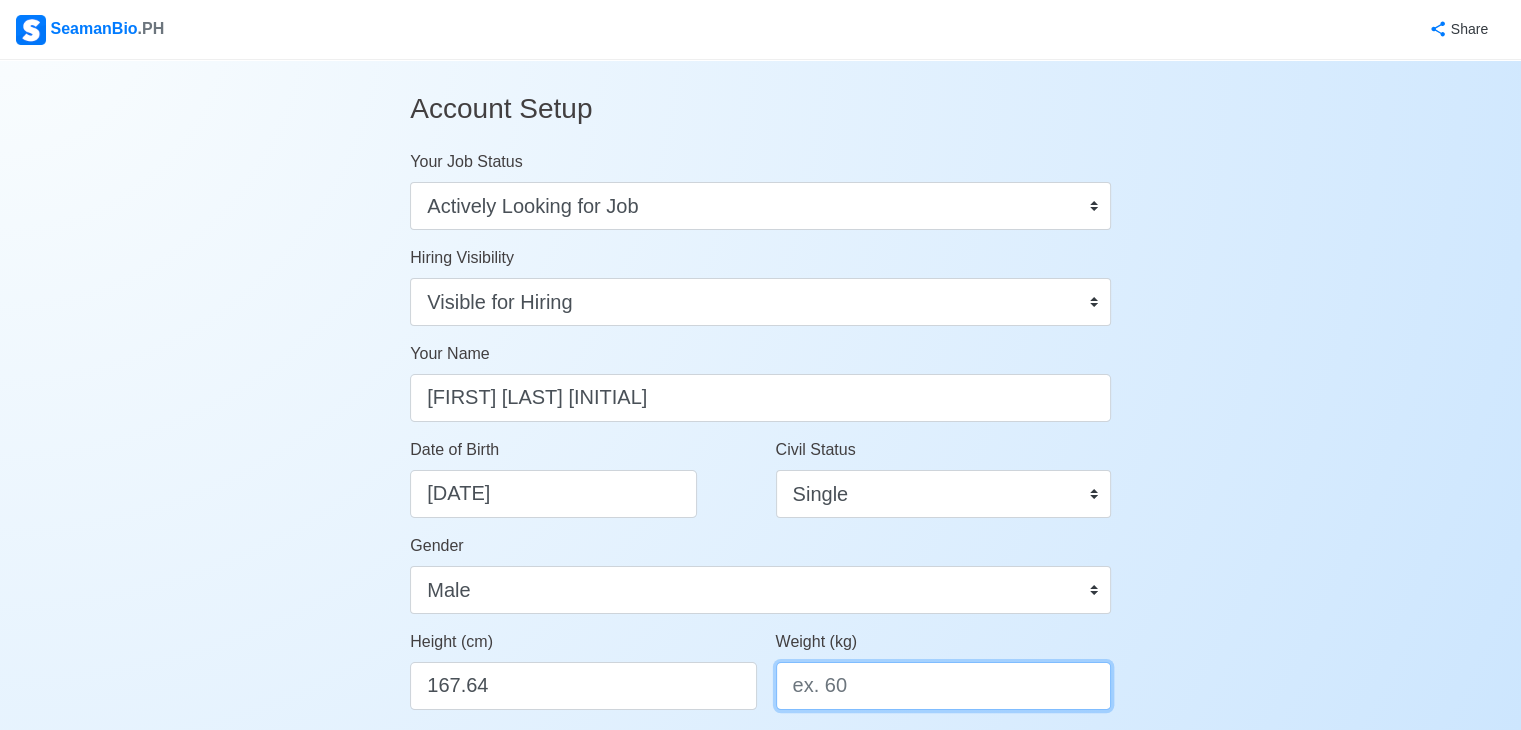 click on "Weight (kg)" at bounding box center (943, 686) 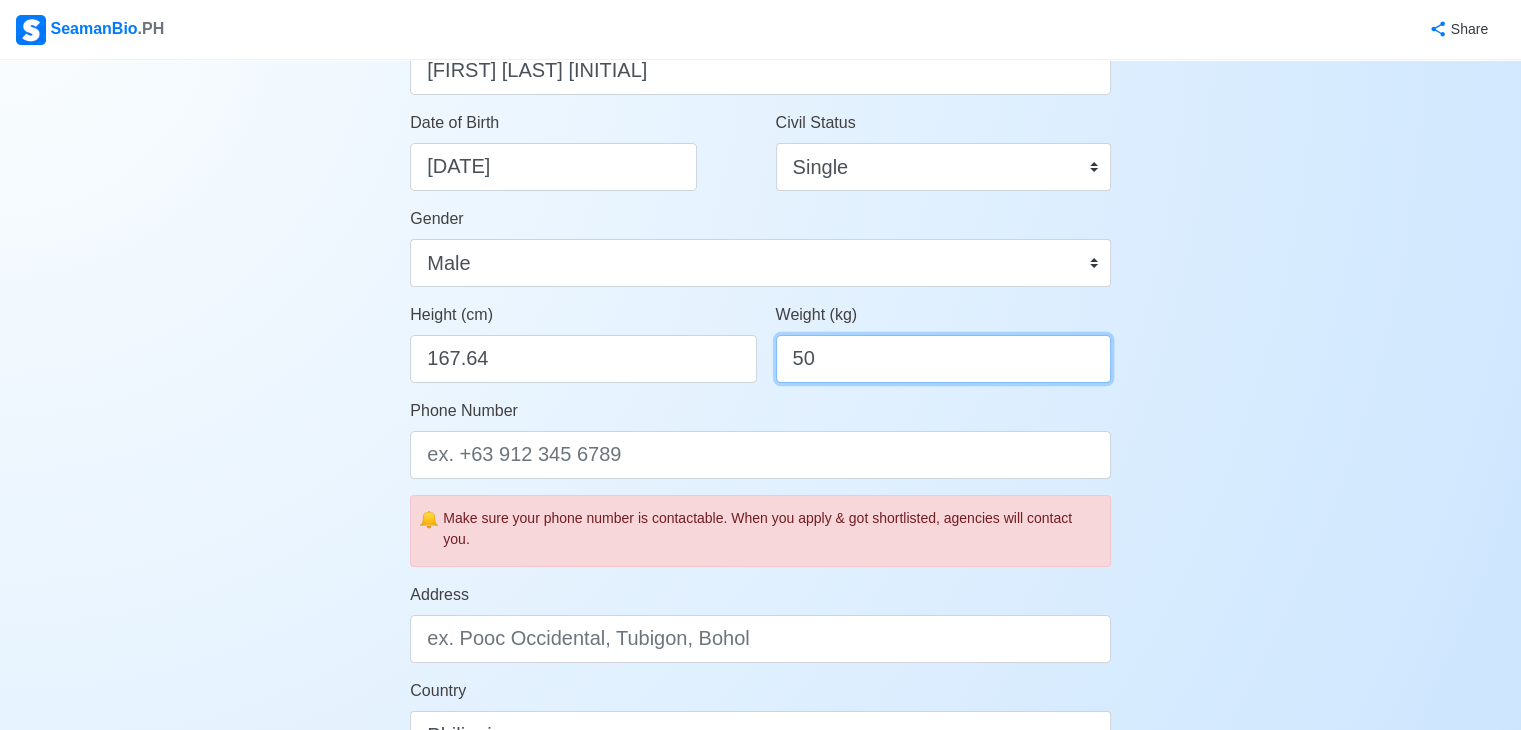 scroll, scrollTop: 534, scrollLeft: 0, axis: vertical 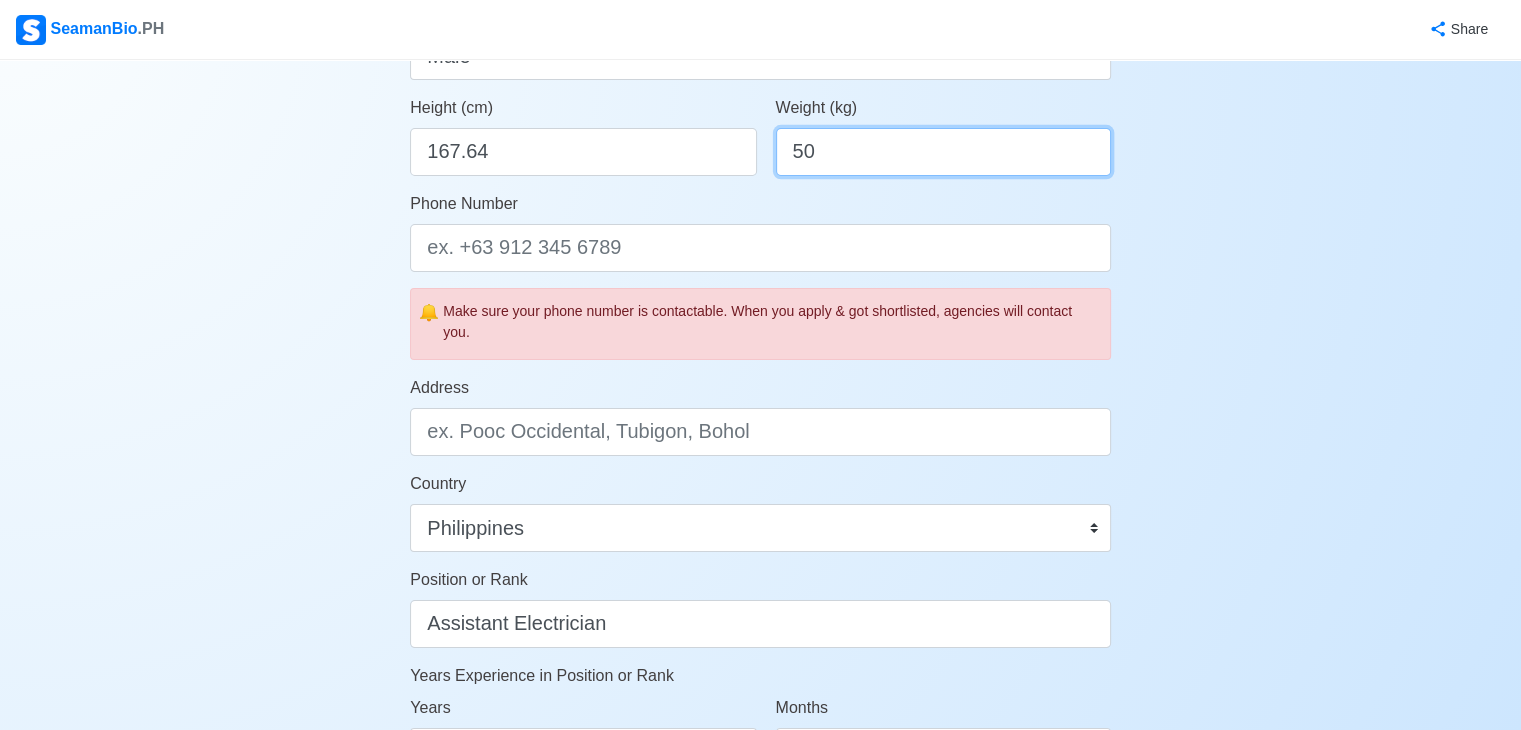 type on "50" 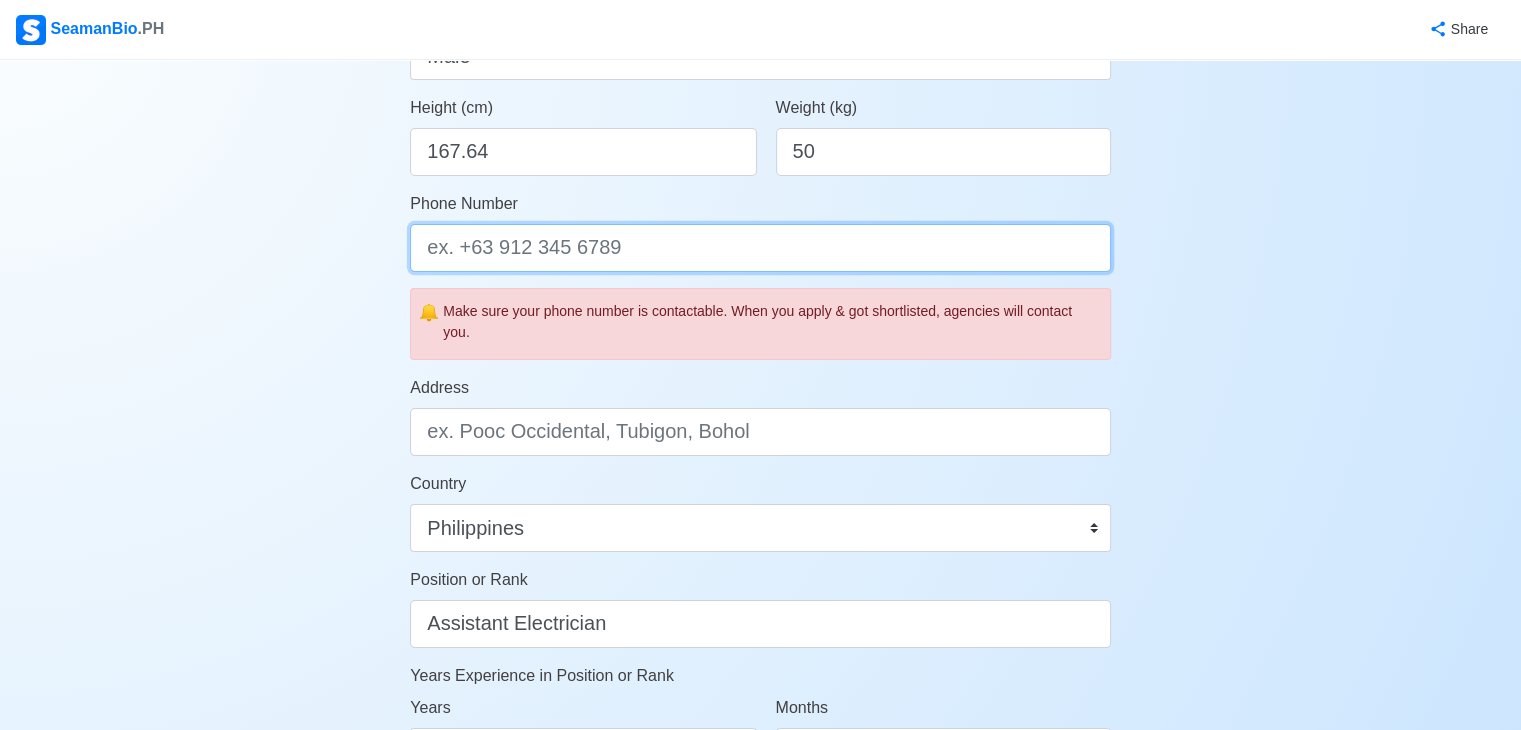 click on "Phone Number" at bounding box center (760, 248) 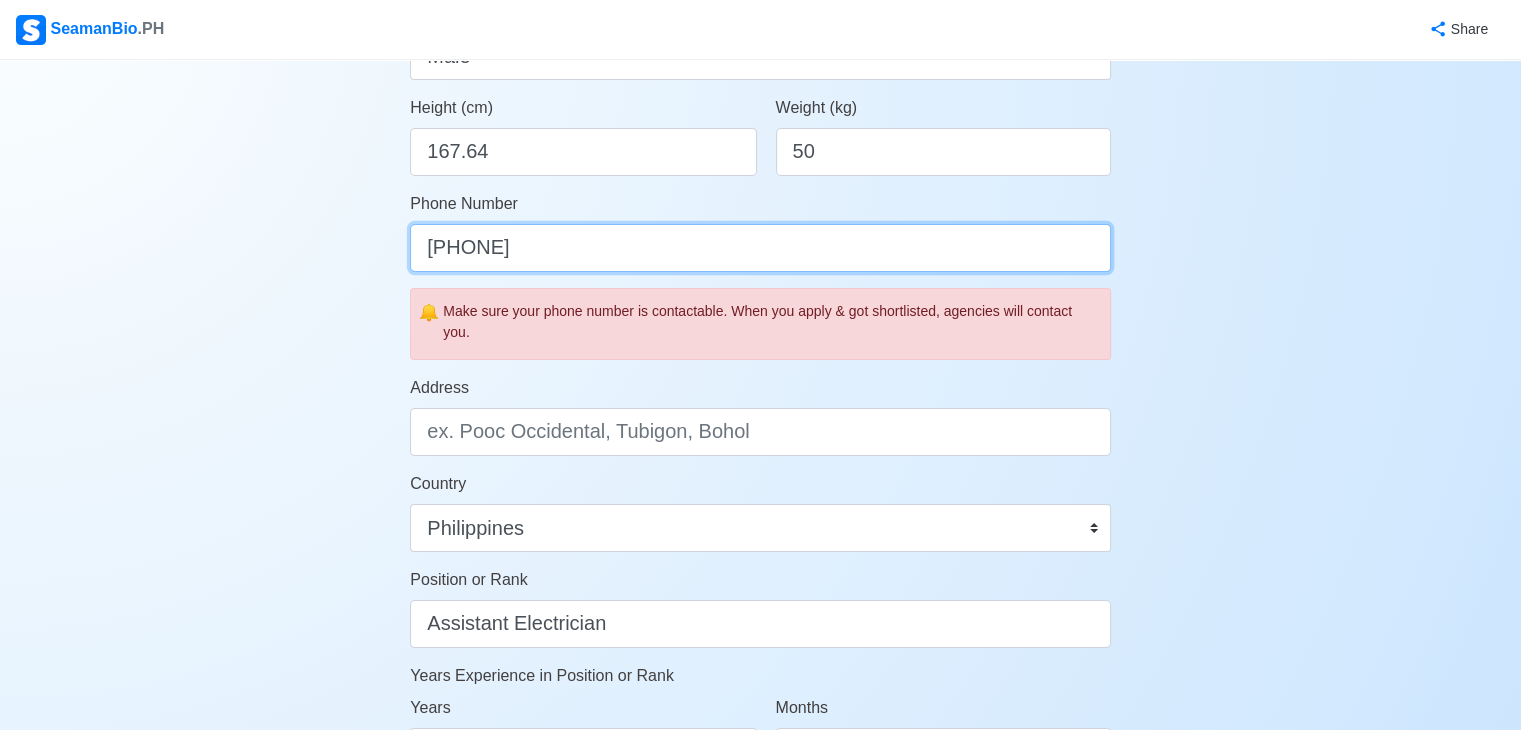 type on "[PHONE]" 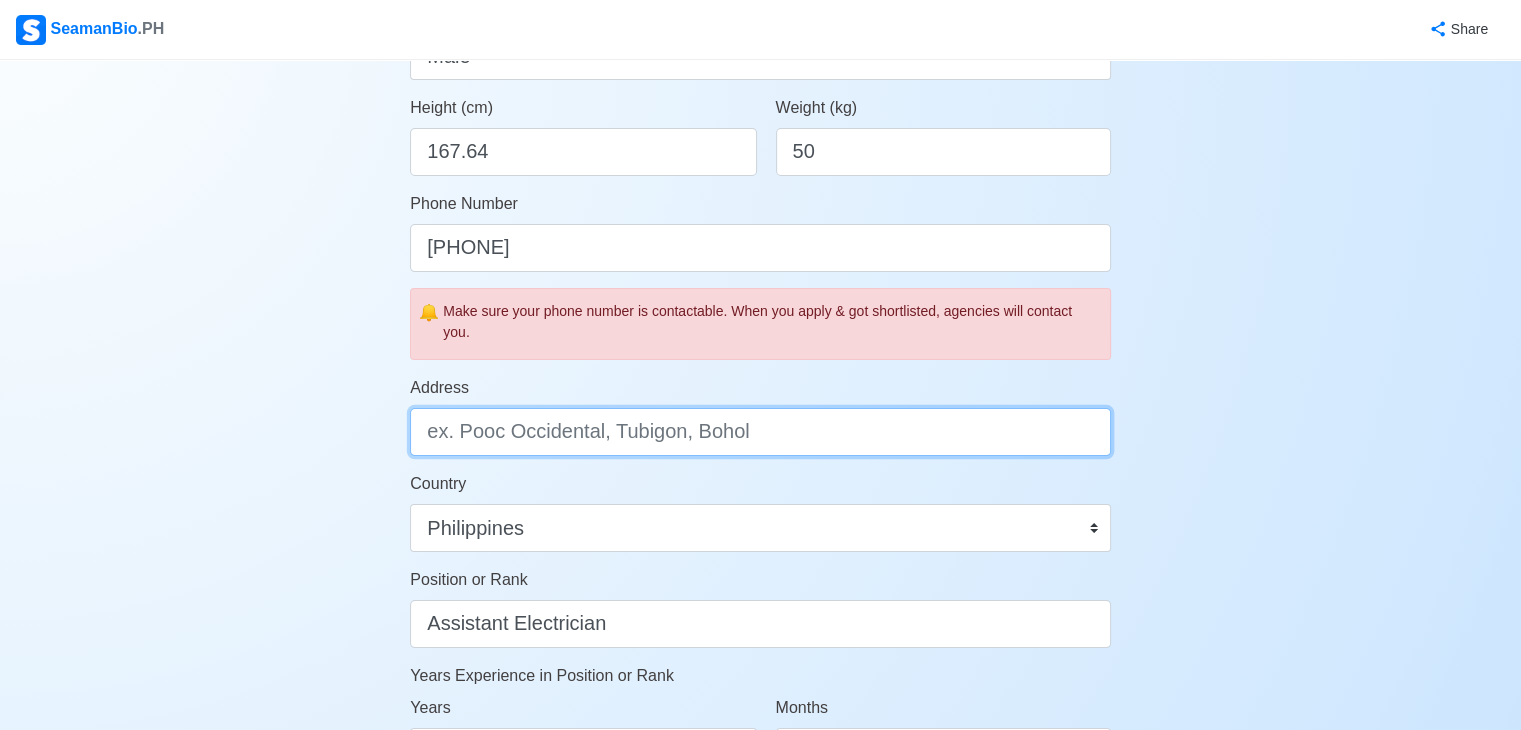 click on "Address" at bounding box center (760, 432) 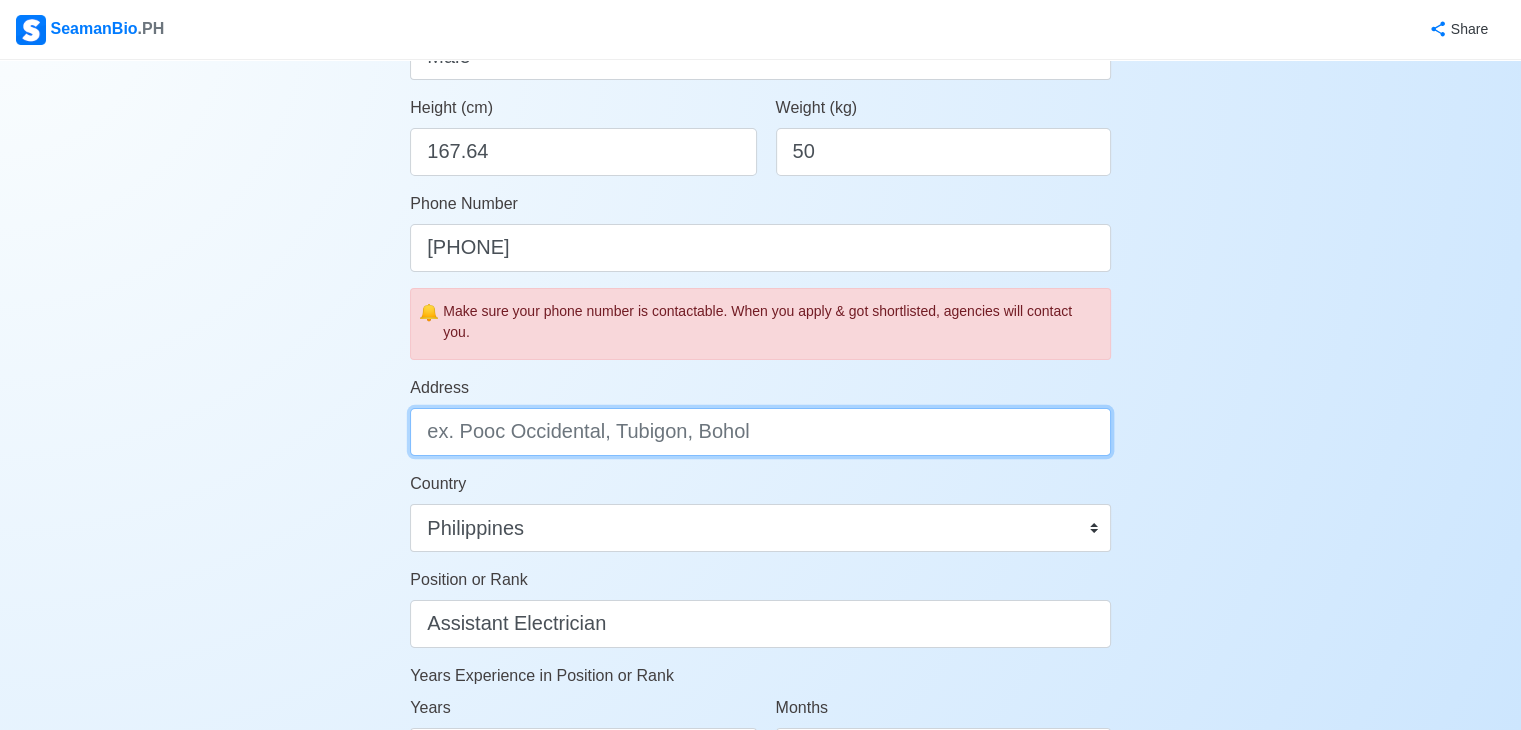 click on "Address" at bounding box center [760, 432] 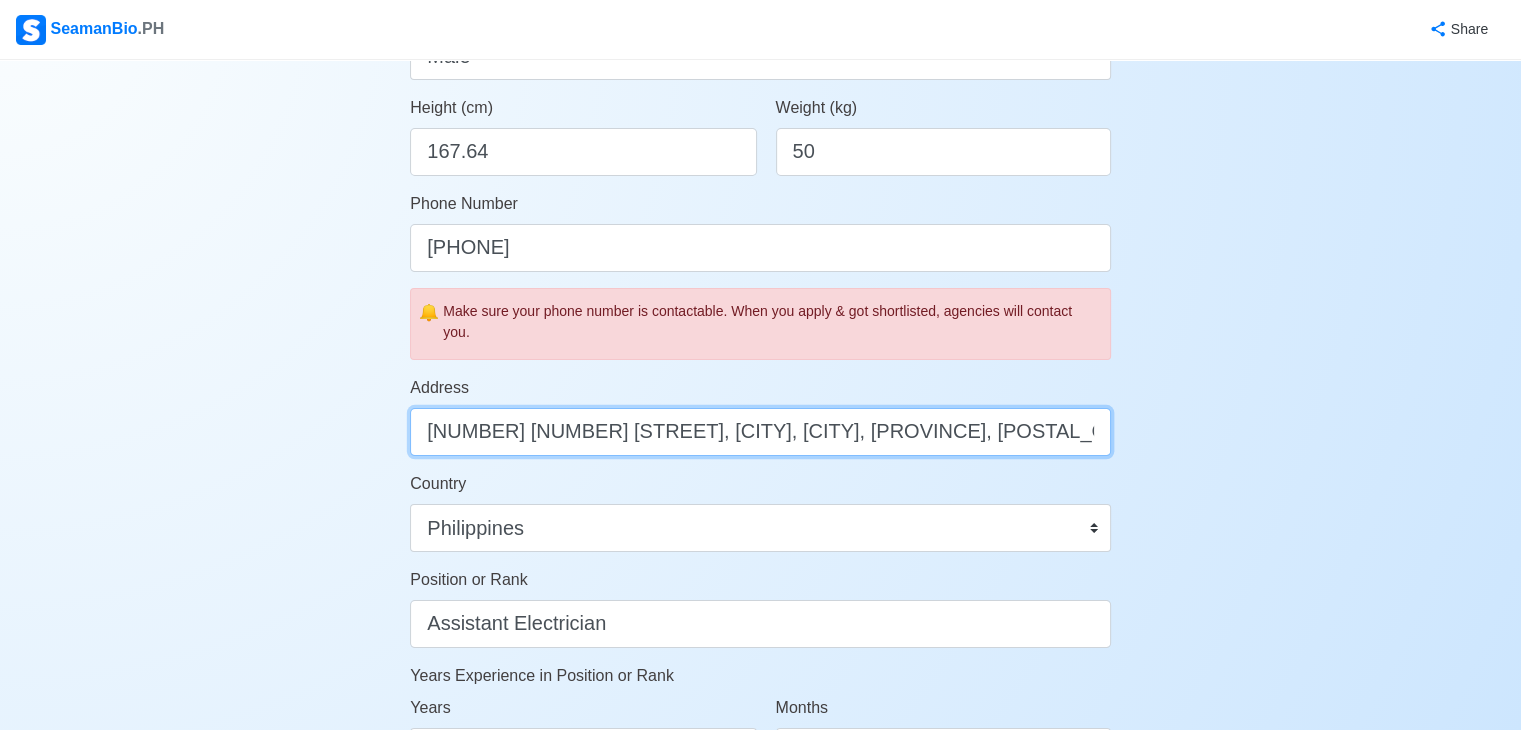 scroll, scrollTop: 0, scrollLeft: 123, axis: horizontal 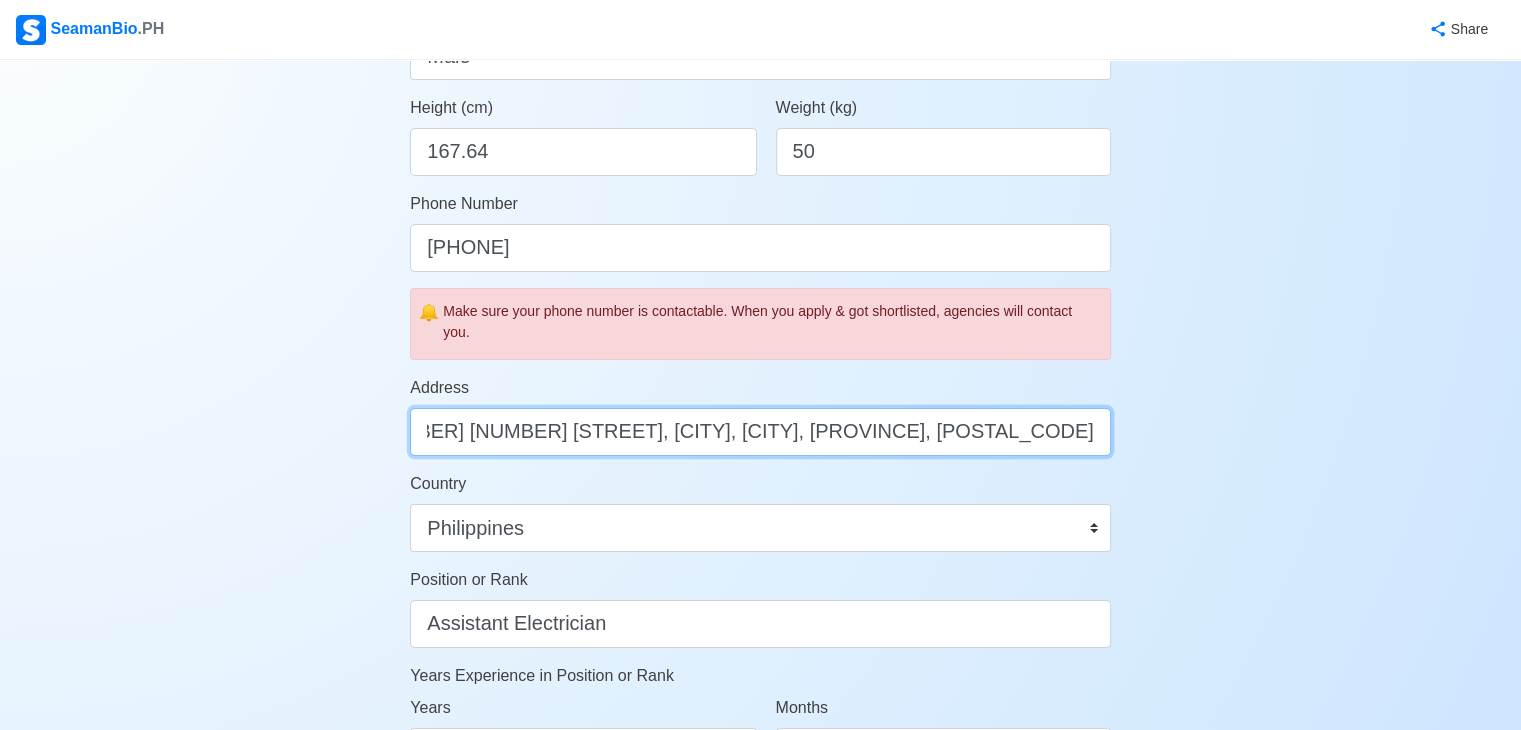 drag, startPoint x: 1040, startPoint y: 439, endPoint x: 1227, endPoint y: 408, distance: 189.55211 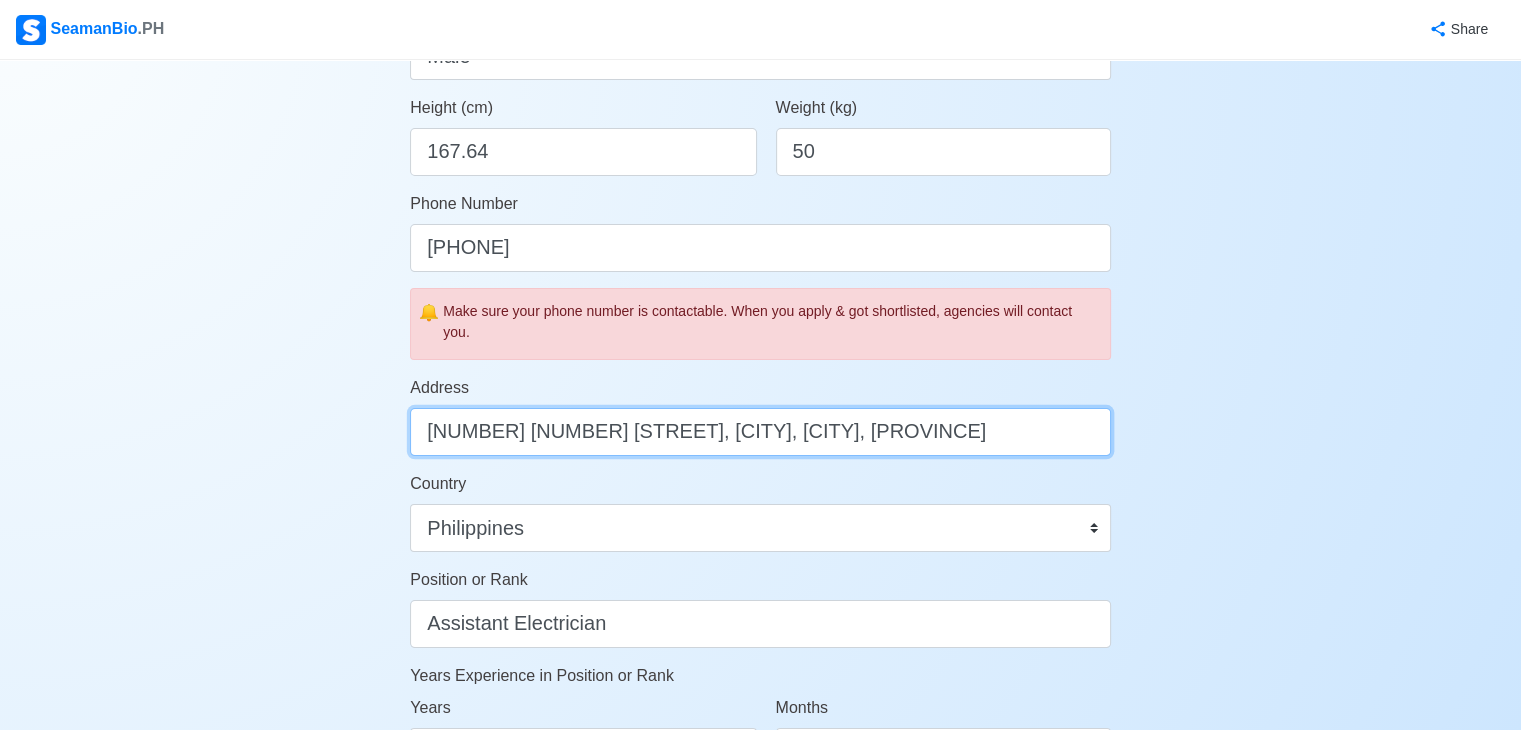 scroll, scrollTop: 0, scrollLeft: 64, axis: horizontal 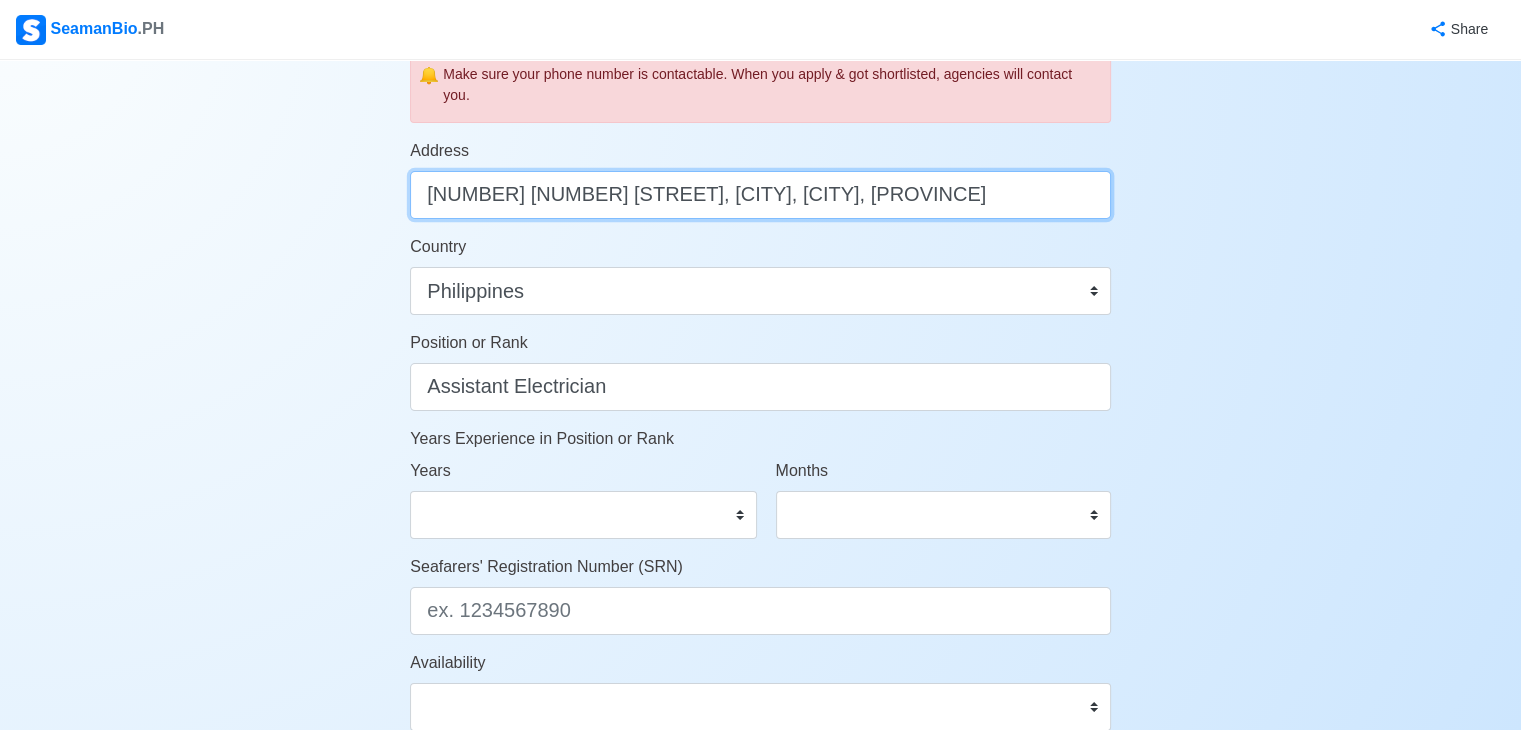 type on "[NUMBER] [NUMBER] [STREET], [CITY], [CITY], [PROVINCE]" 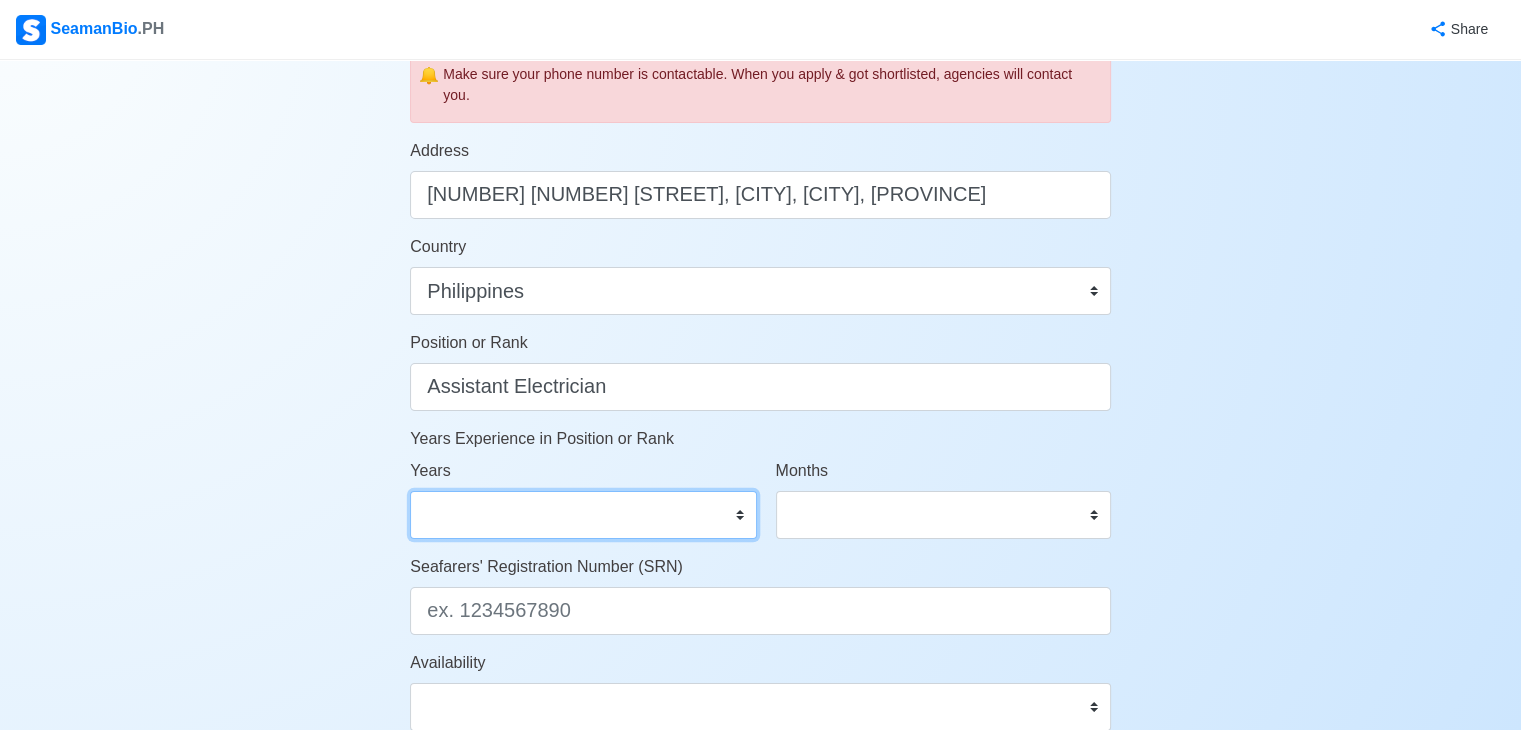 scroll, scrollTop: 0, scrollLeft: 0, axis: both 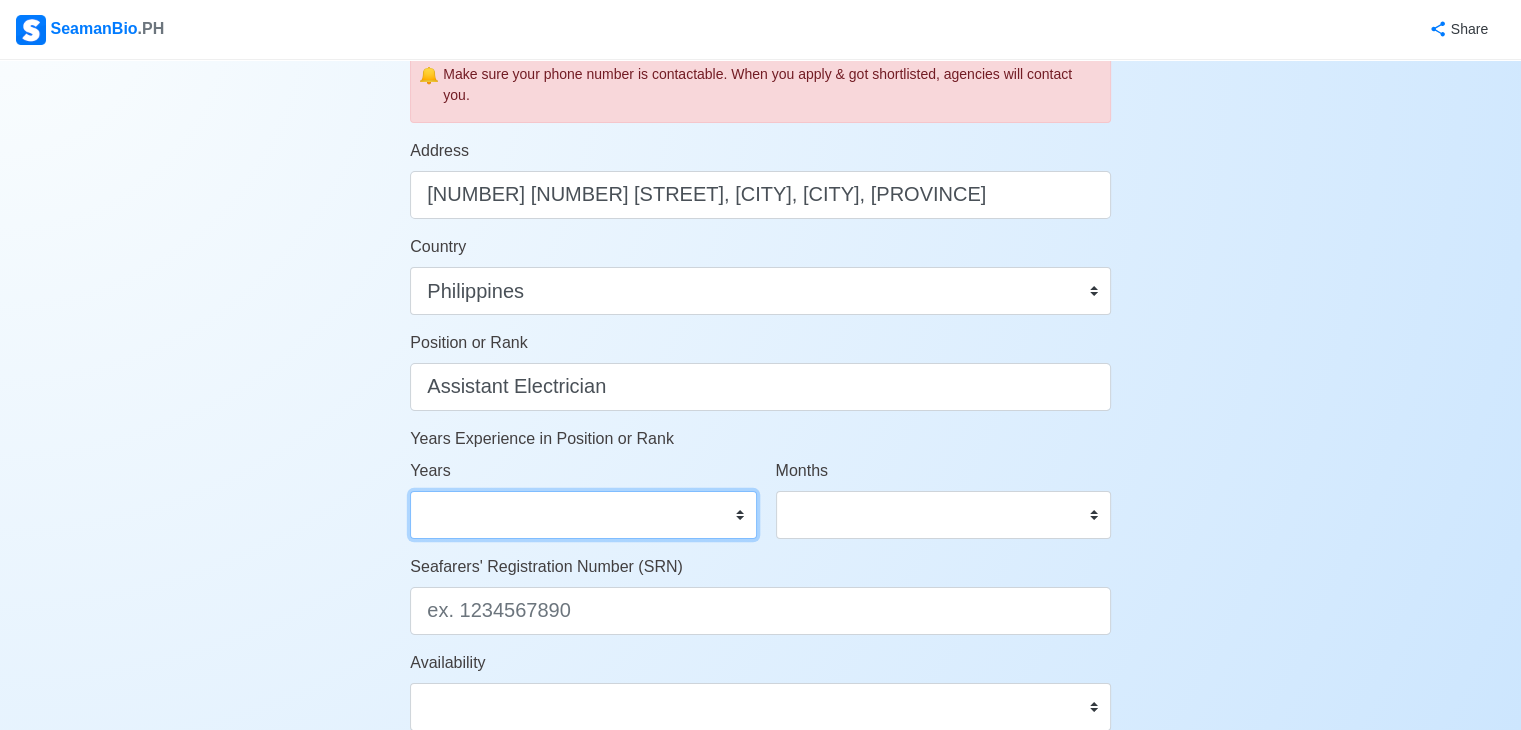 click on "0 1 2 3 4 5 6 7 8 9 10 11 12 13 14 15 16 17 18 19 20 21 22 23 24 25 26 27 28 29 30 31 32 33 34 35 36 37 38 39 40 41 42 43 44 45 46 47 48 49 50" at bounding box center (583, 515) 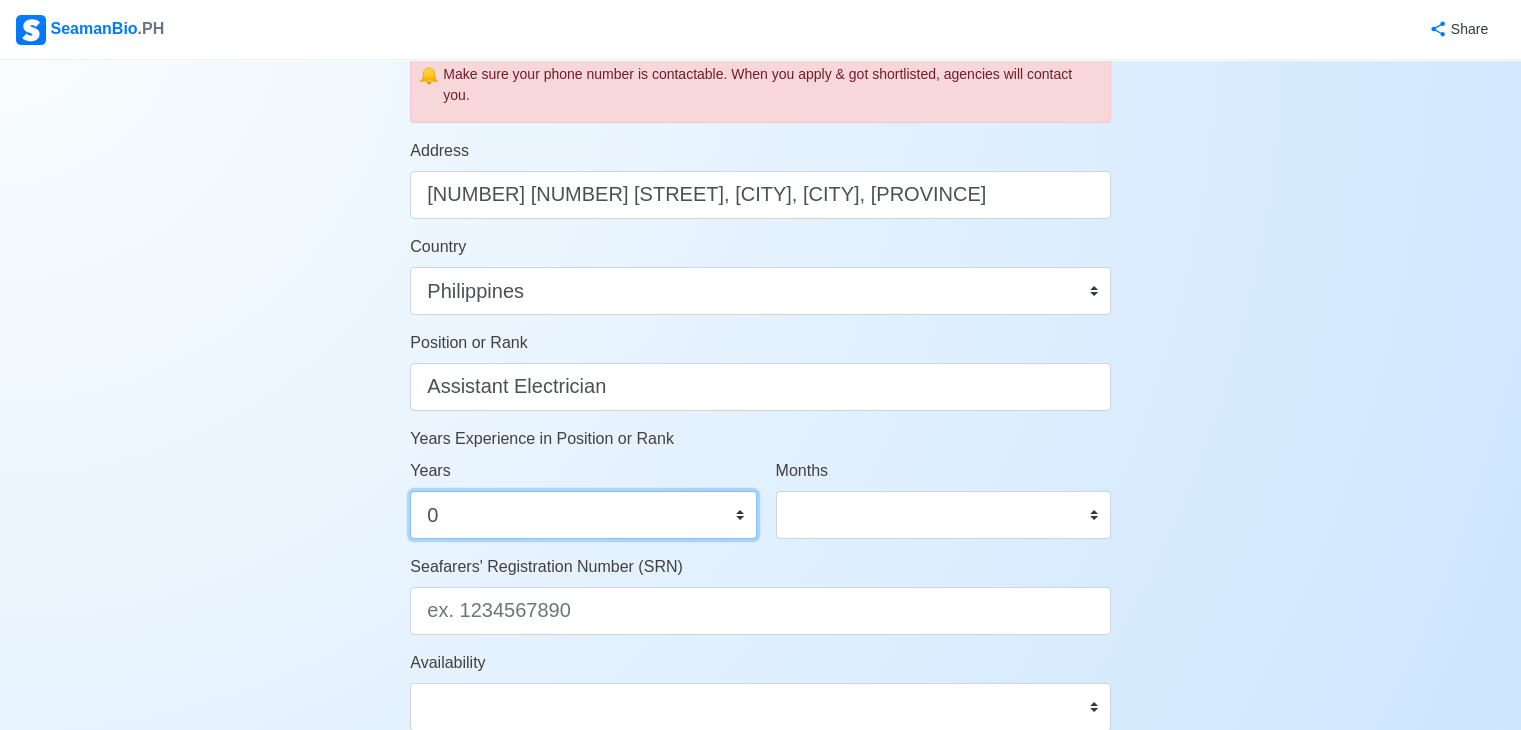 click on "0 1 2 3 4 5 6 7 8 9 10 11 12 13 14 15 16 17 18 19 20 21 22 23 24 25 26 27 28 29 30 31 32 33 34 35 36 37 38 39 40 41 42 43 44 45 46 47 48 49 50" at bounding box center (583, 515) 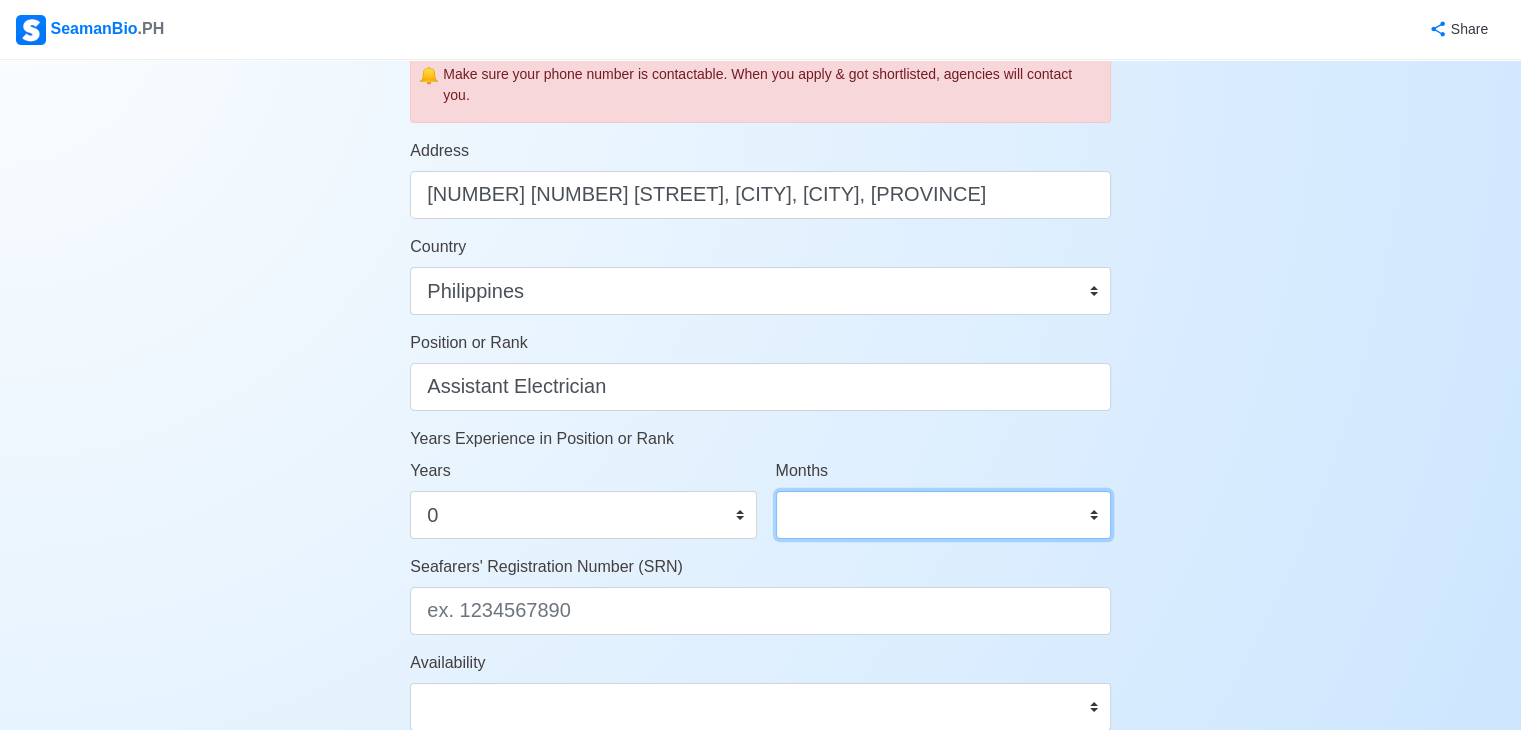 click on "0 1 2 3 4 5 6 7 8 9 10 11" at bounding box center [943, 515] 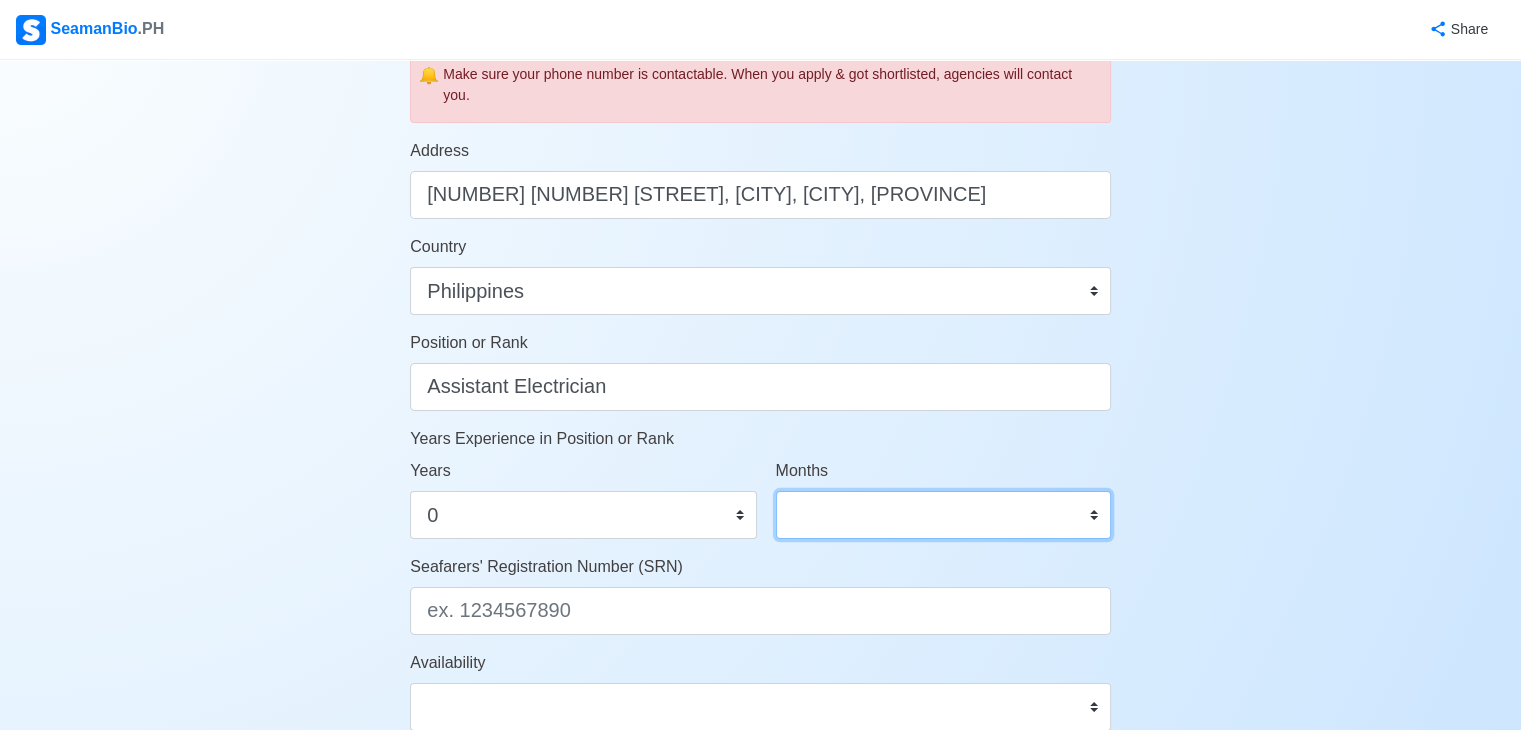 select on "0" 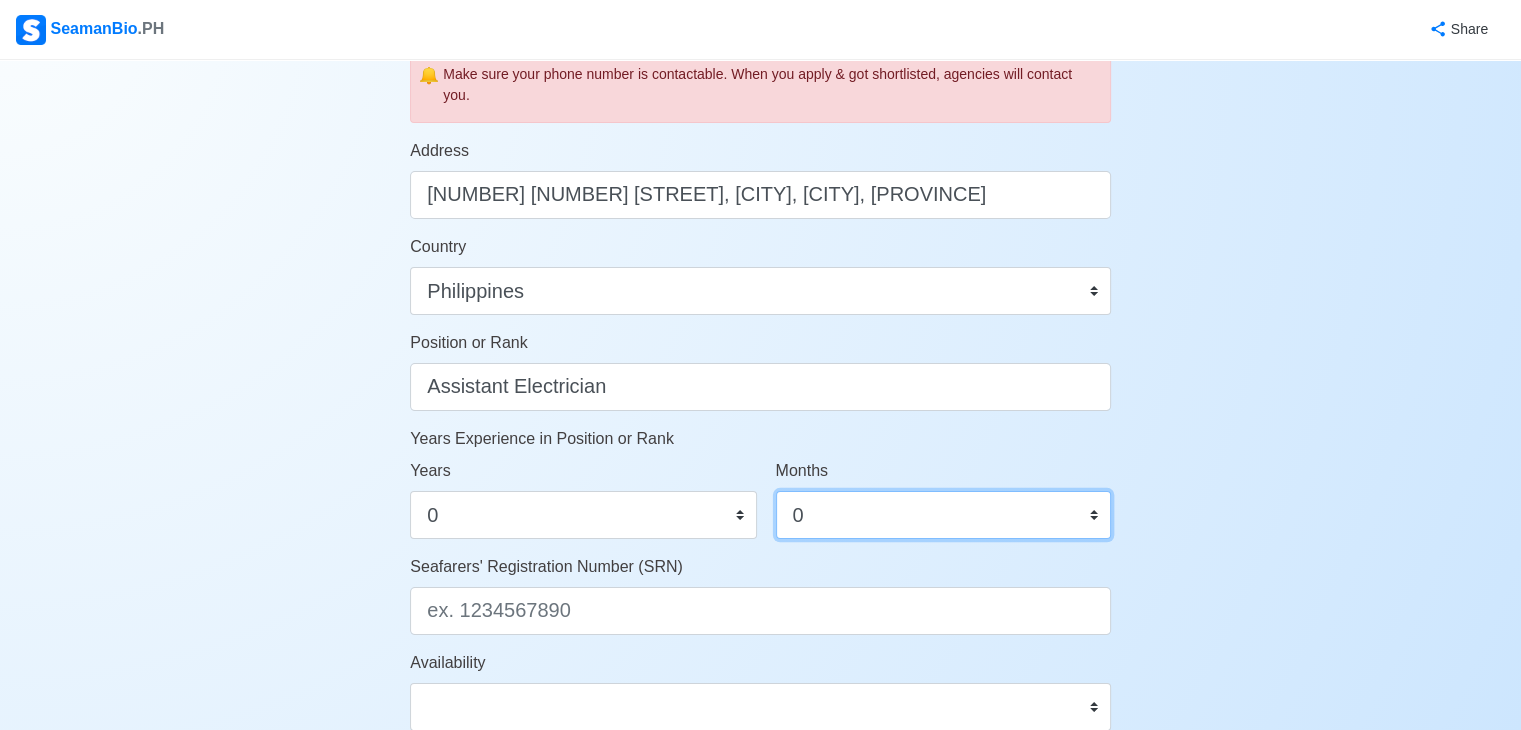 click on "0 1 2 3 4 5 6 7 8 9 10 11" at bounding box center [943, 515] 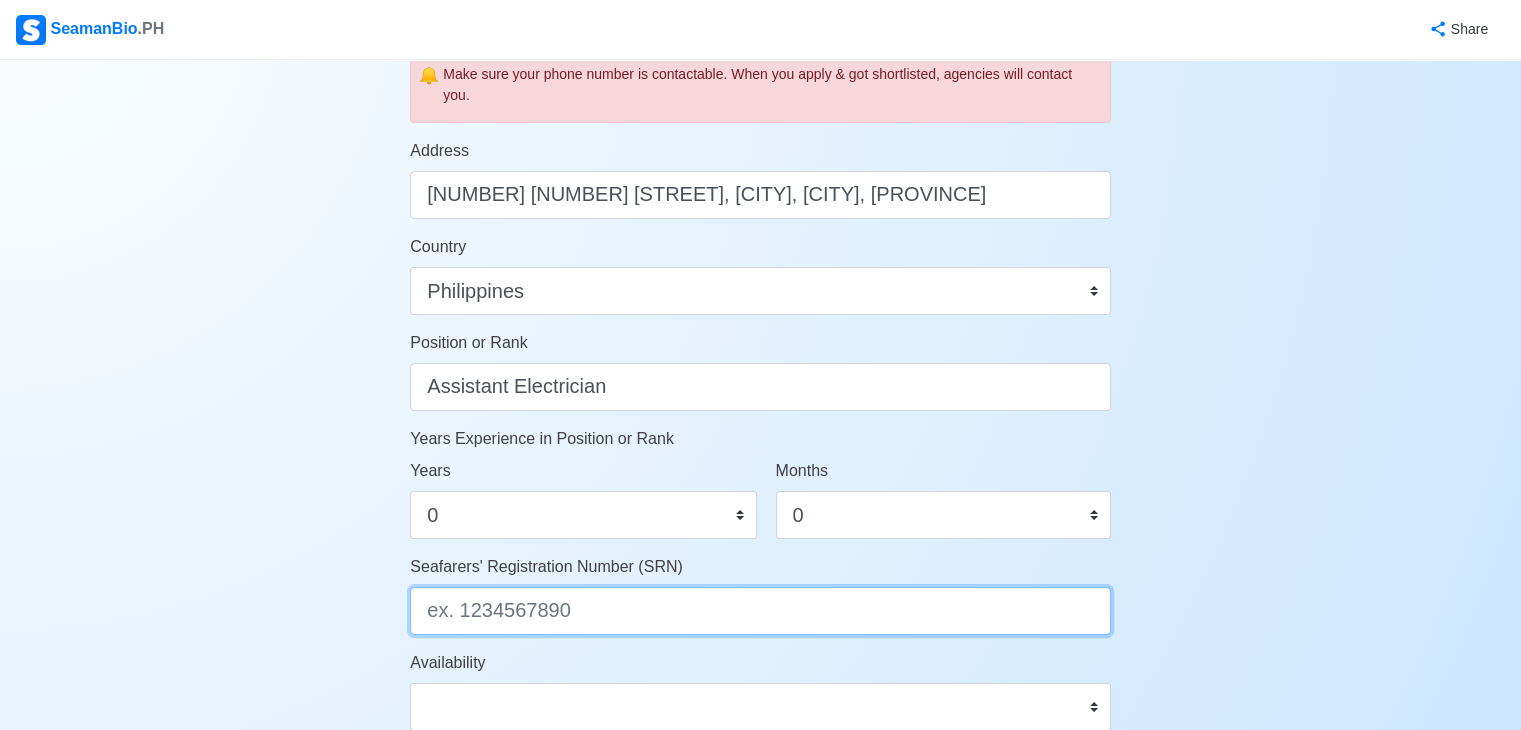 click on "Seafarers' Registration Number (SRN)" at bounding box center (760, 611) 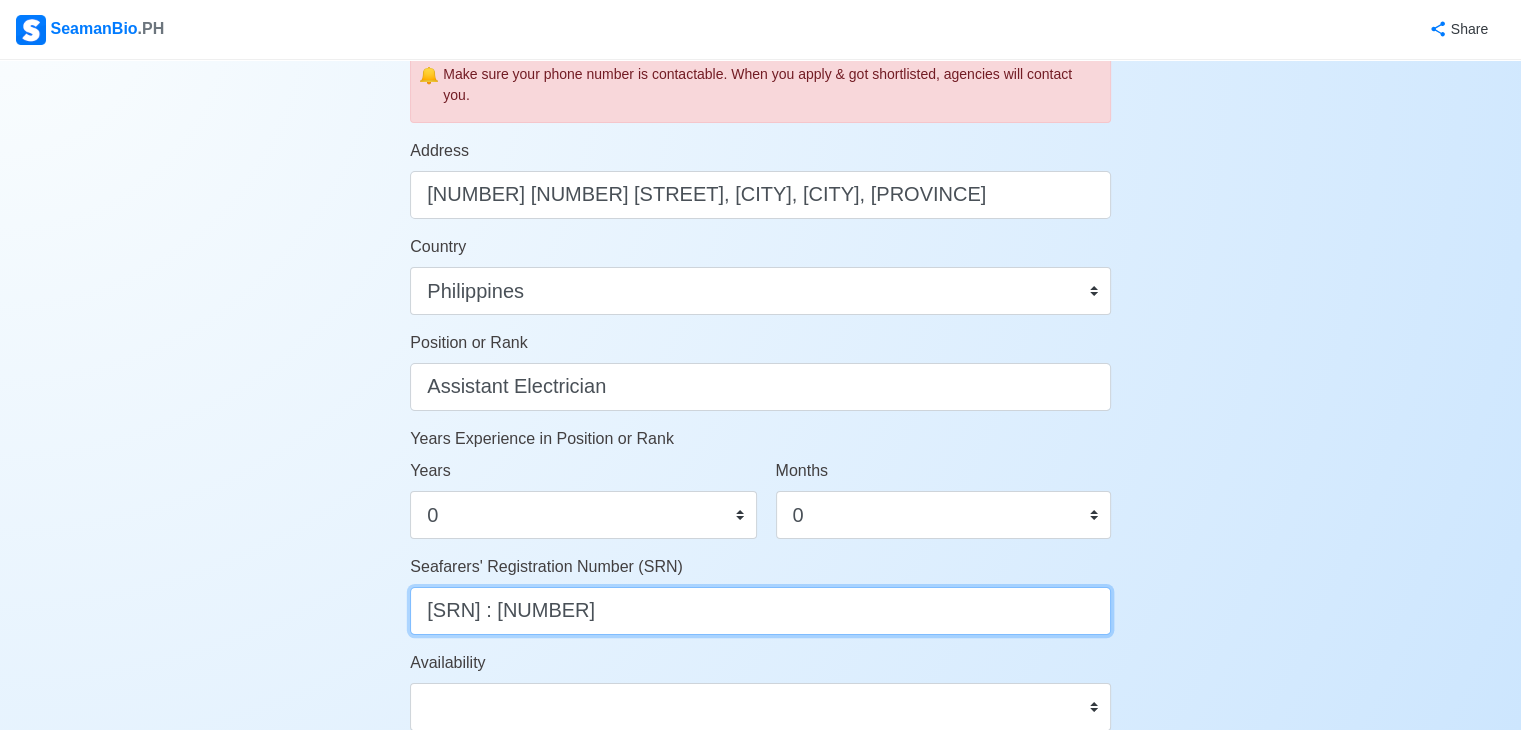drag, startPoint x: 480, startPoint y: 611, endPoint x: 118, endPoint y: 687, distance: 369.89188 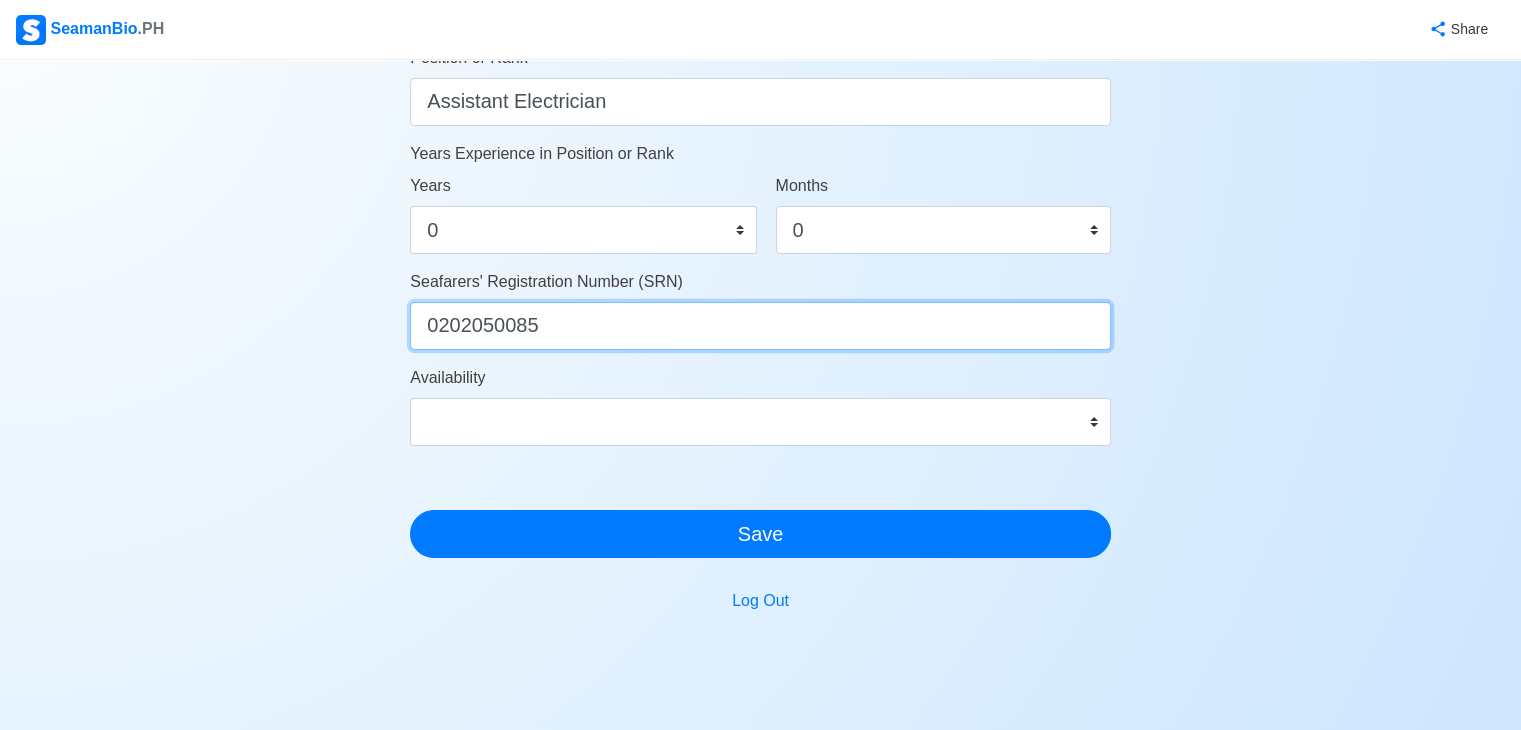 scroll, scrollTop: 1128, scrollLeft: 0, axis: vertical 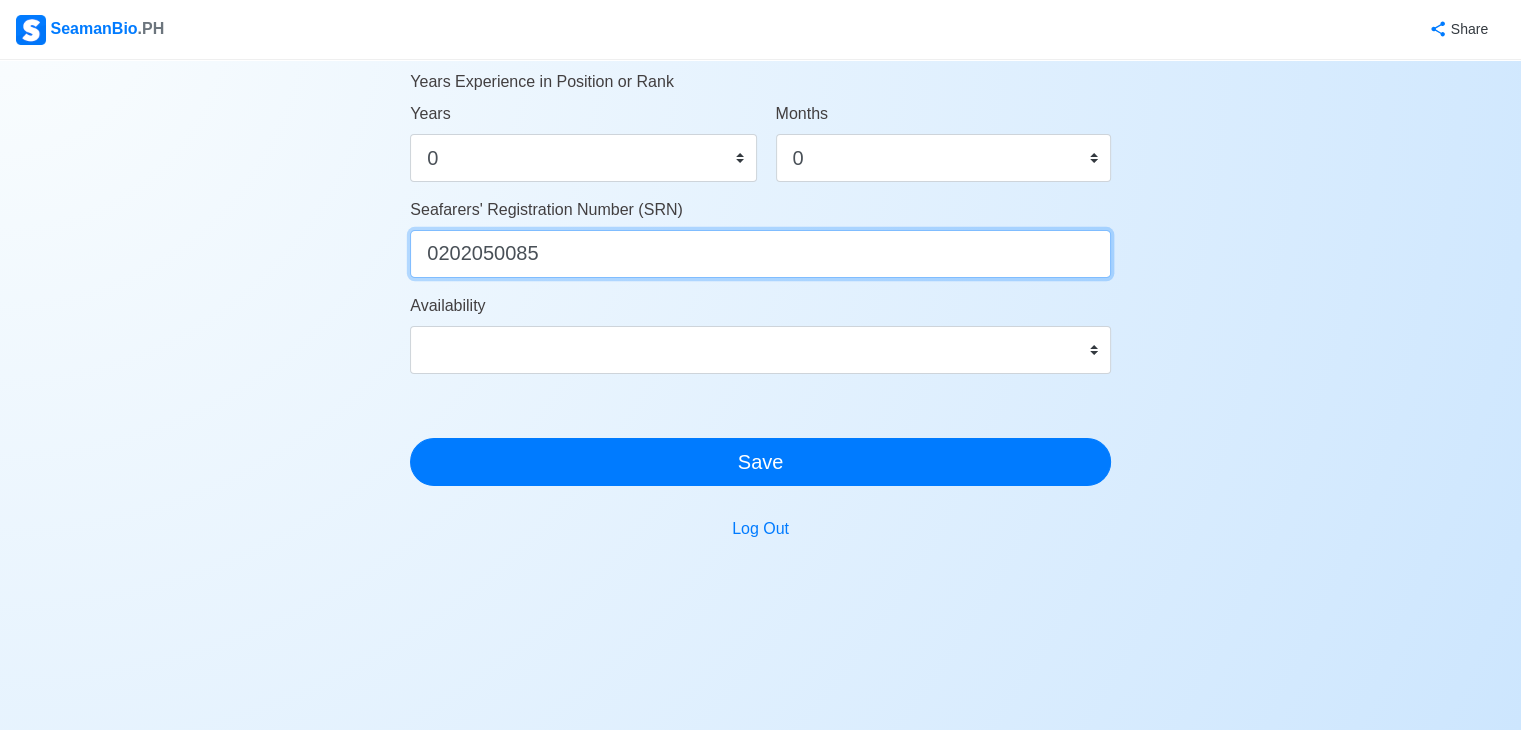 type on "0202050085" 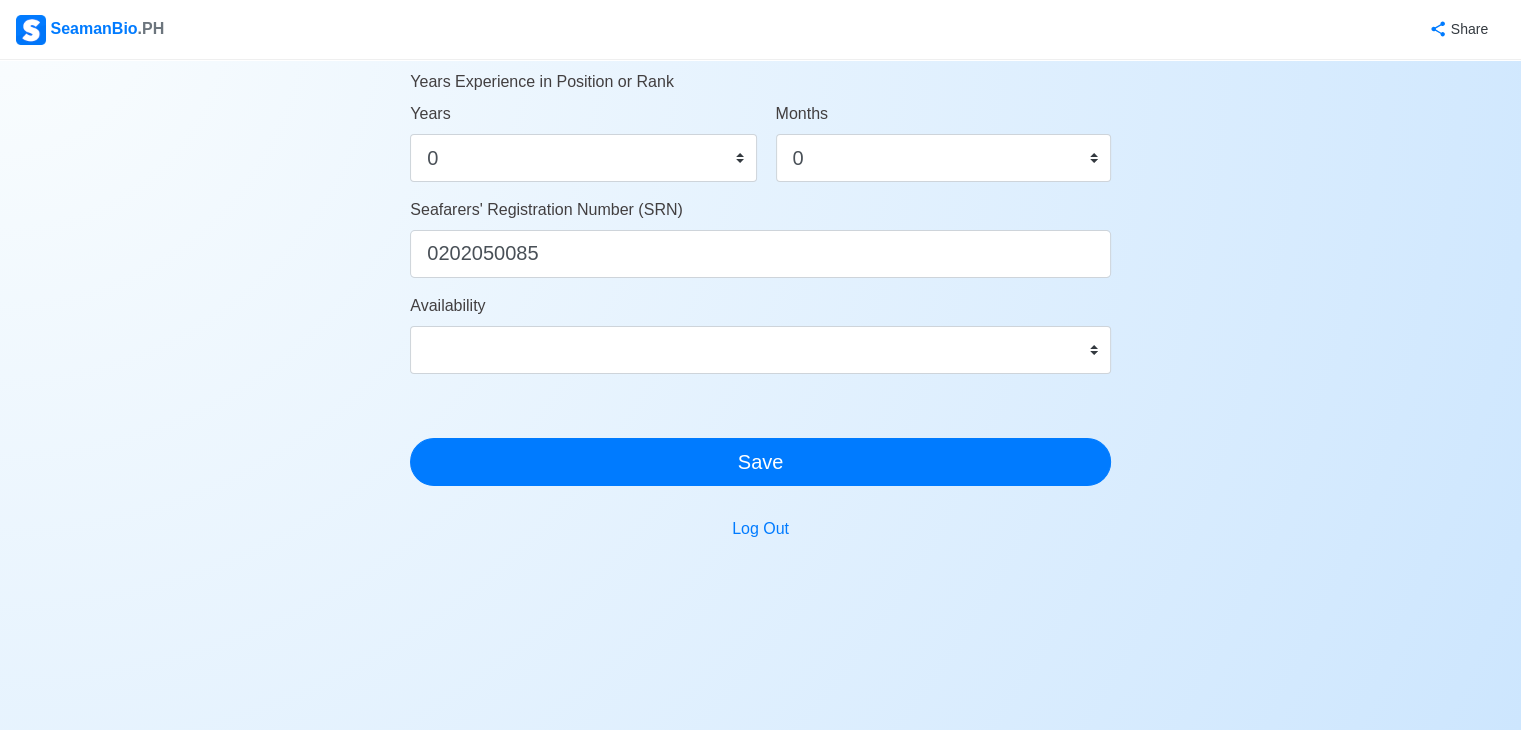 click on "Your Job Status Onboard Actively Looking for Job Not Looking for Job Hiring Visibility Visible for Hiring Not Visible for Hiring Your Name [FIRST] [LAST] [INITIAL] Date of Birth     [DATE] Civil Status Single Married Widowed Separated Gender Male Female Height (cm) [NUMBER] Weight (kg) [NUMBER] Phone Number [PHONE] 🔔 Make sure your phone number is contactable. When you apply &amp; got shortlisted, agencies will contact you. Address [NUMBER] [NUMBER] [STREET], [CITY], [CITY], [PROVINCE] Country Afghanistan Åland Islands Albania Algeria American Samoa Andorra Angola Anguilla Antarctica Antigua and Barbuda Argentina Armenia Aruba Australia Austria Azerbaijan Bahamas Bahrain Bangladesh Barbados Belarus Belgium Belize Benin Bermuda Bhutan Bolivia, Plurinational State of Bonaire, Sint Eustatius and Saba Bosnia and Herzegovina Botswana Bouvet Island Brazil British Indian Ocean Territory Brunei Darussalam Bulgaria Burkina Faso Burundi Cabo Verde Cambodia Cameroon Canada Cayman Islands" at bounding box center [760, -246] 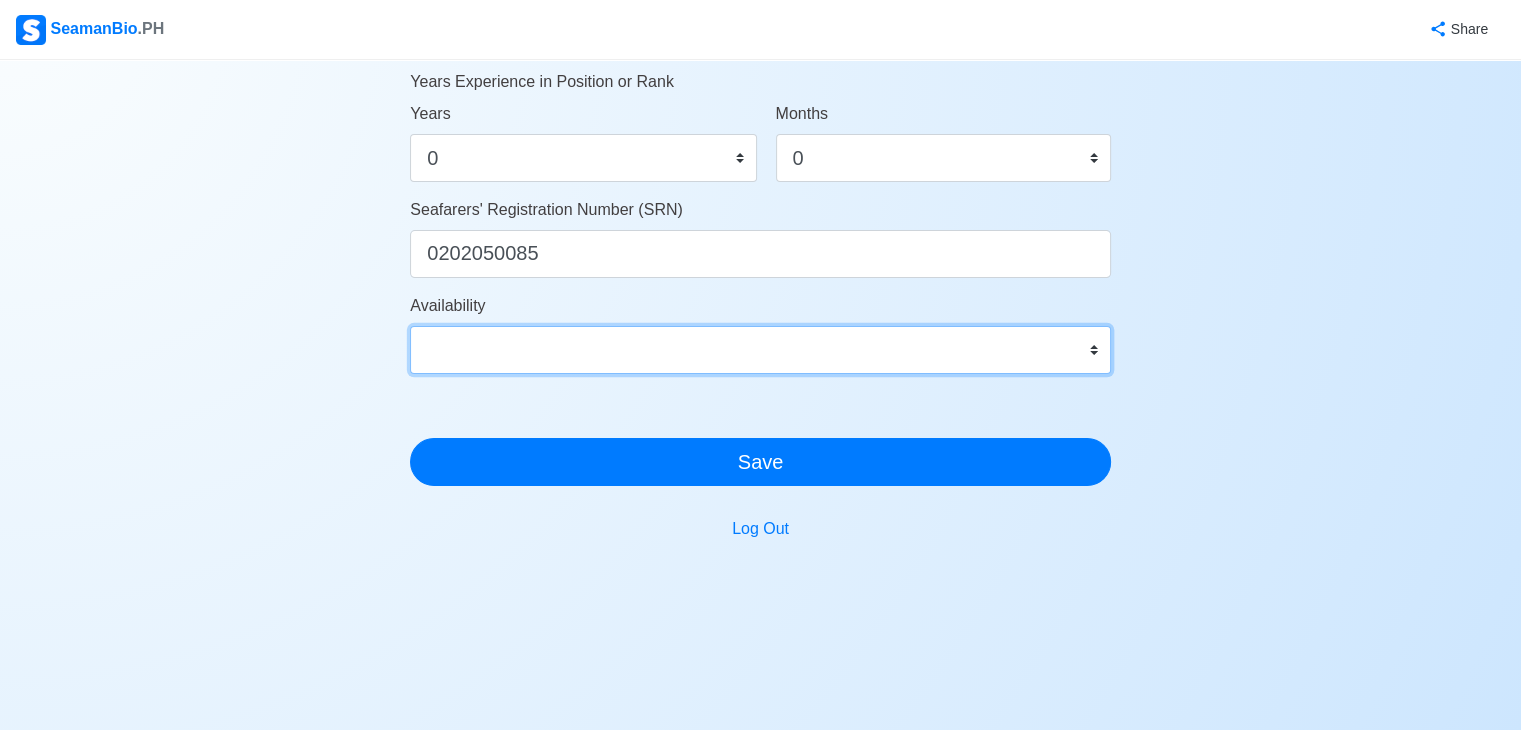 click on "Immediate Aug 2025  Sep 2025  Oct 2025  Nov 2025  Dec 2025  Jan 2026  Feb 2026  Mar 2026  Apr 2026" at bounding box center (760, 350) 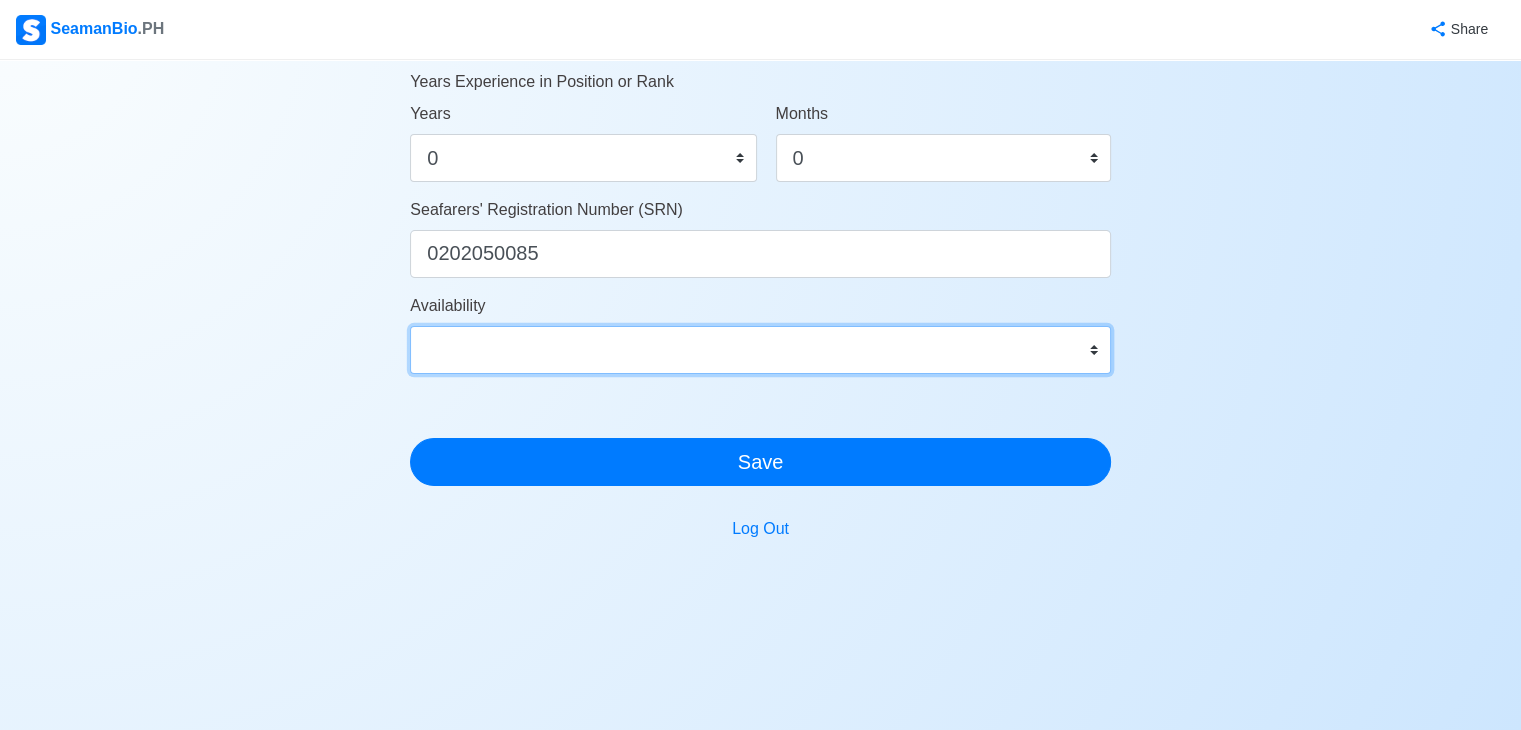 select on "4102416000000" 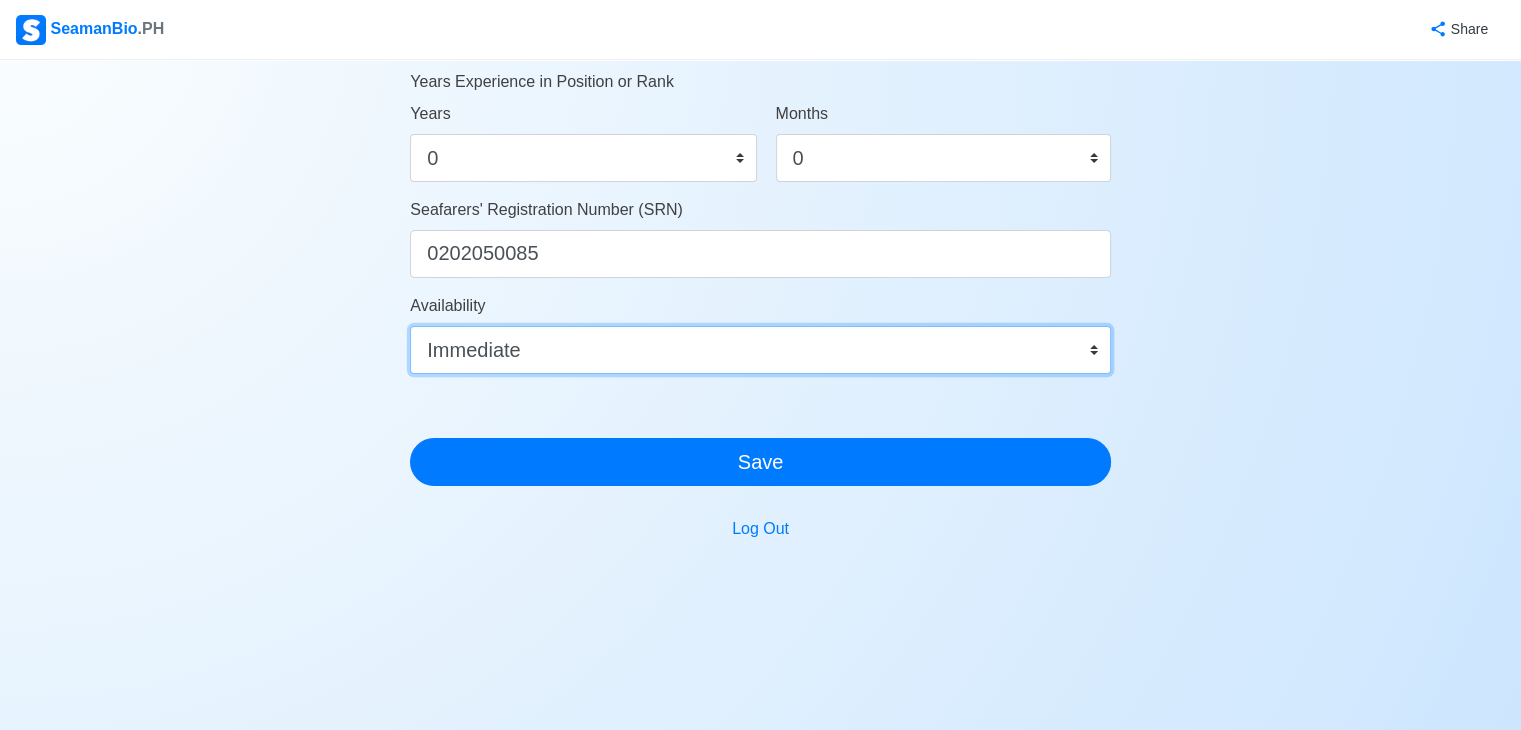 click on "Immediate Aug 2025  Sep 2025  Oct 2025  Nov 2025  Dec 2025  Jan 2026  Feb 2026  Mar 2026  Apr 2026" at bounding box center (760, 350) 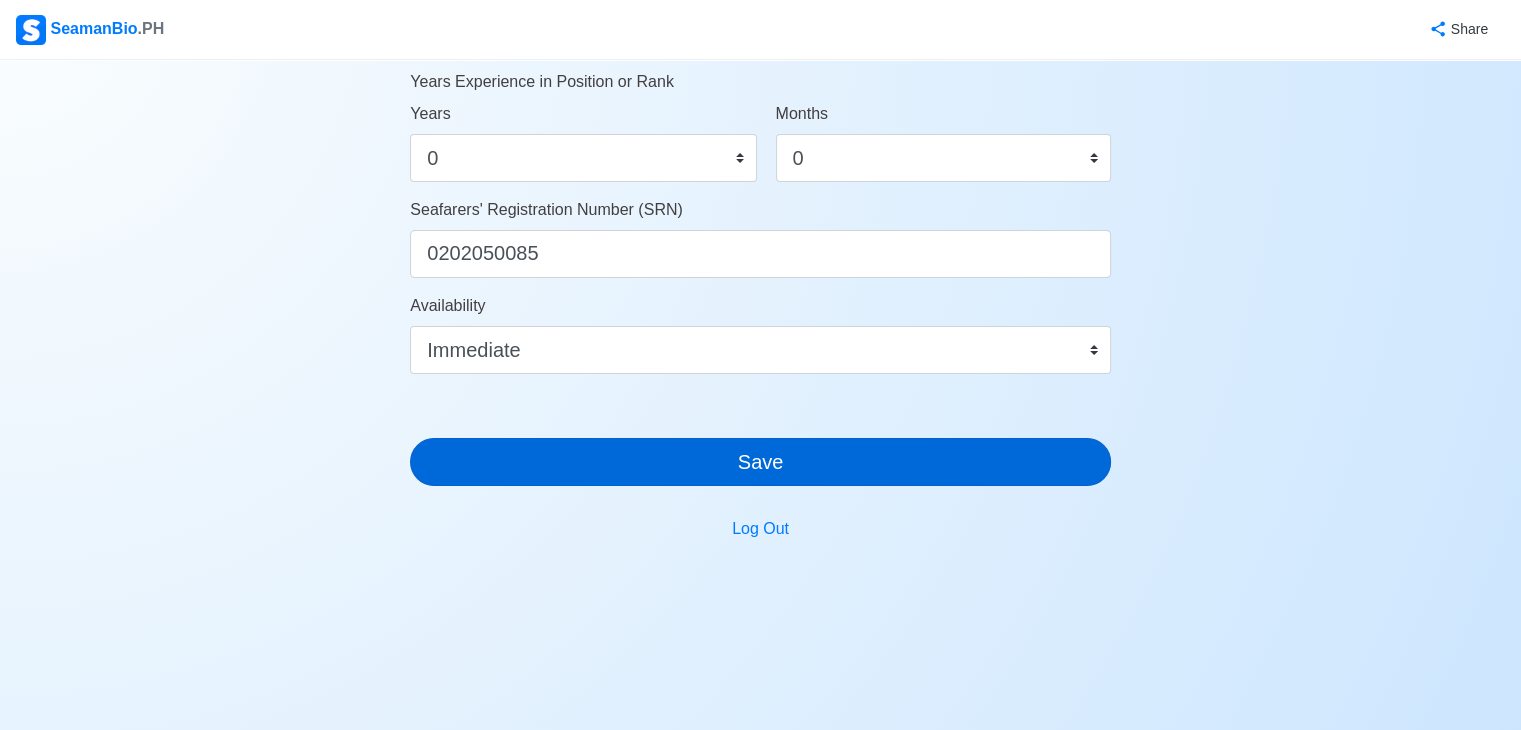 drag, startPoint x: 656, startPoint y: 429, endPoint x: 650, endPoint y: 449, distance: 20.880613 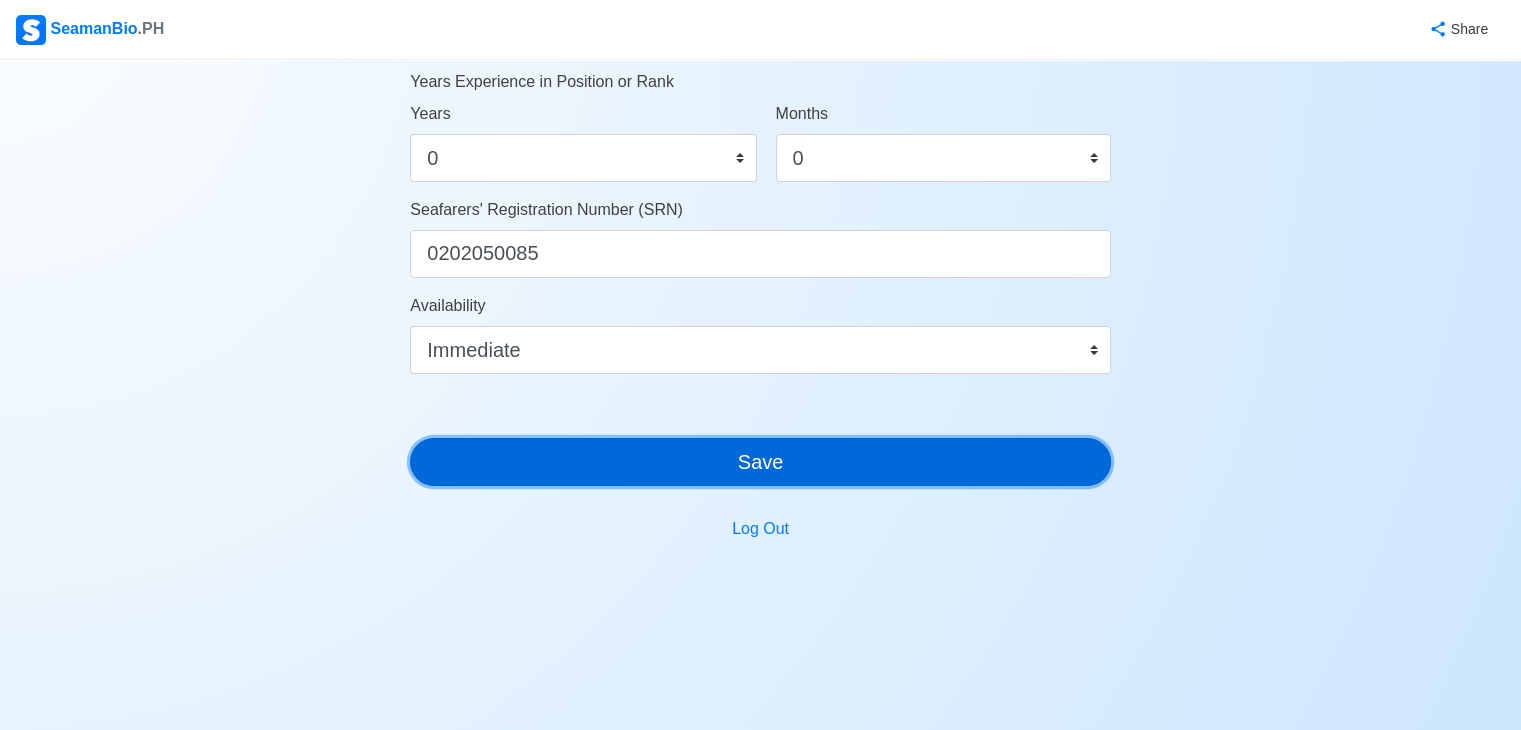 click on "Save" at bounding box center [760, 462] 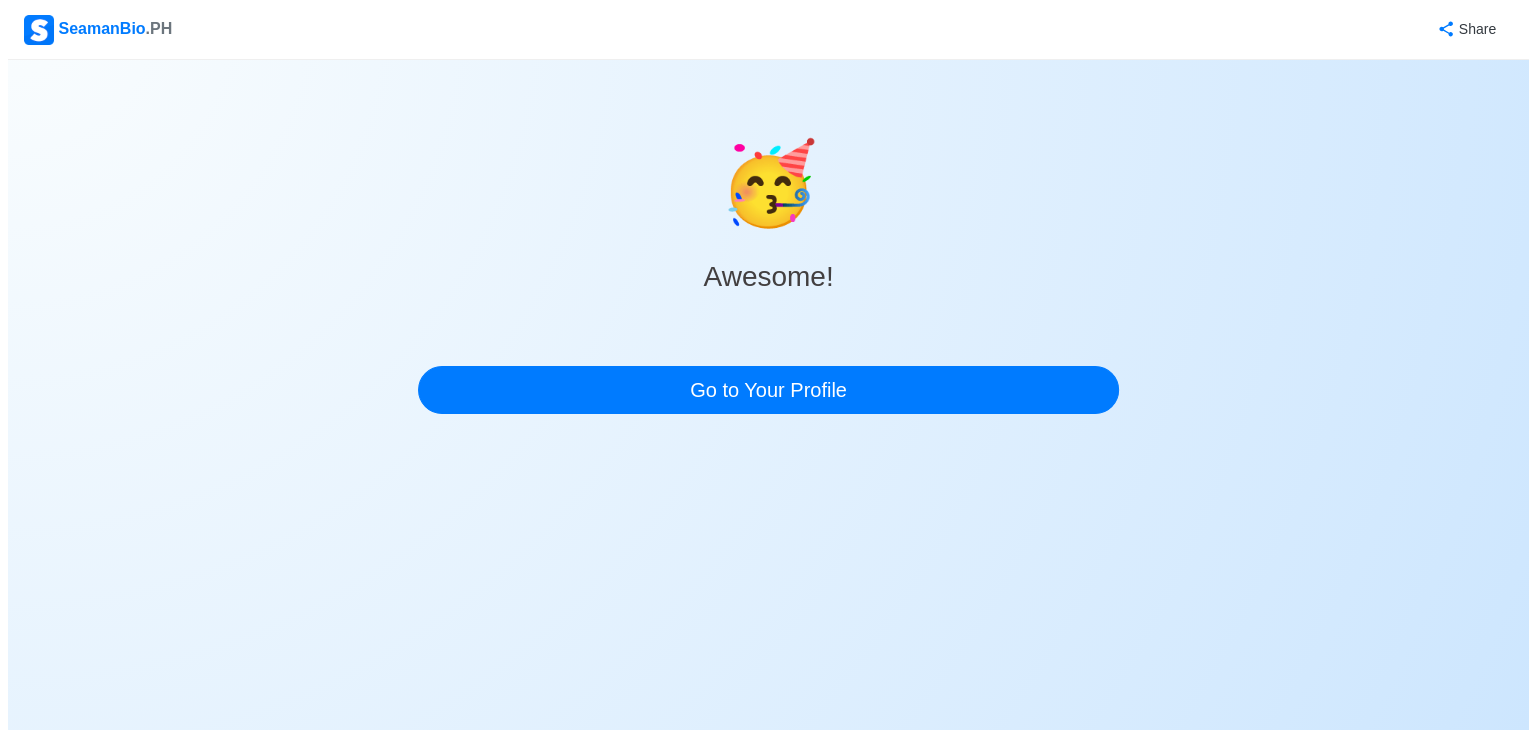scroll, scrollTop: 0, scrollLeft: 0, axis: both 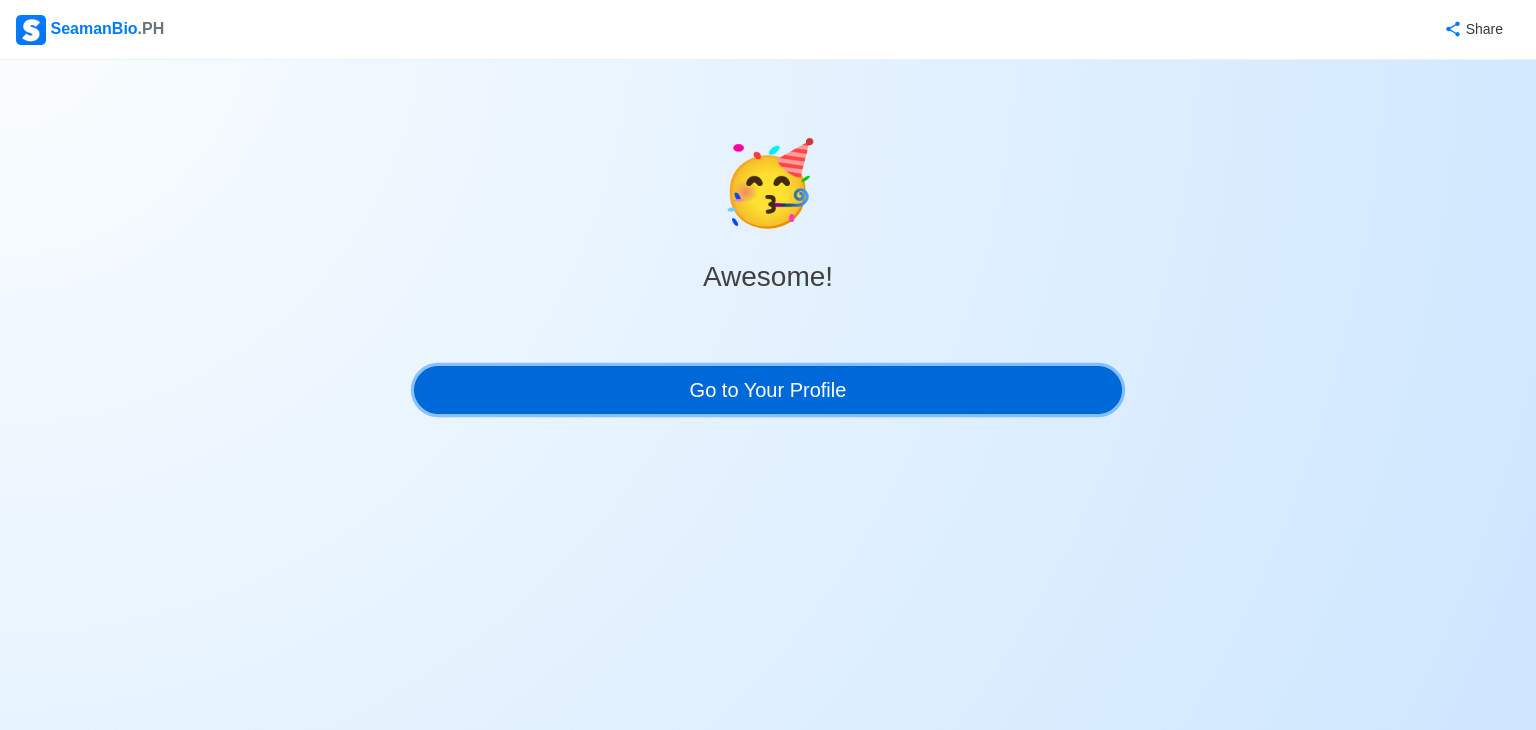 click on "Go to Your Profile" at bounding box center (768, 390) 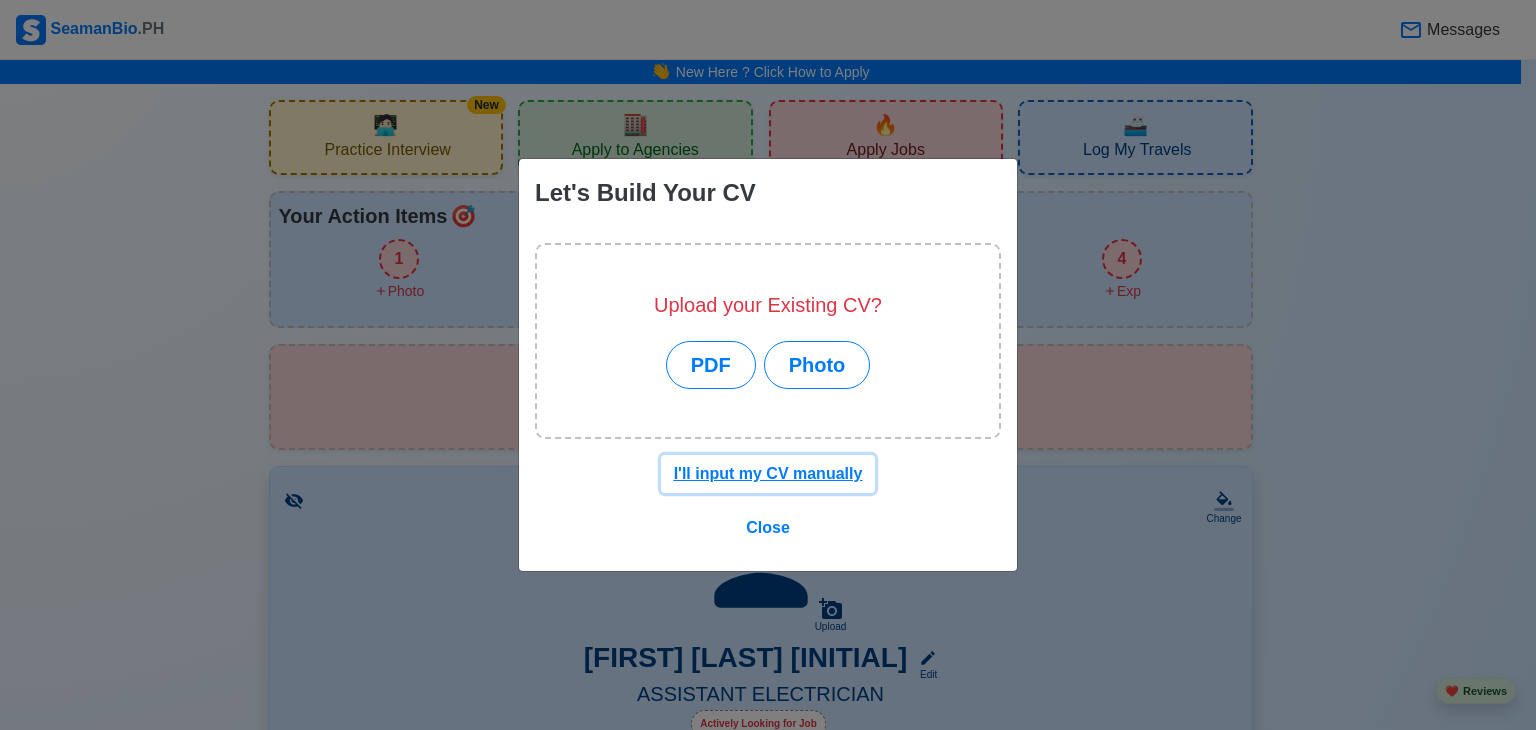 click on "I'll input my CV manually" at bounding box center [768, 473] 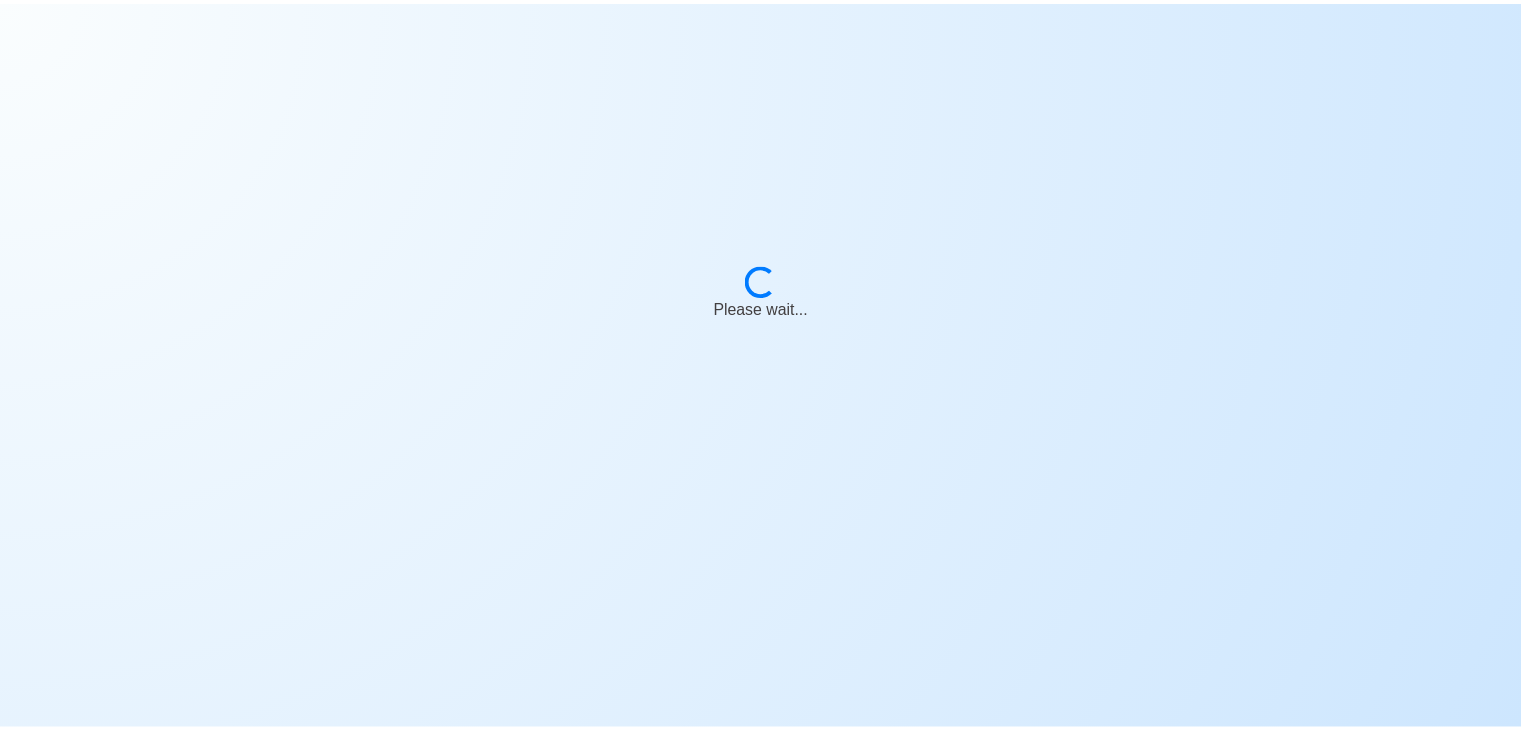 scroll, scrollTop: 0, scrollLeft: 0, axis: both 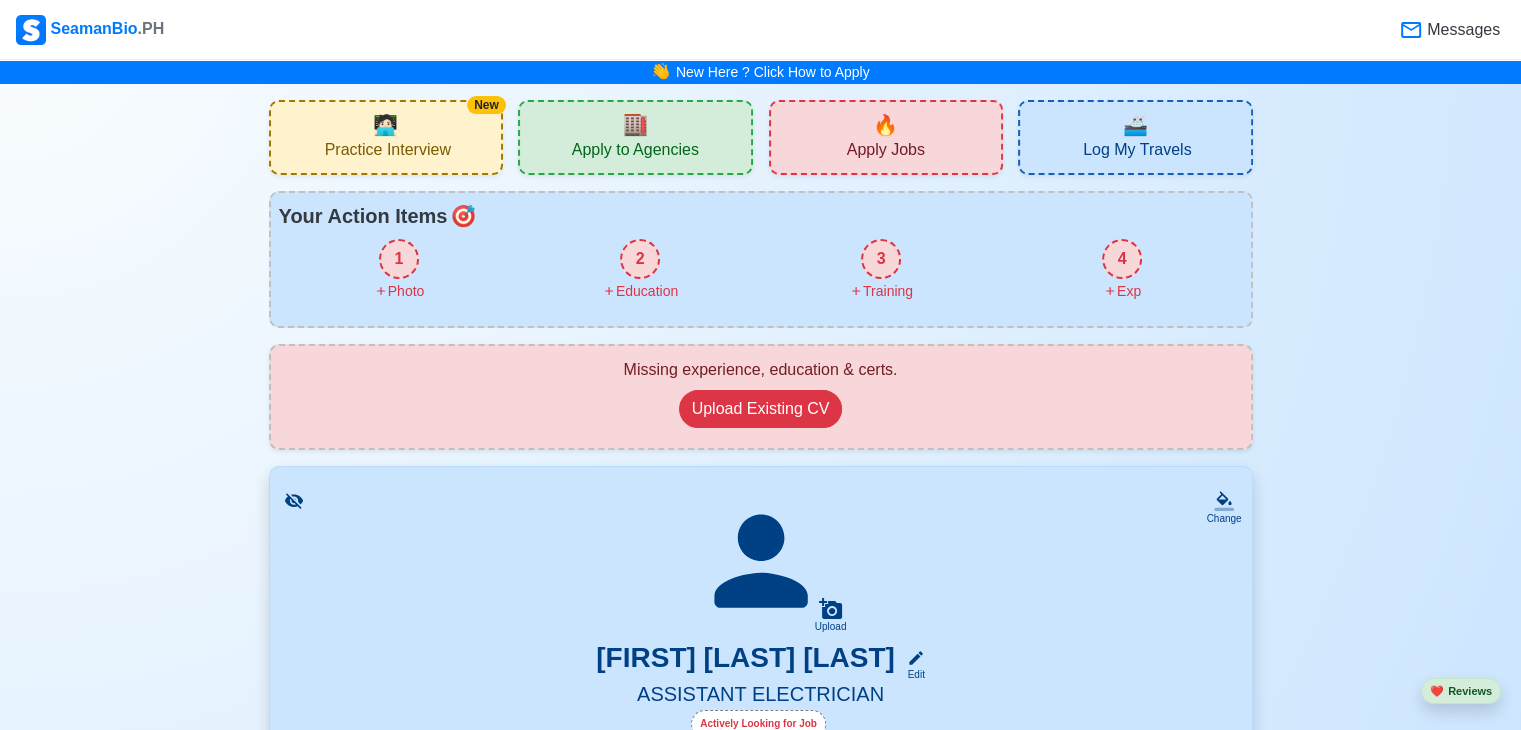 click on "Practice Interview" at bounding box center [388, 152] 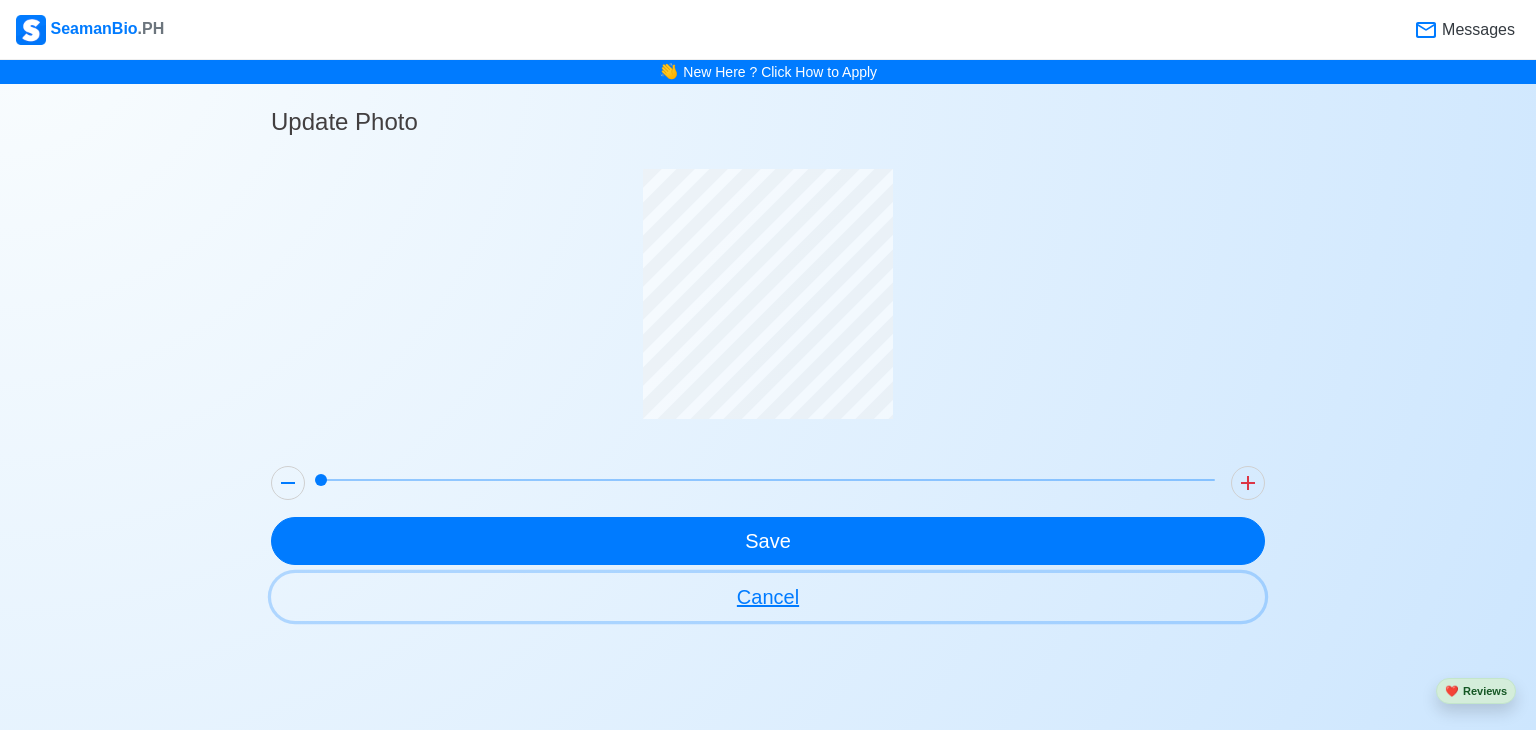 click on "Cancel" at bounding box center (768, 597) 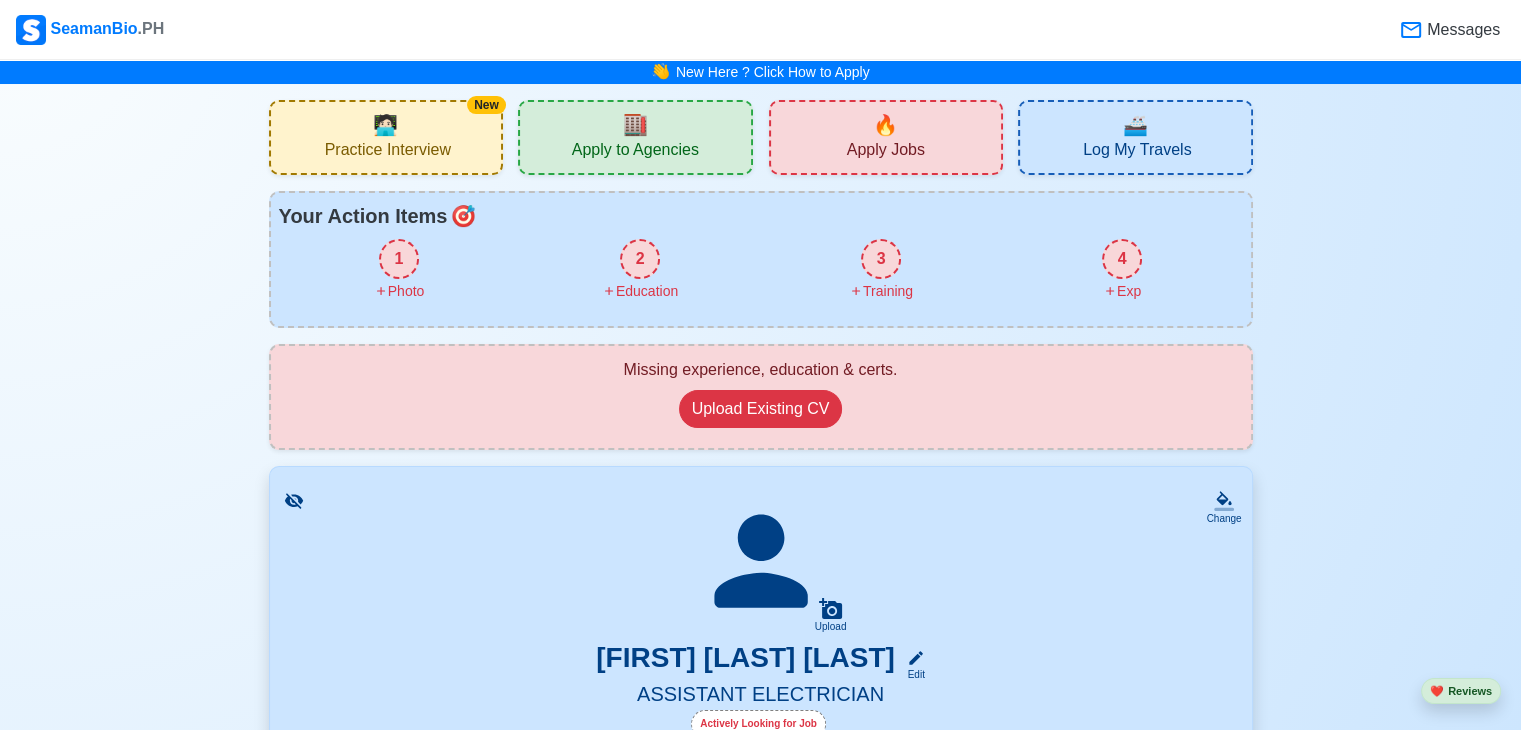 click on "2" at bounding box center [640, 259] 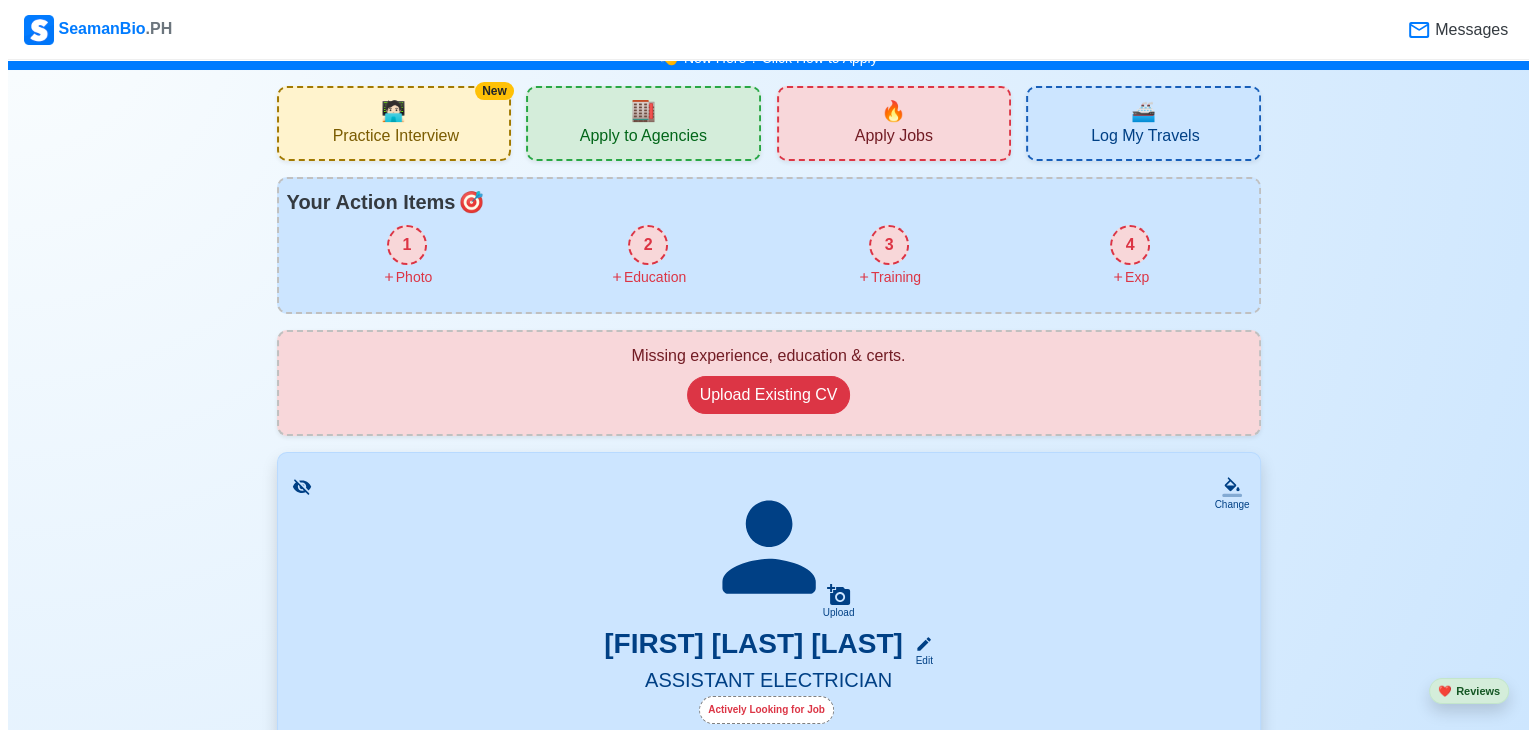scroll, scrollTop: 0, scrollLeft: 0, axis: both 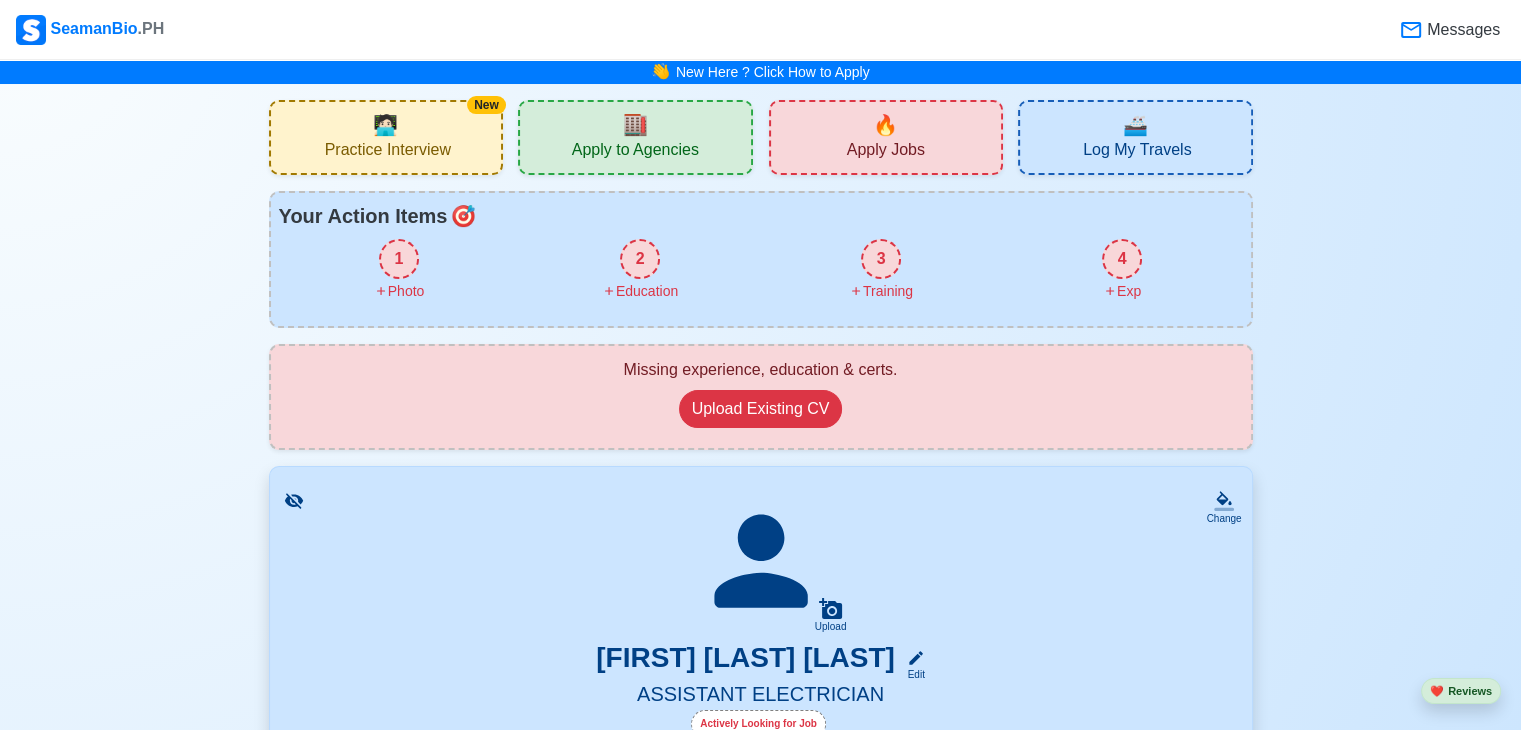 click on "1 Photo" at bounding box center [399, 270] 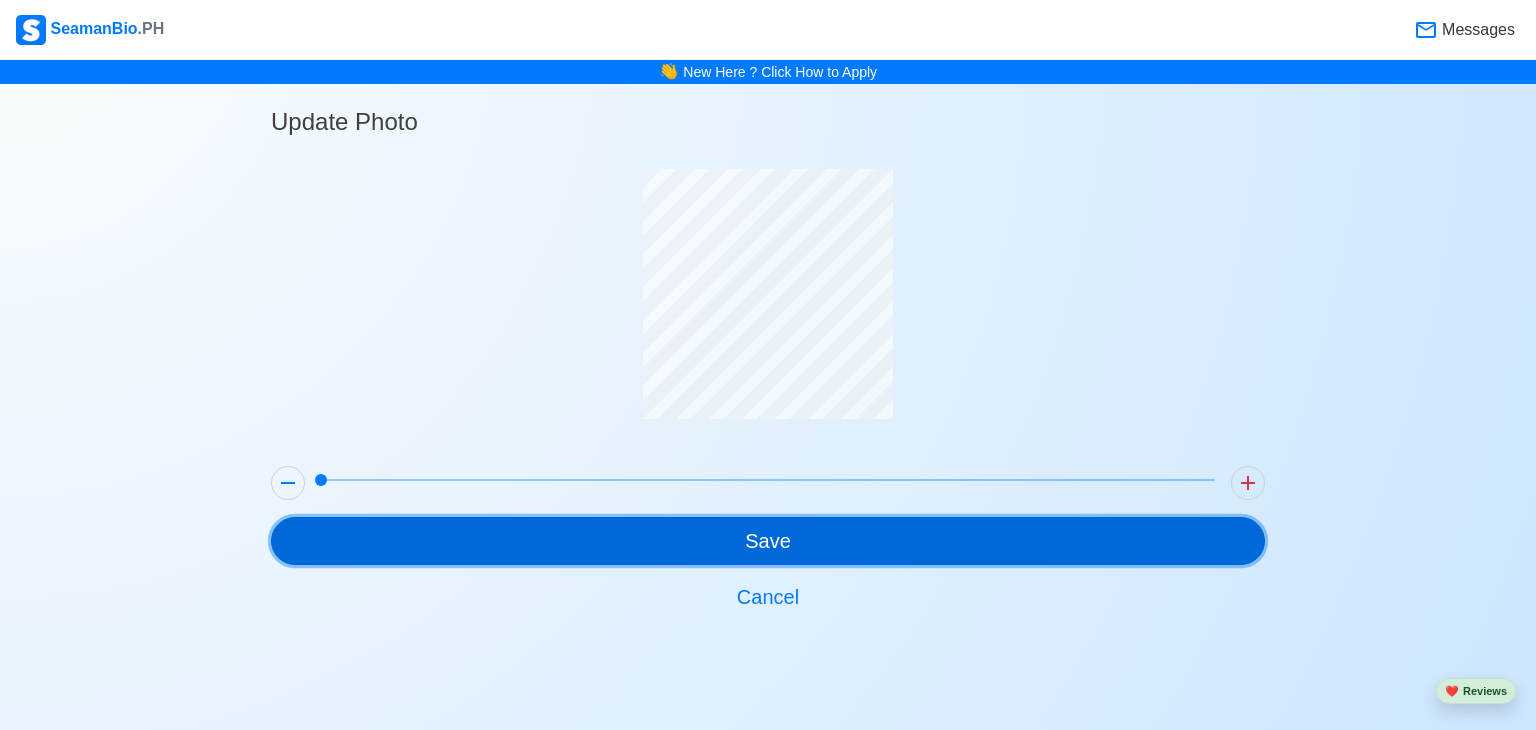 click on "Save" at bounding box center (768, 541) 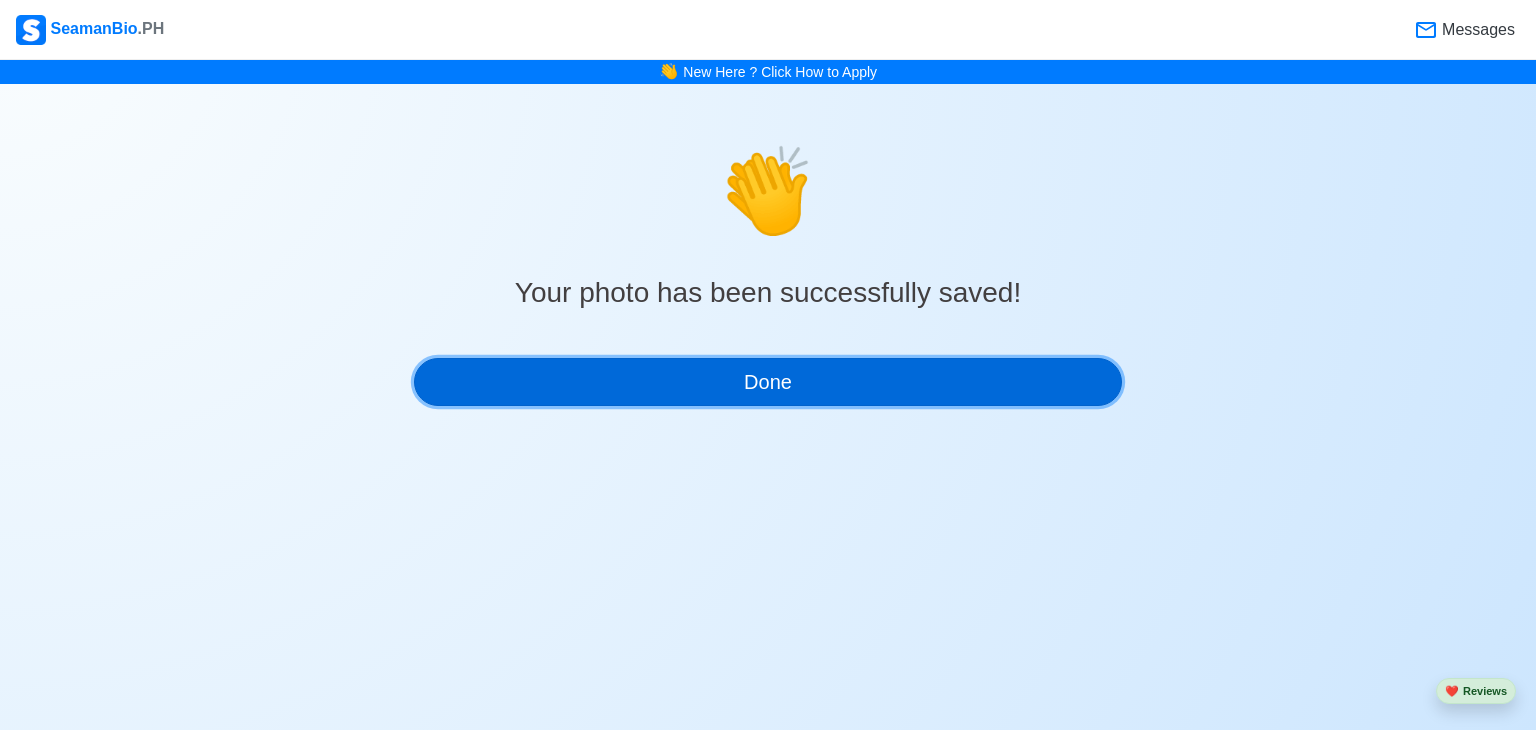click on "Done" at bounding box center [768, 382] 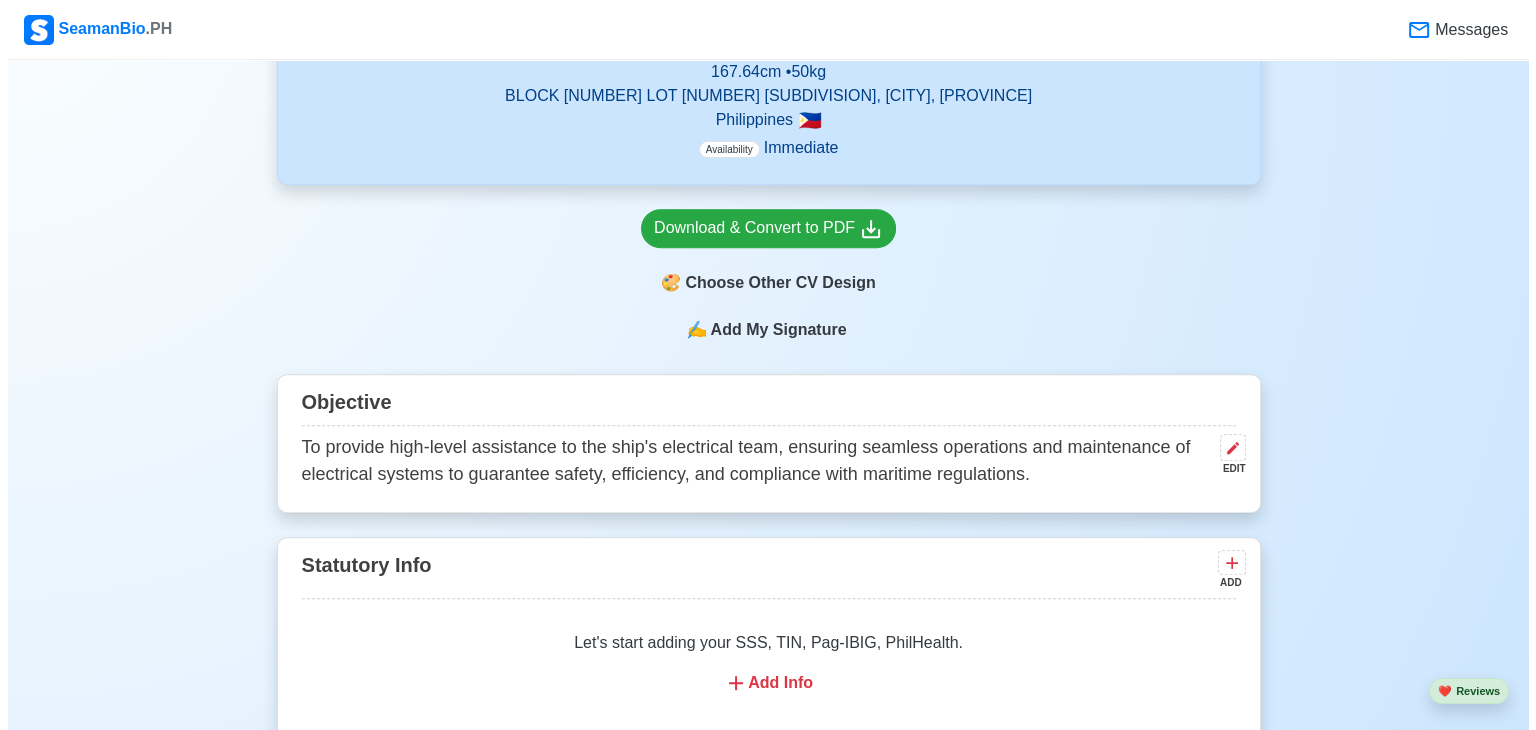 scroll, scrollTop: 794, scrollLeft: 0, axis: vertical 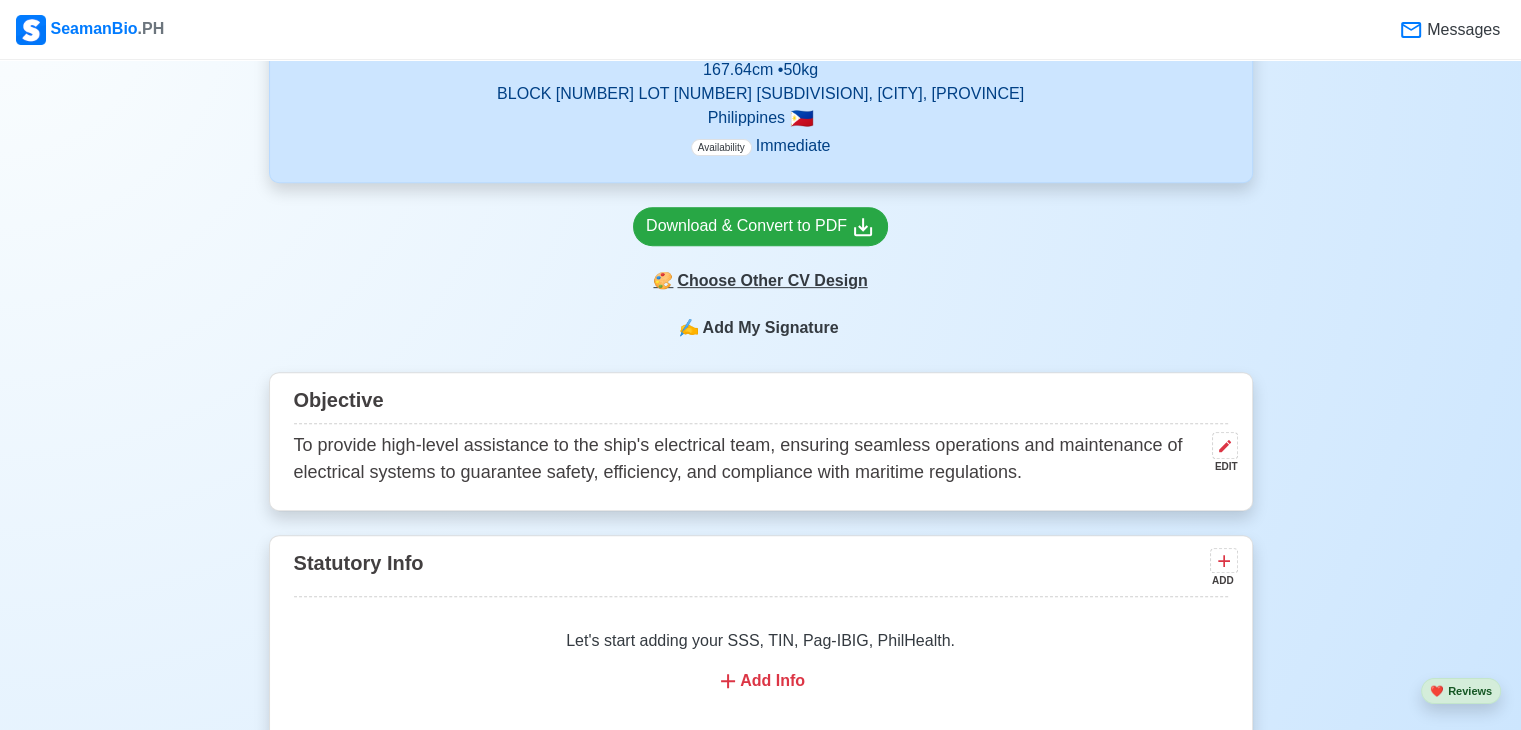 click on "🎨 Choose Other CV Design" at bounding box center (760, 281) 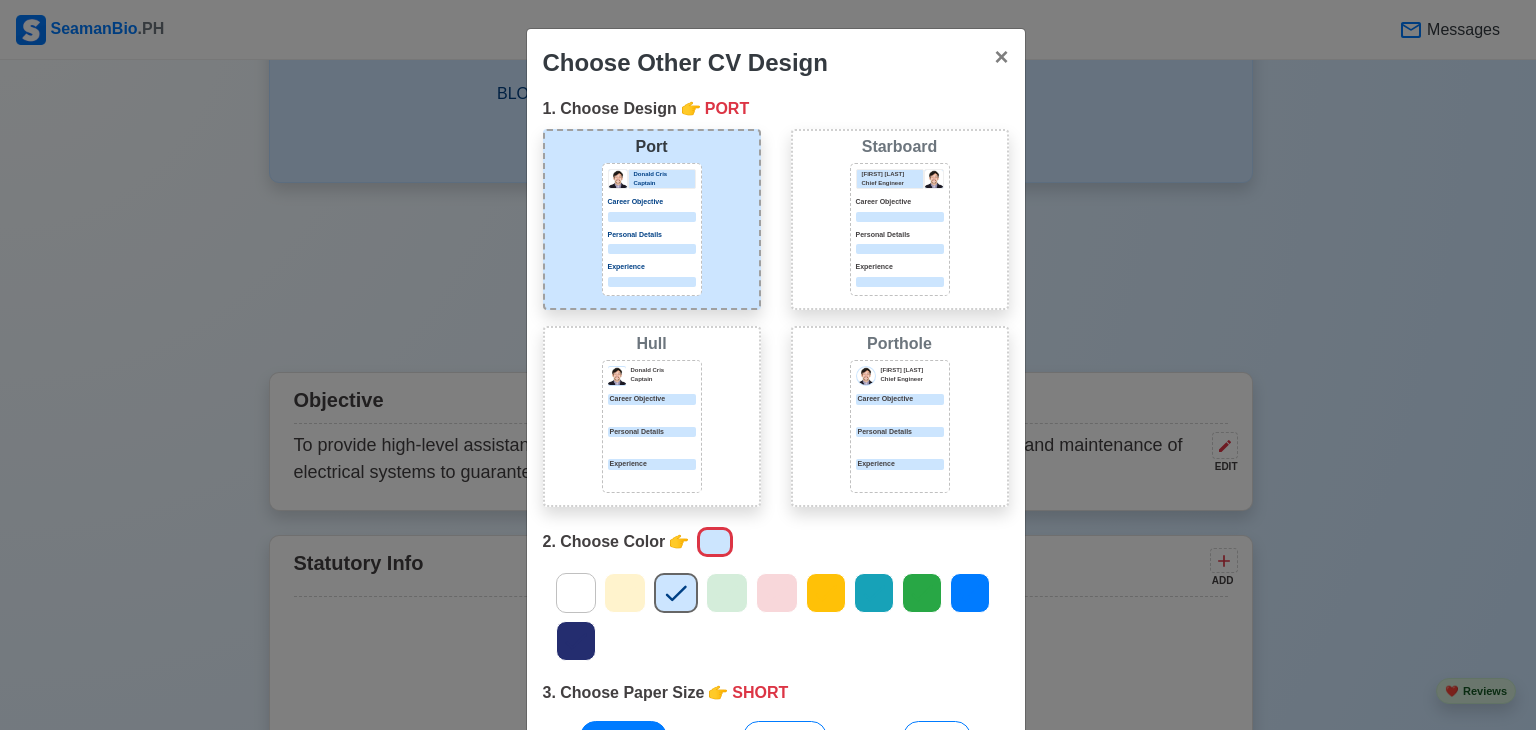 click at bounding box center [652, 414] 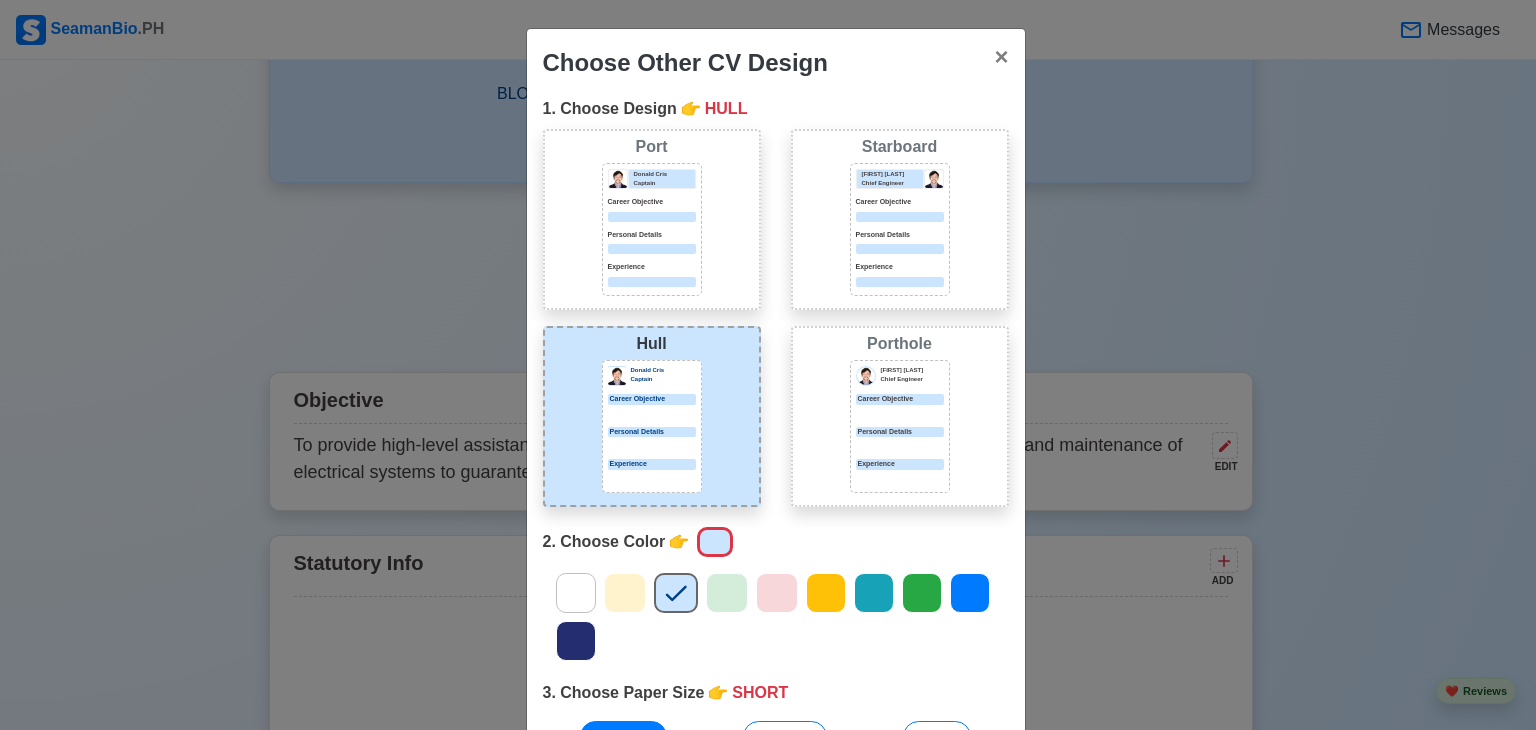 click 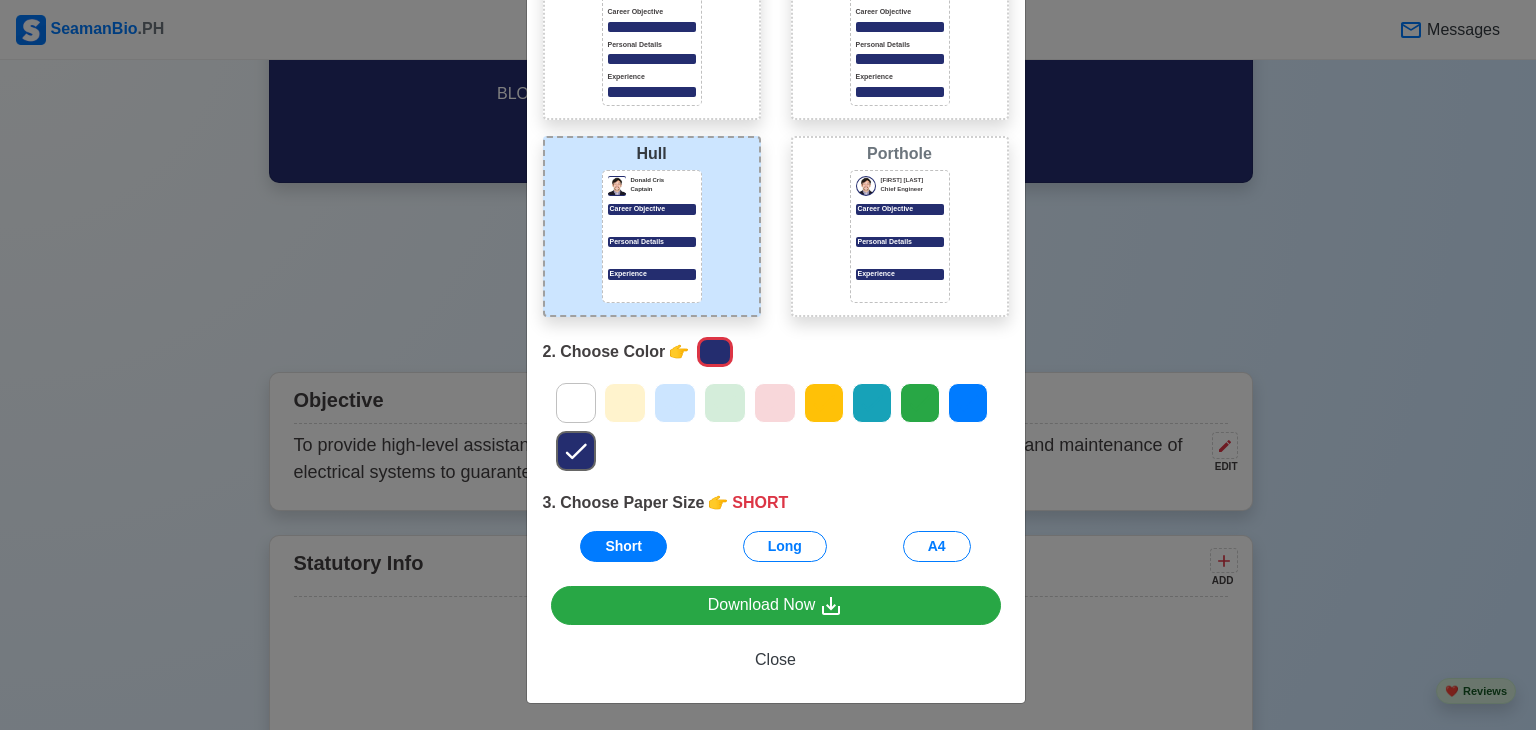 scroll, scrollTop: 189, scrollLeft: 0, axis: vertical 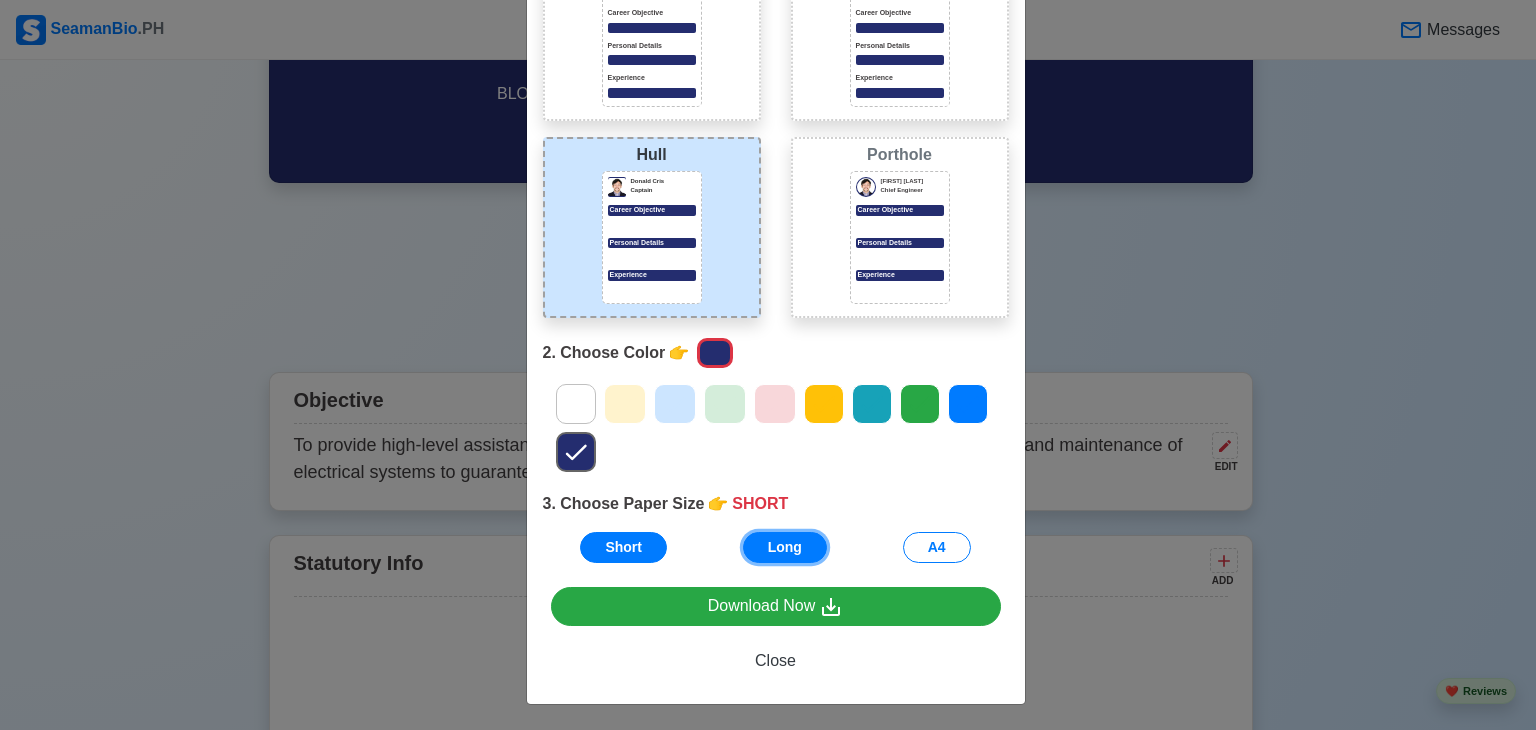 click on "Long" at bounding box center (785, 547) 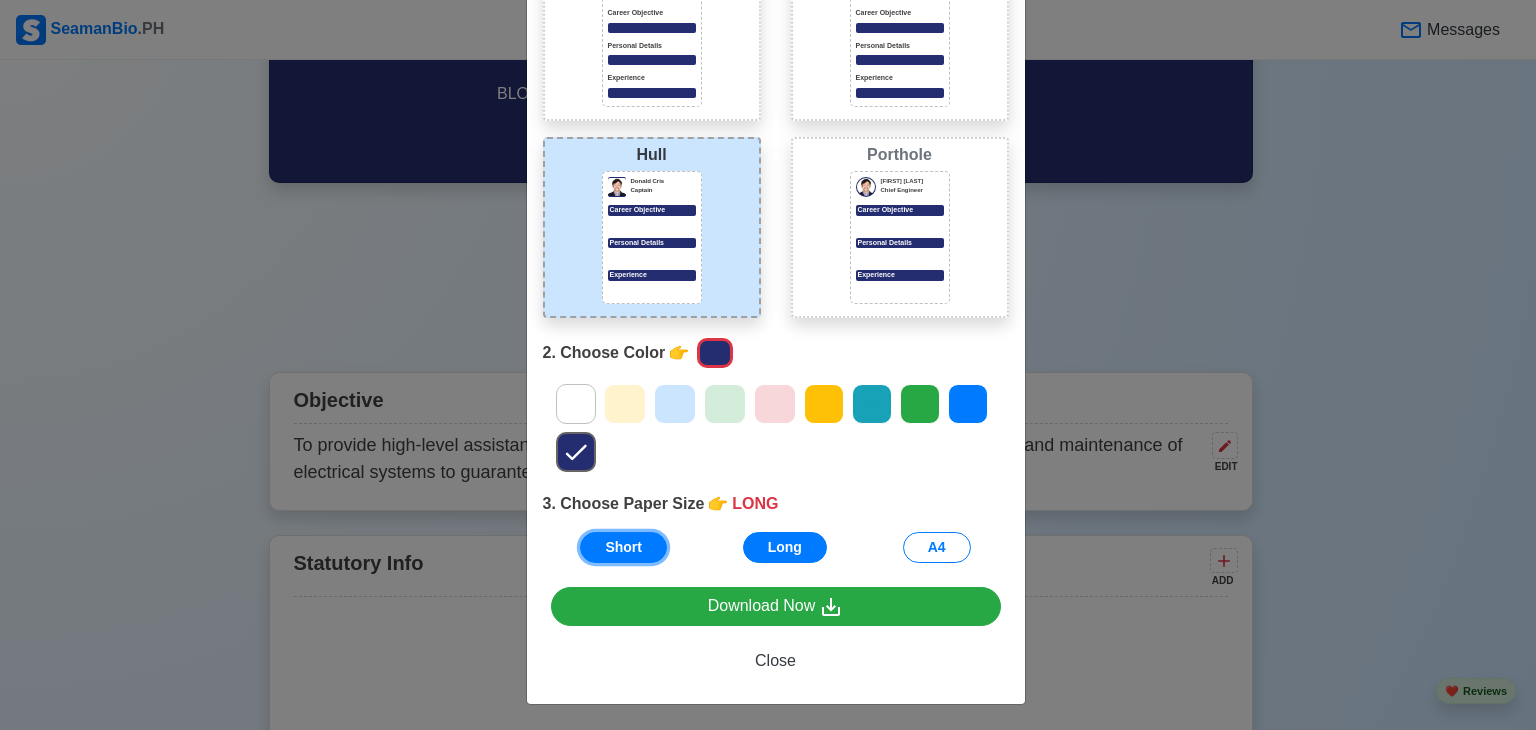 click on "Short" at bounding box center (623, 547) 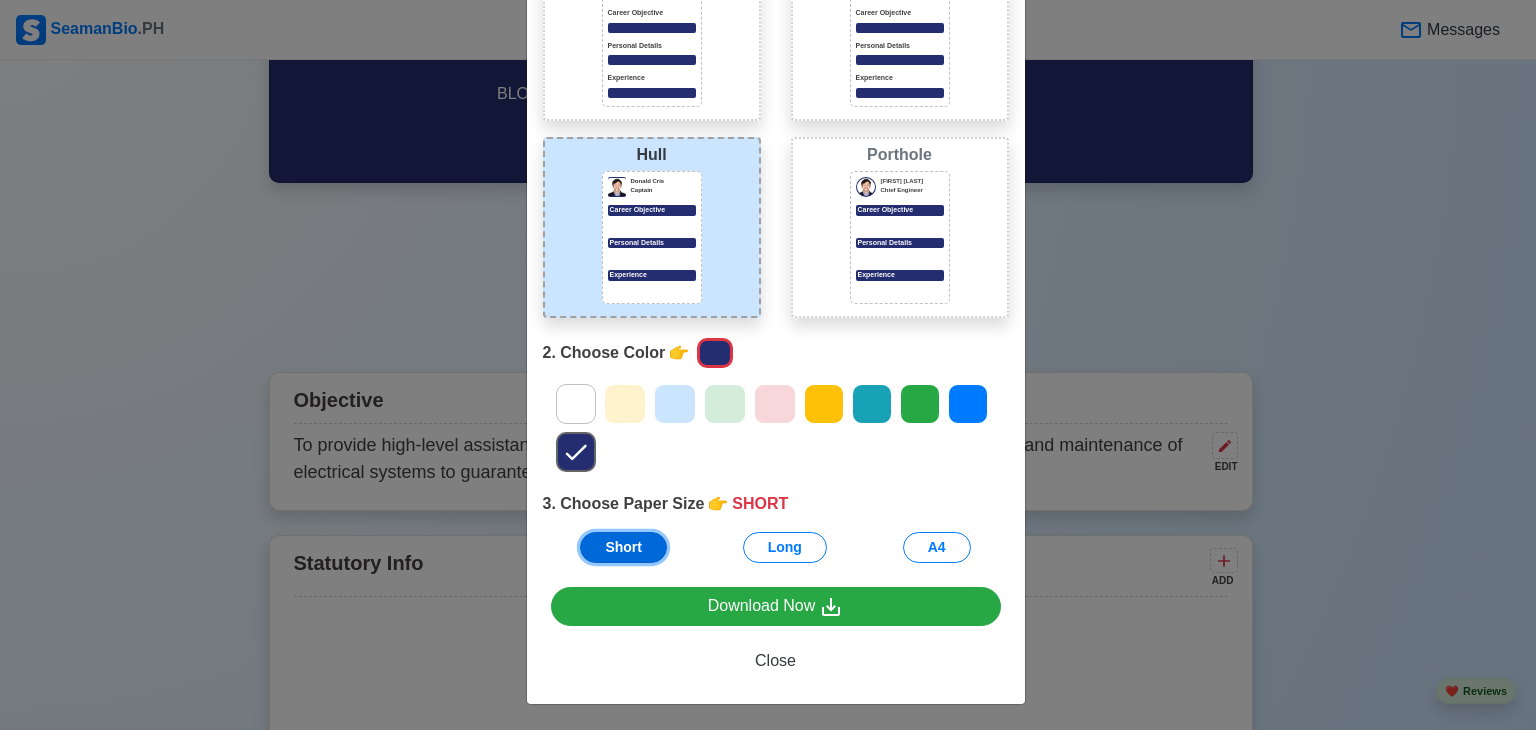 scroll, scrollTop: 189, scrollLeft: 0, axis: vertical 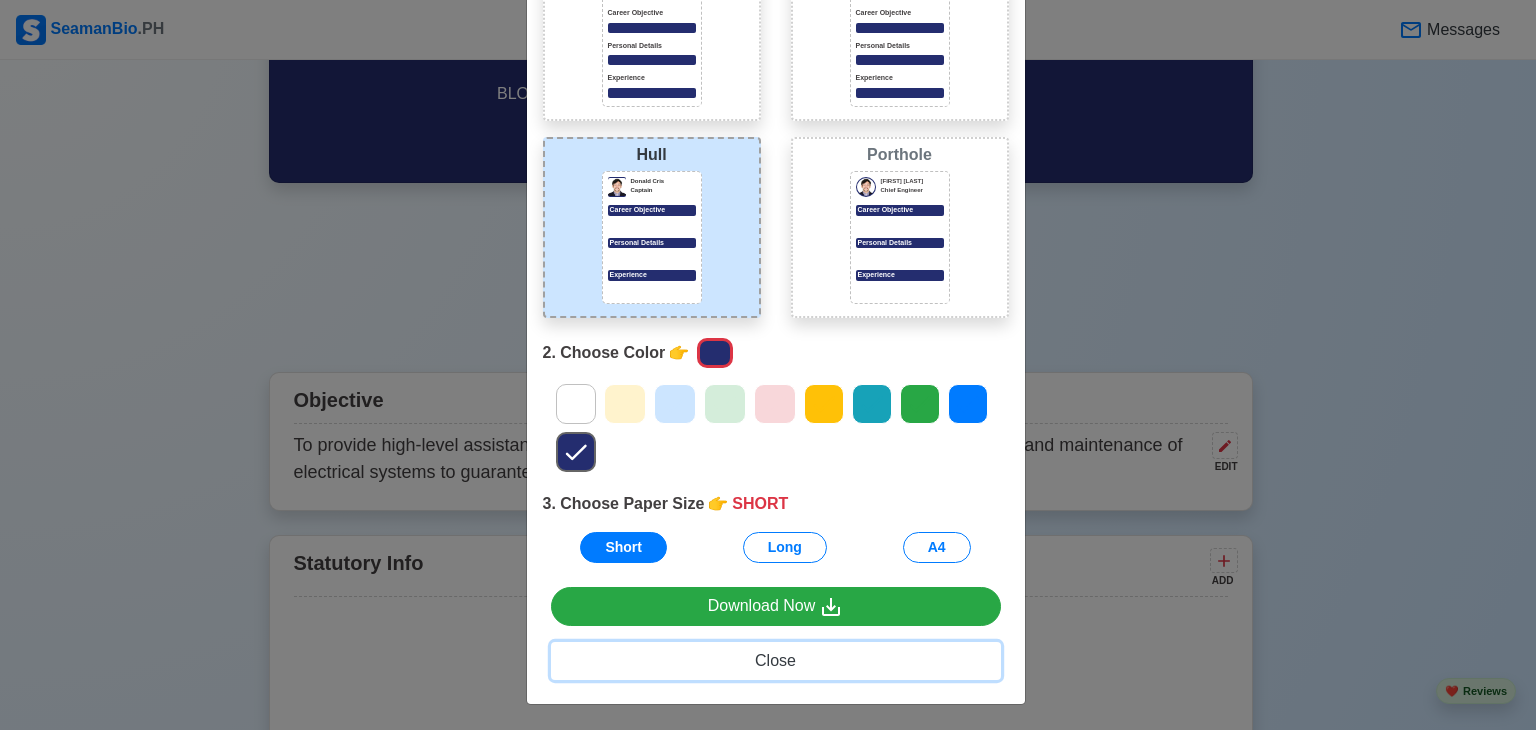 click on "Close" at bounding box center [775, 660] 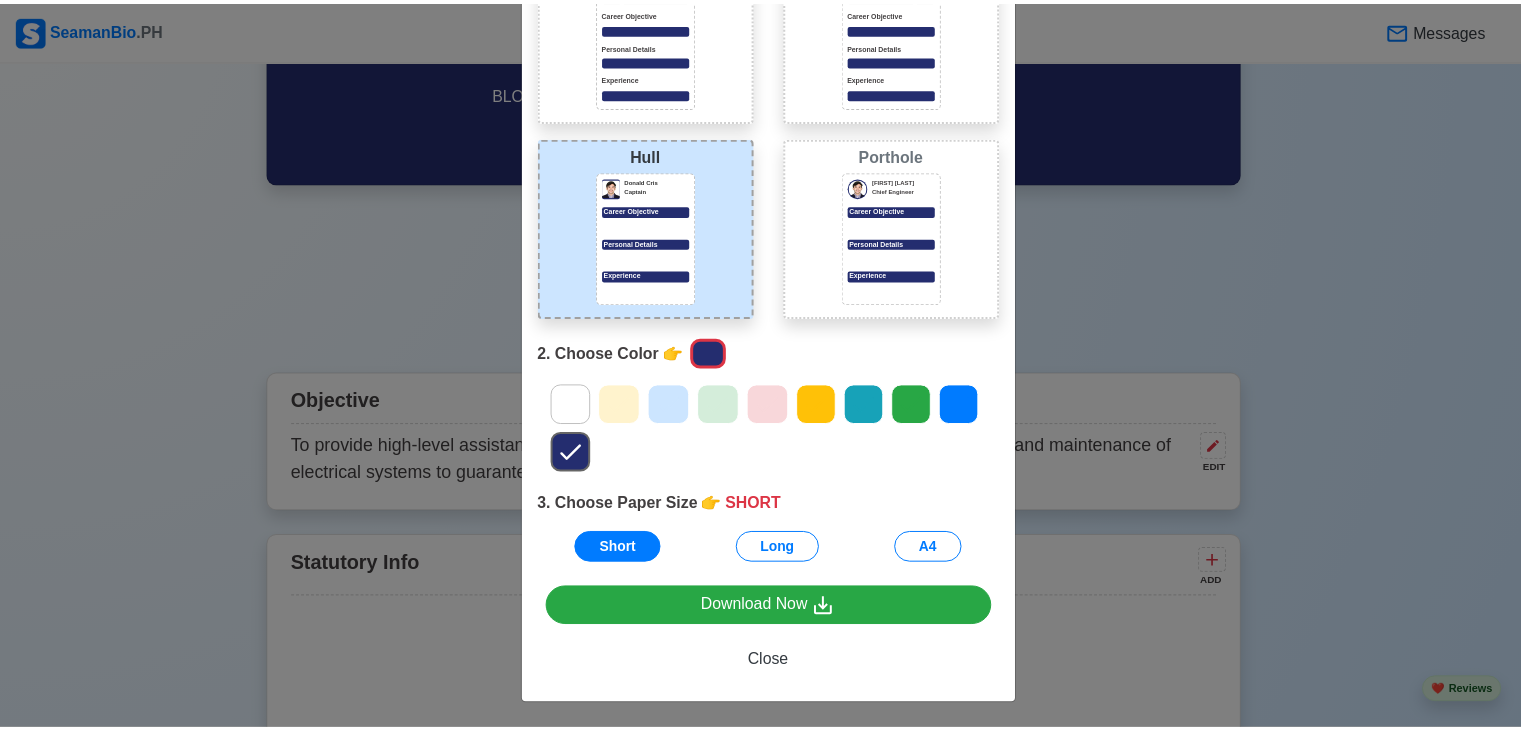 scroll, scrollTop: 0, scrollLeft: 0, axis: both 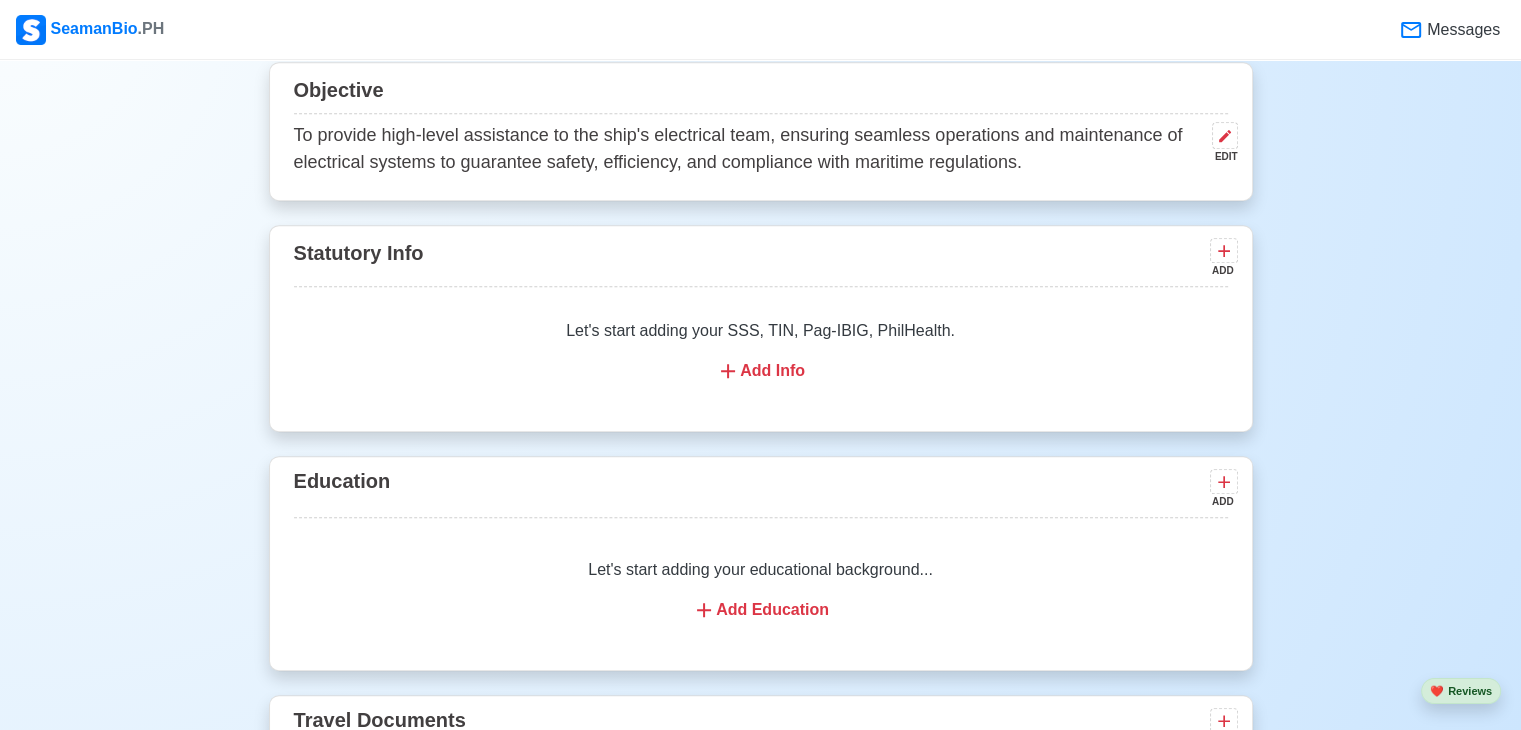 click on "Add Info" at bounding box center (761, 371) 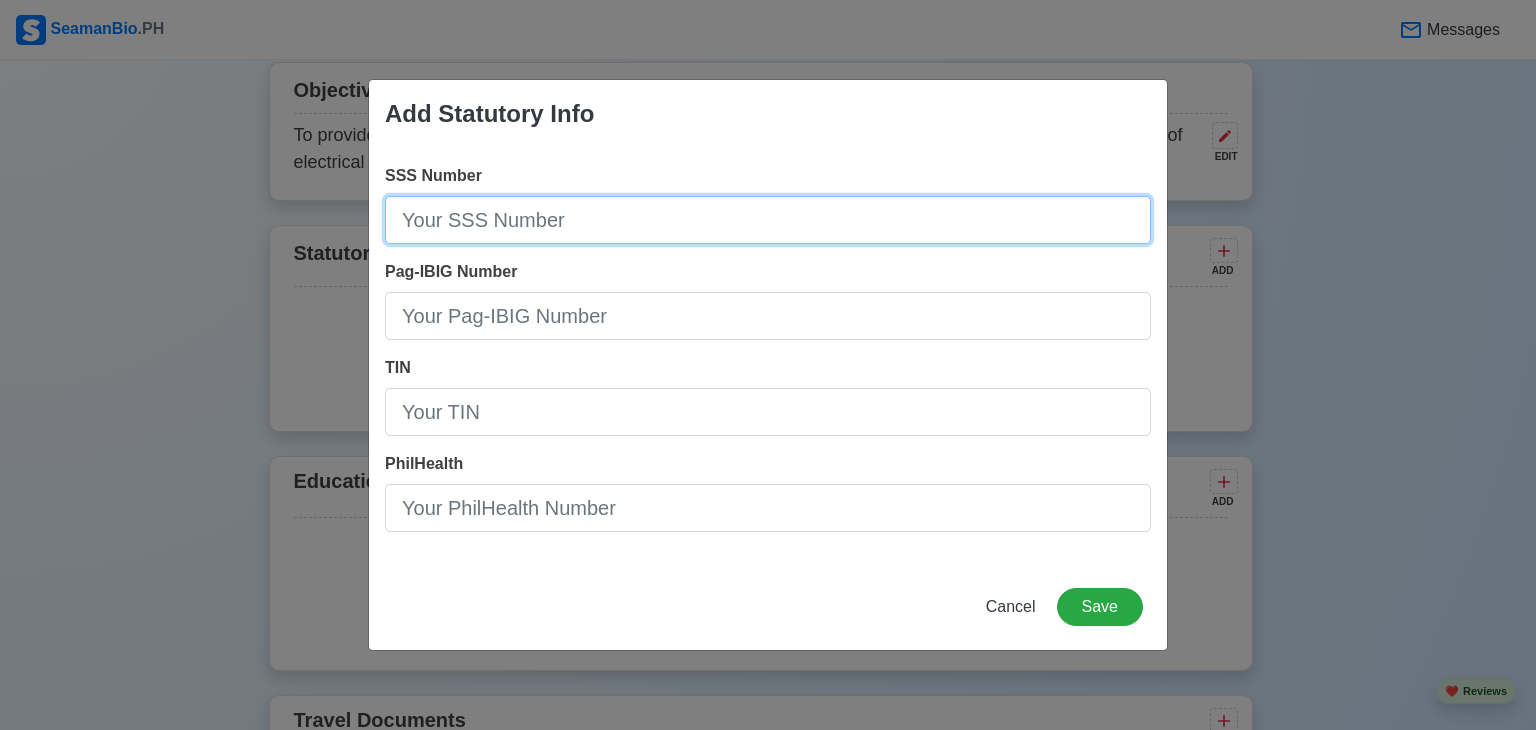 click on "SSS Number" at bounding box center [768, 220] 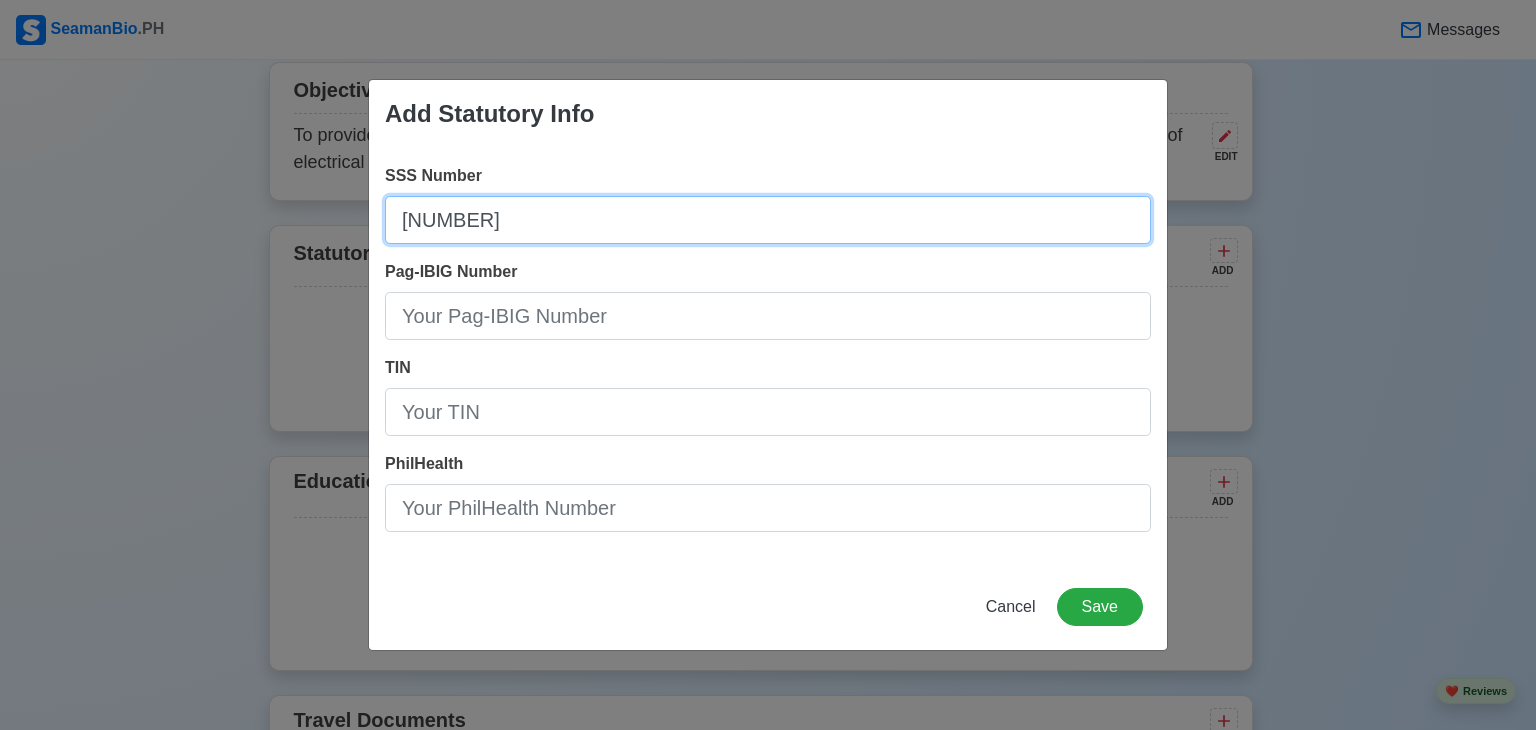 type on "04-4483138-5" 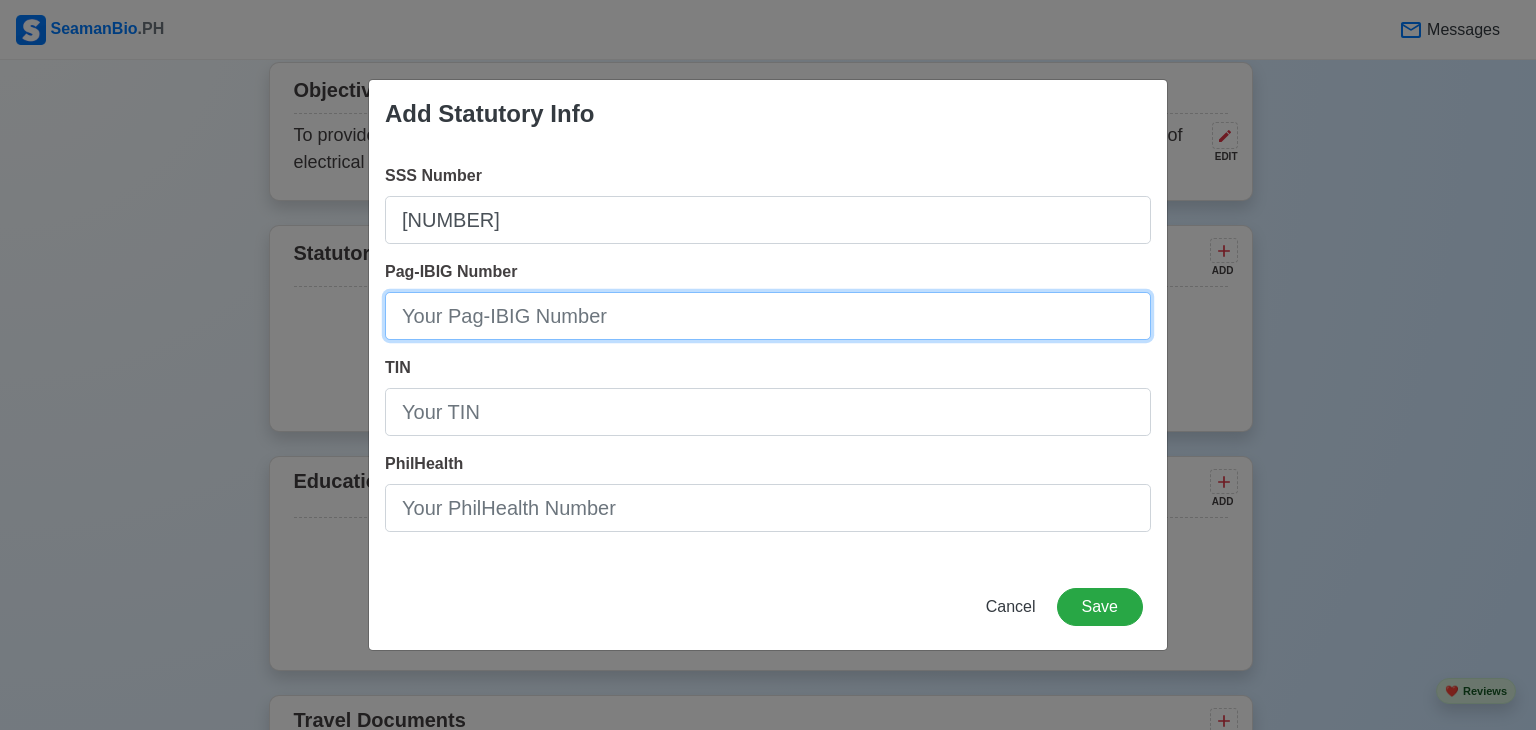 click on "Pag-IBIG Number" at bounding box center [768, 316] 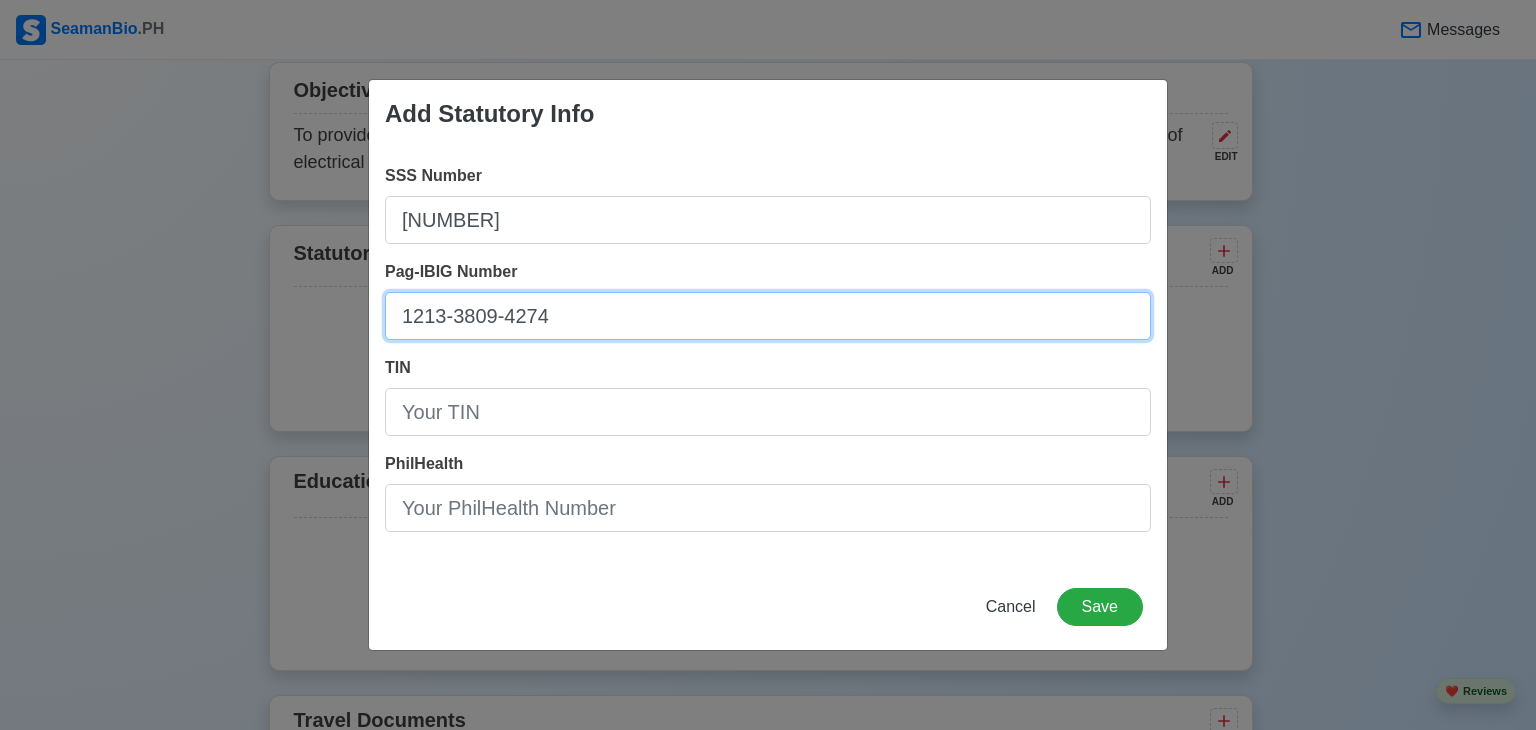 type on "1213-3809-4274" 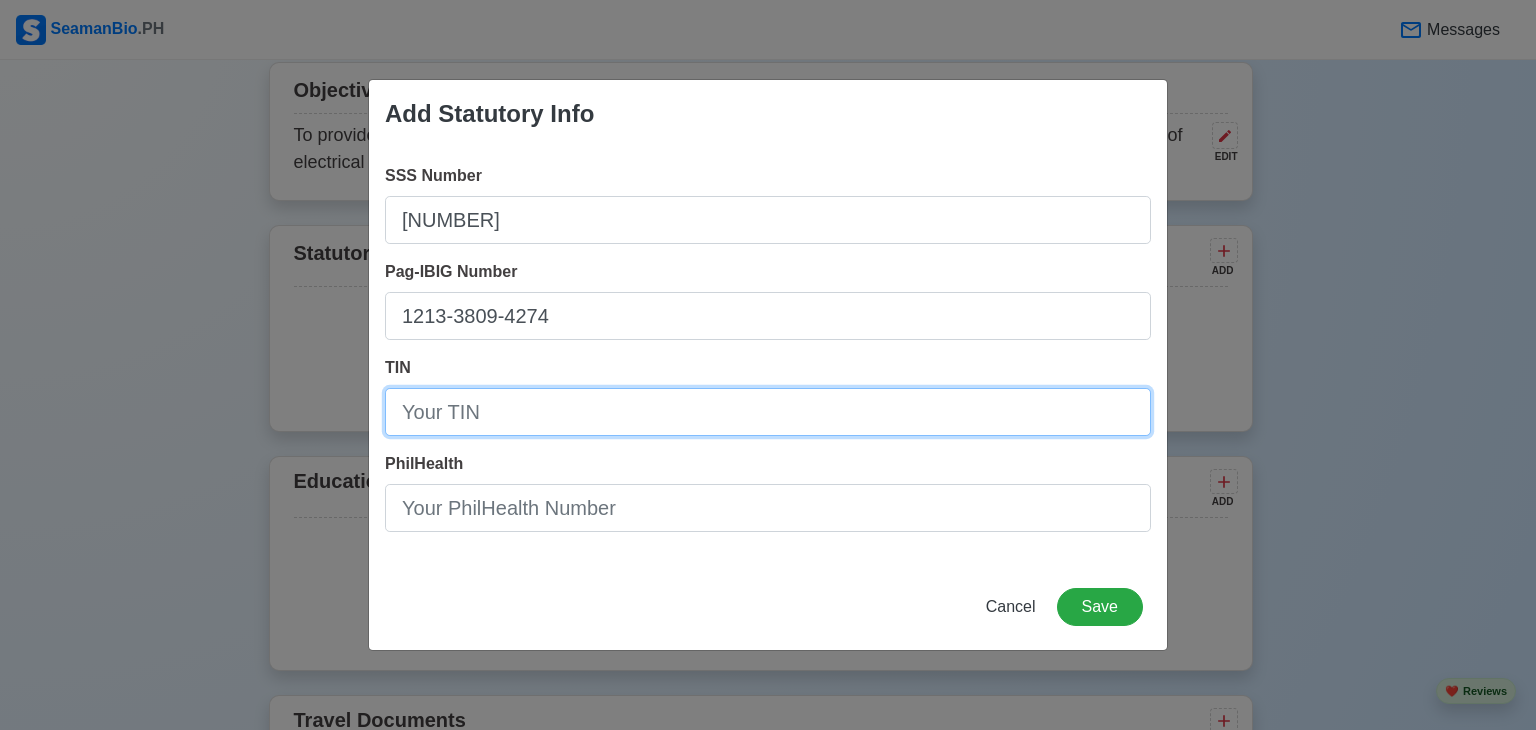 click on "TIN" at bounding box center [768, 412] 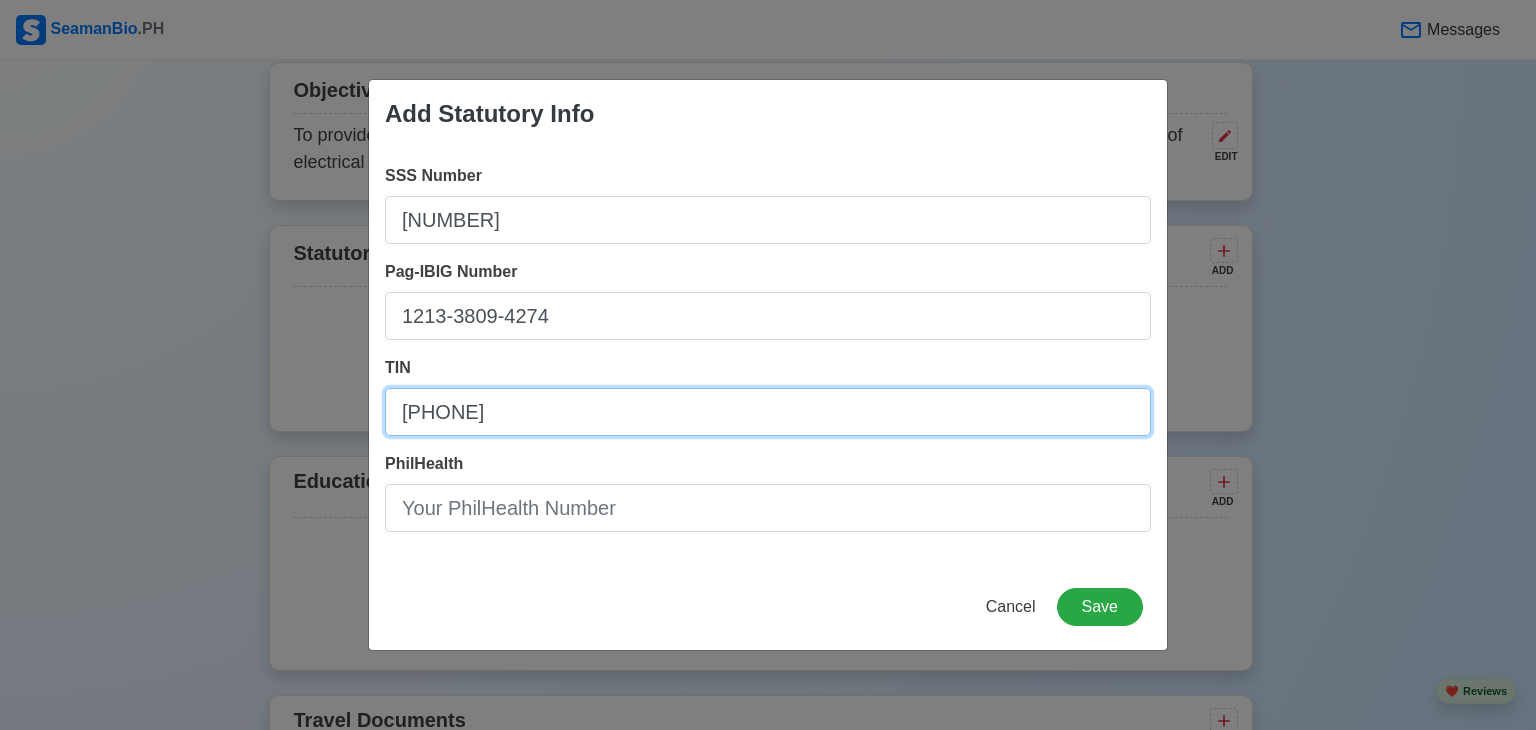 type on "376-852-839" 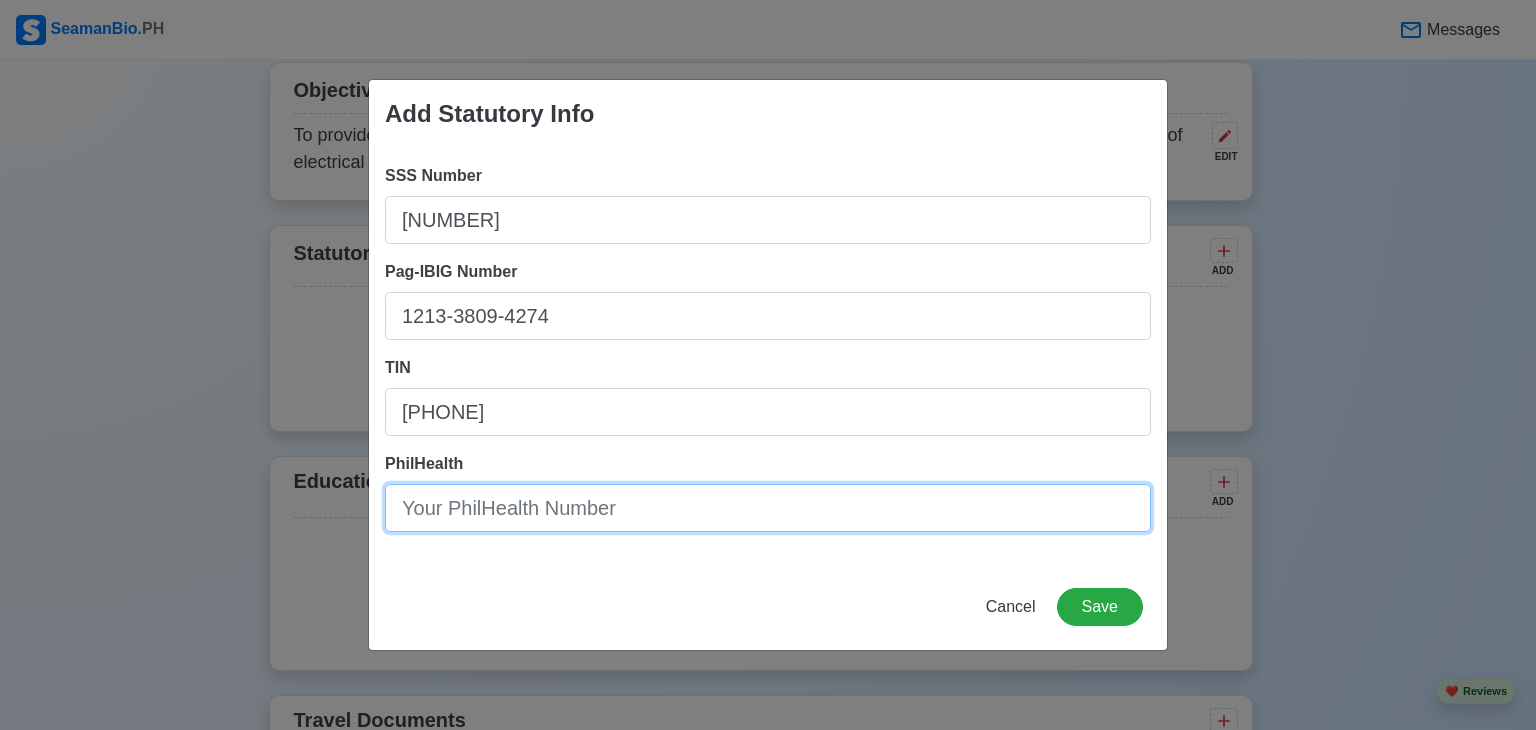 click on "PhilHealth" at bounding box center [768, 508] 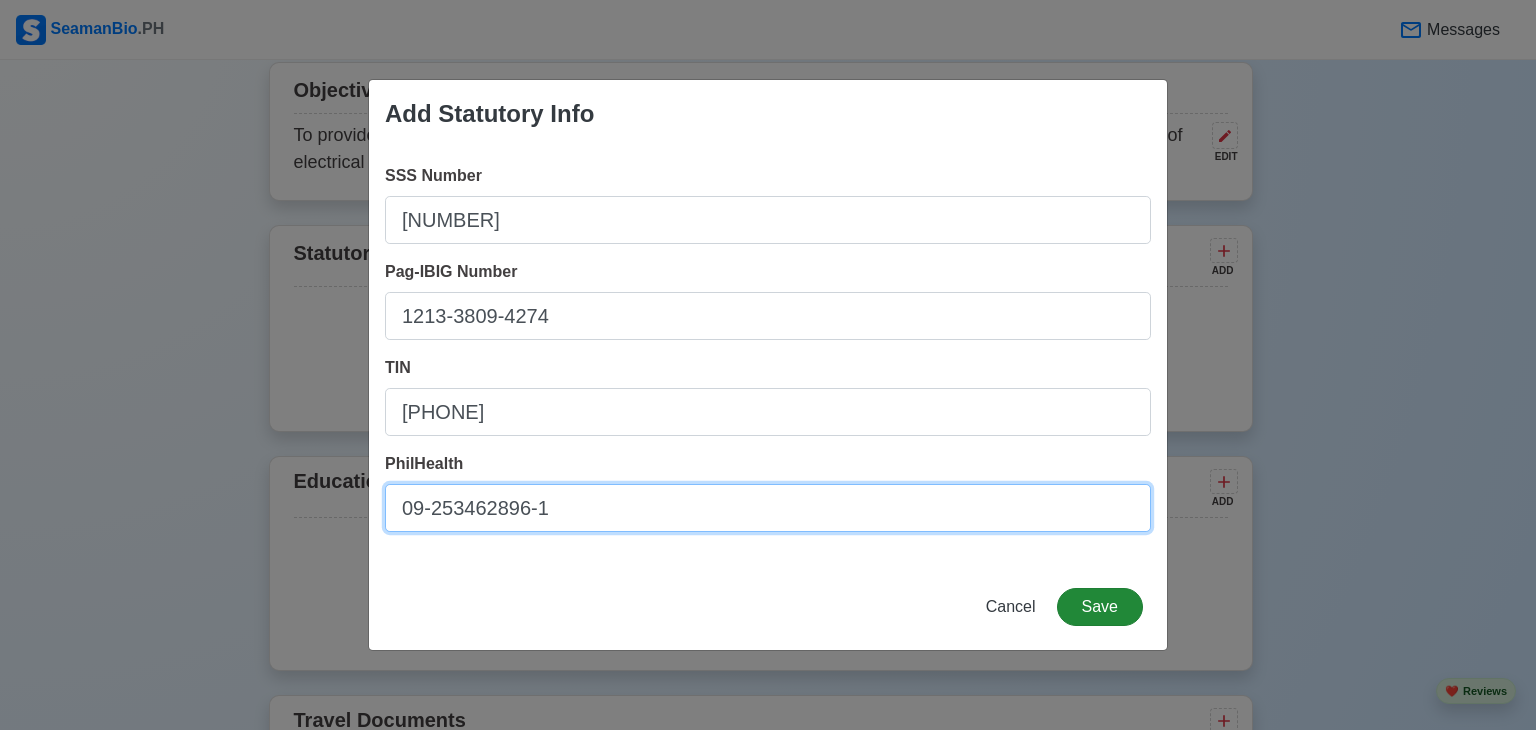 type on "09-253462896-1" 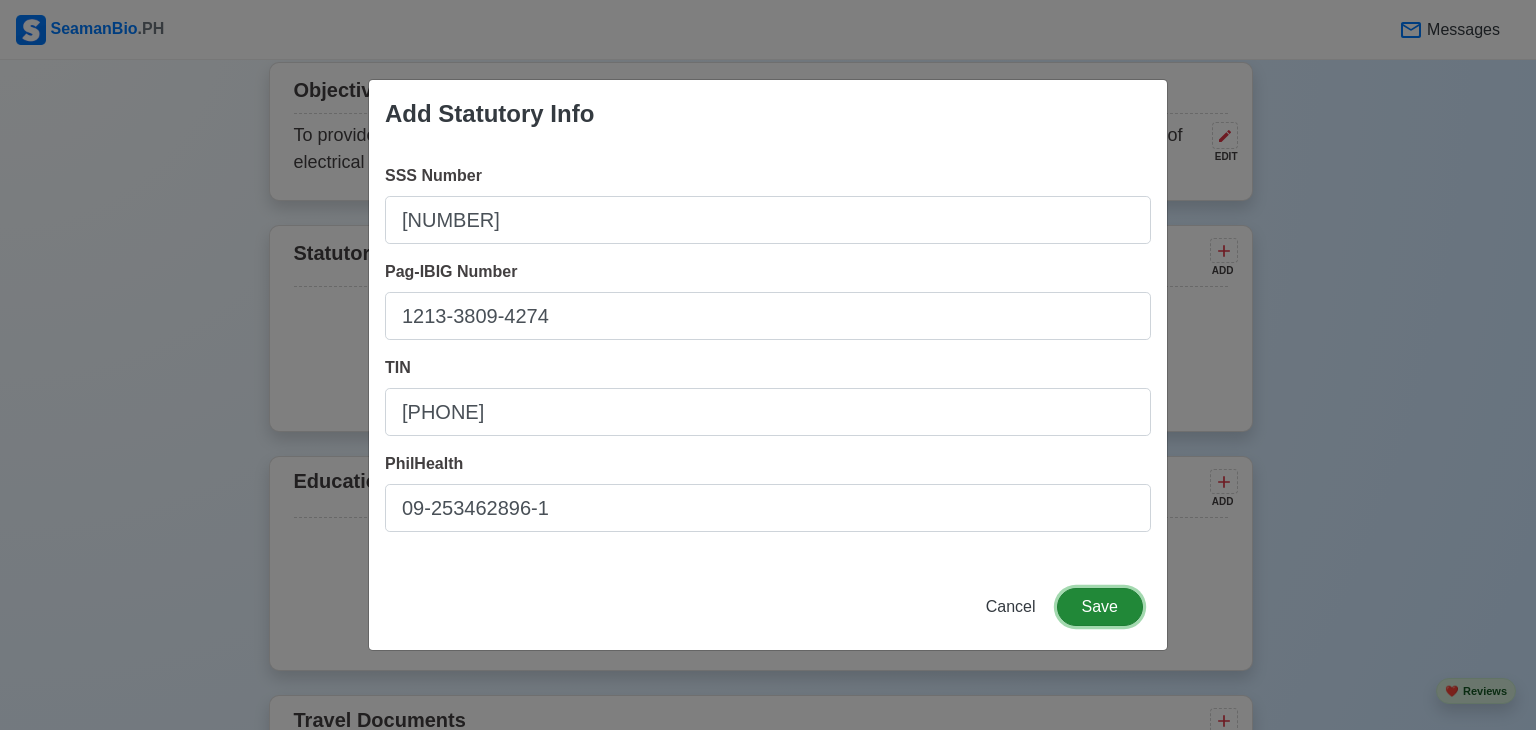 click on "Save" at bounding box center (1100, 607) 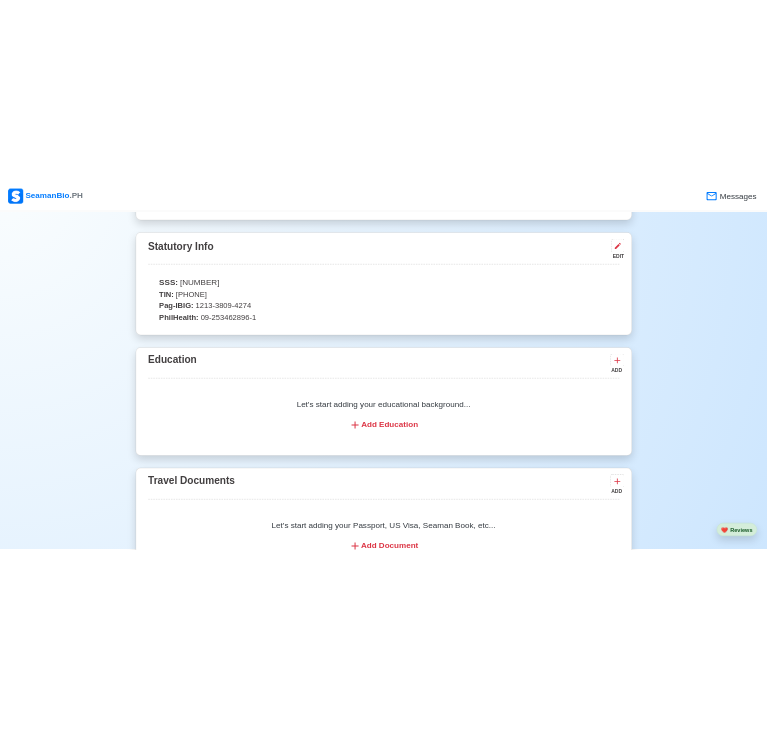 scroll, scrollTop: 1228, scrollLeft: 0, axis: vertical 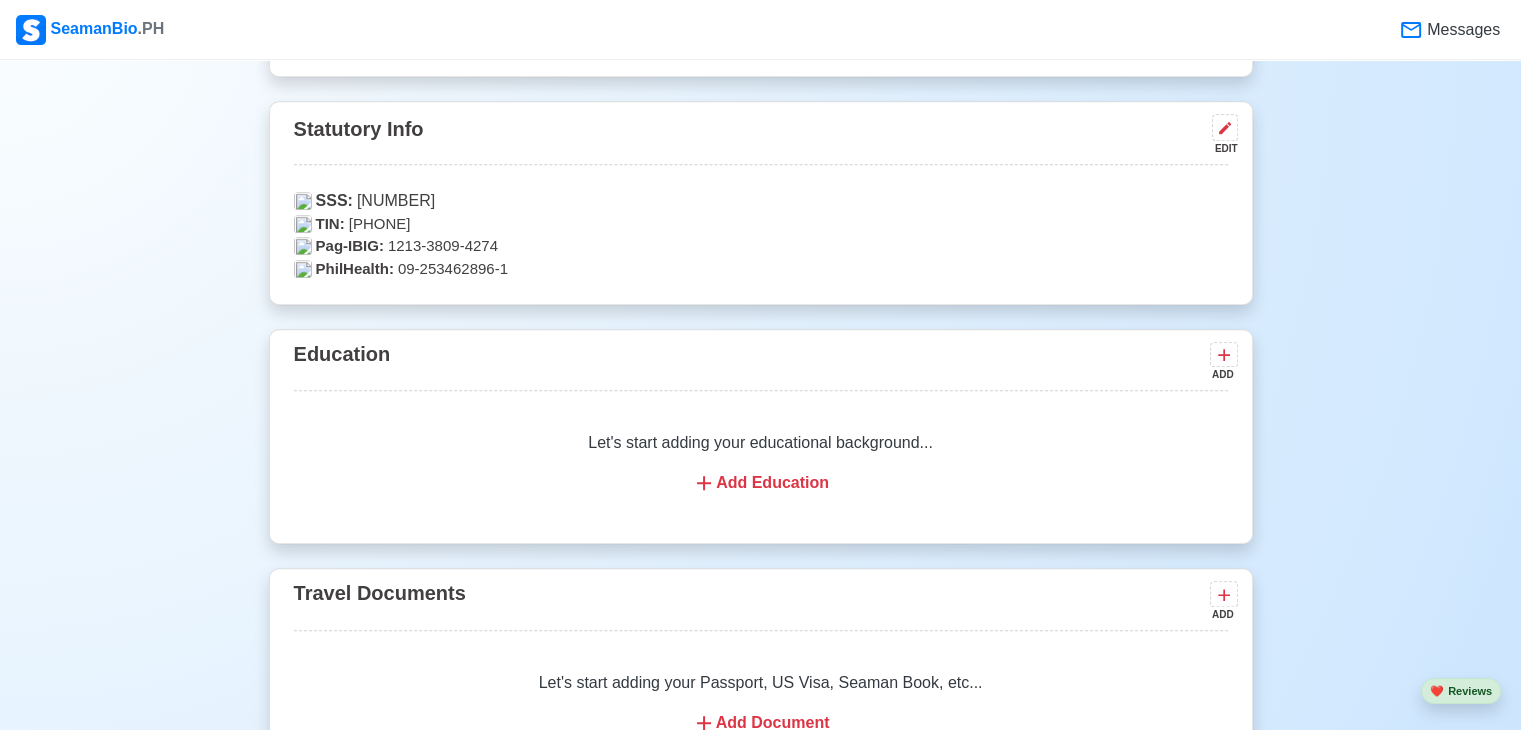 click on "Add Education" at bounding box center (761, 483) 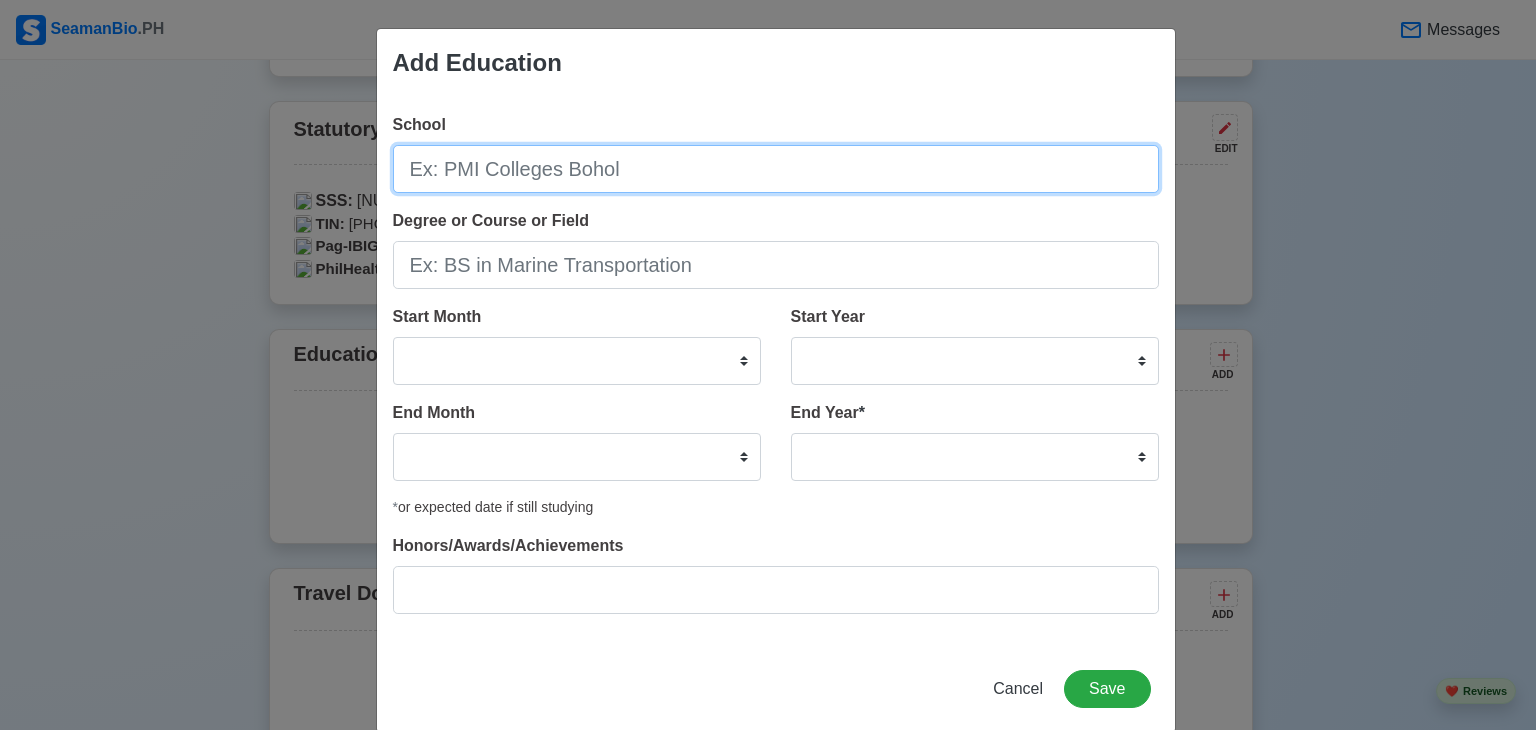 click on "School" at bounding box center [776, 169] 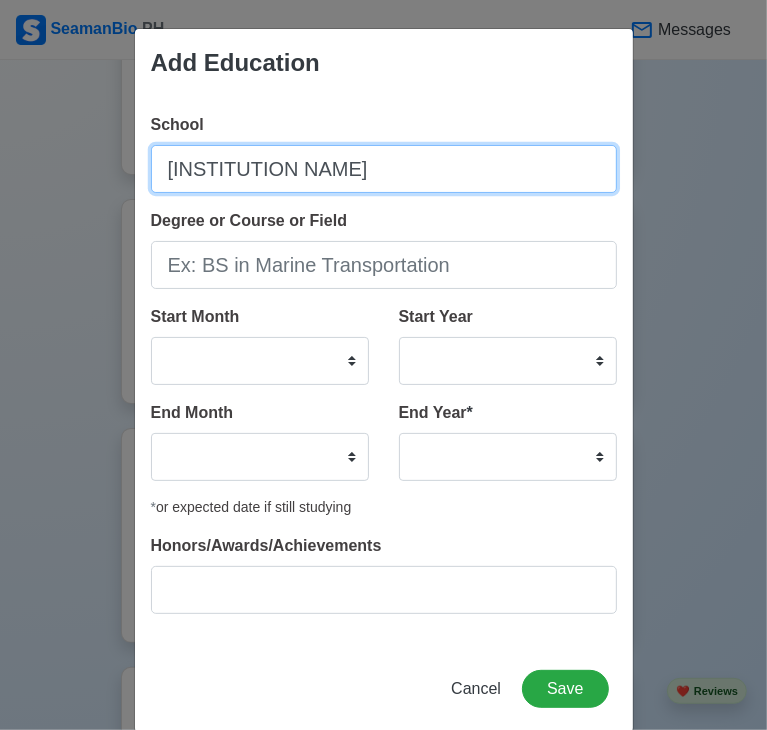 click on "Firs" at bounding box center (384, 169) 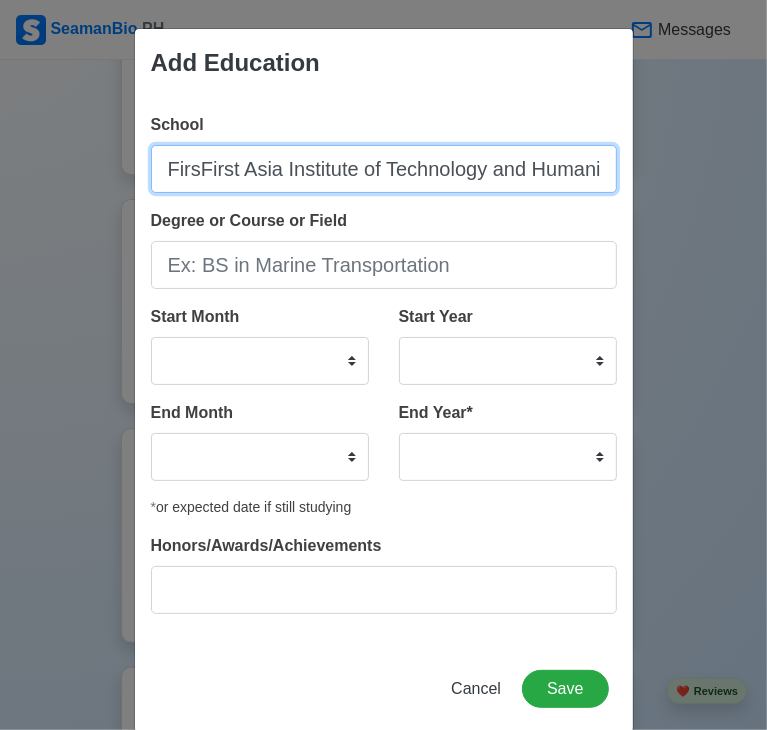 scroll, scrollTop: 0, scrollLeft: 32, axis: horizontal 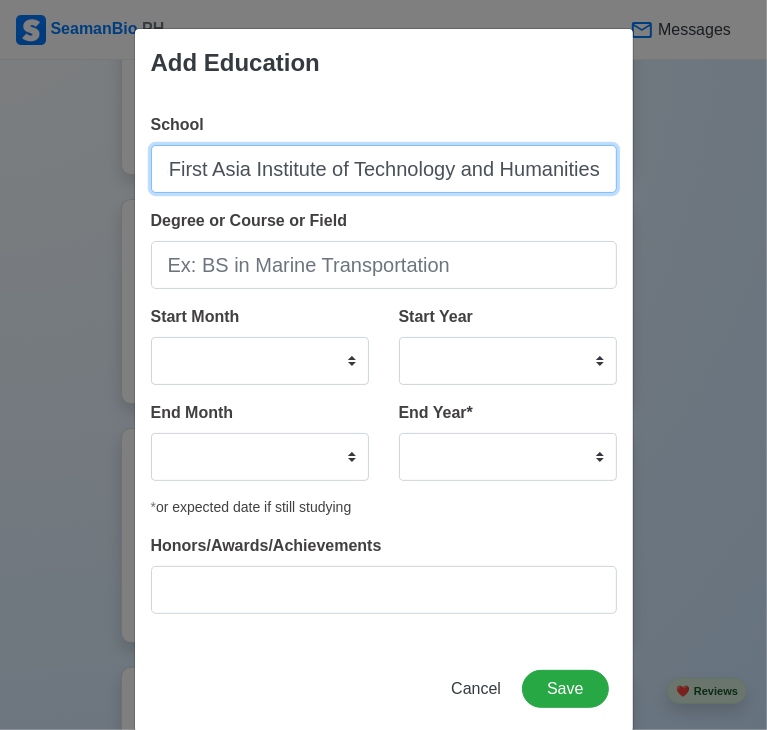 type on "FirsFirst Asia Institute of Technology and Humanities" 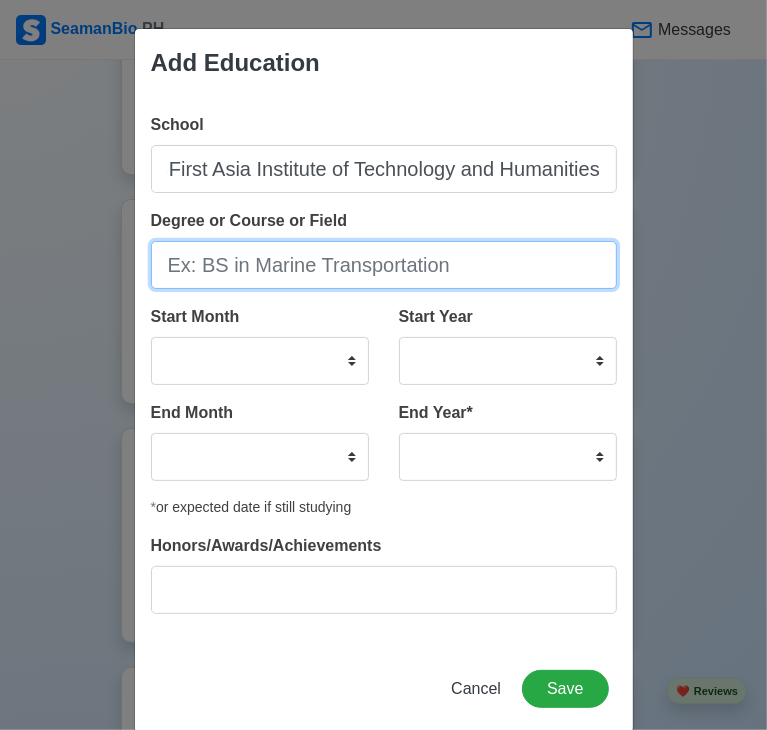 scroll, scrollTop: 0, scrollLeft: 0, axis: both 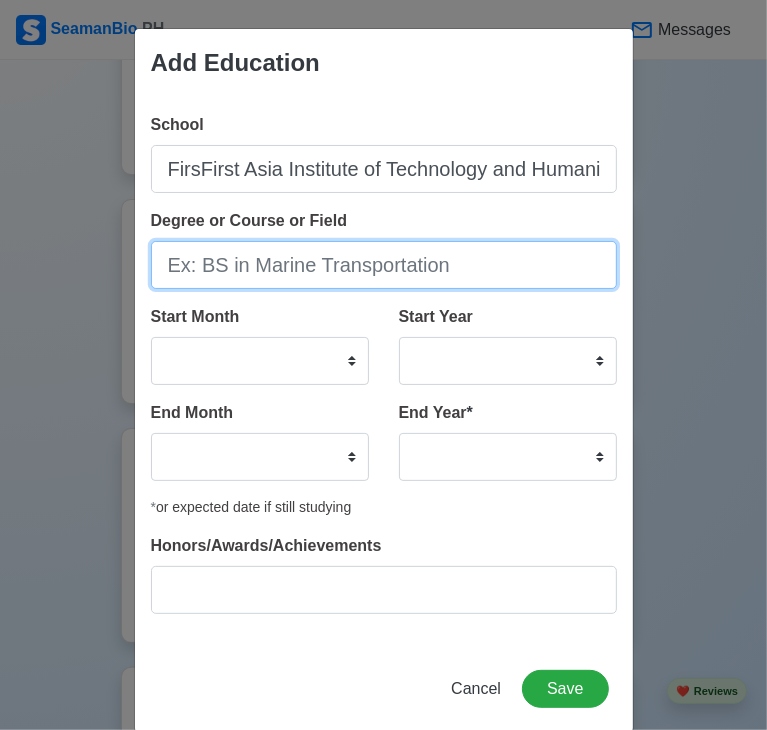 click on "Degree or Course or Field" at bounding box center [384, 265] 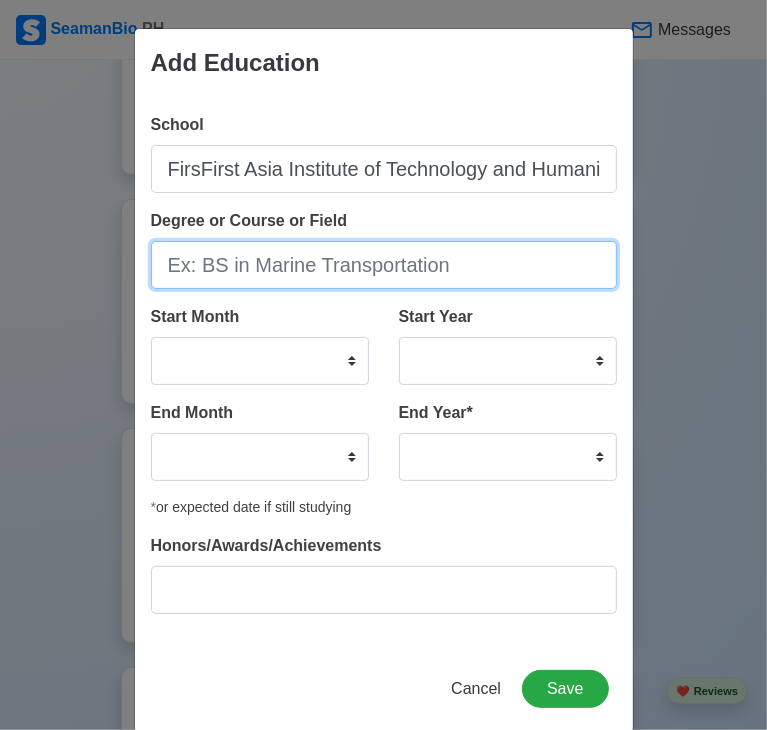 click on "Degree or Course or Field" at bounding box center (384, 265) 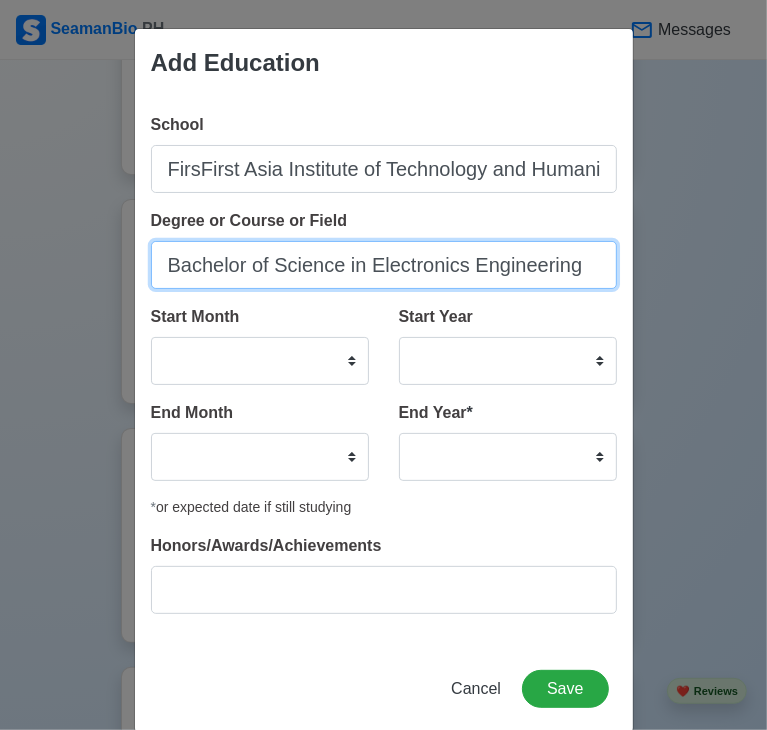 type on "Bachelor of Science in Electronics Engineering" 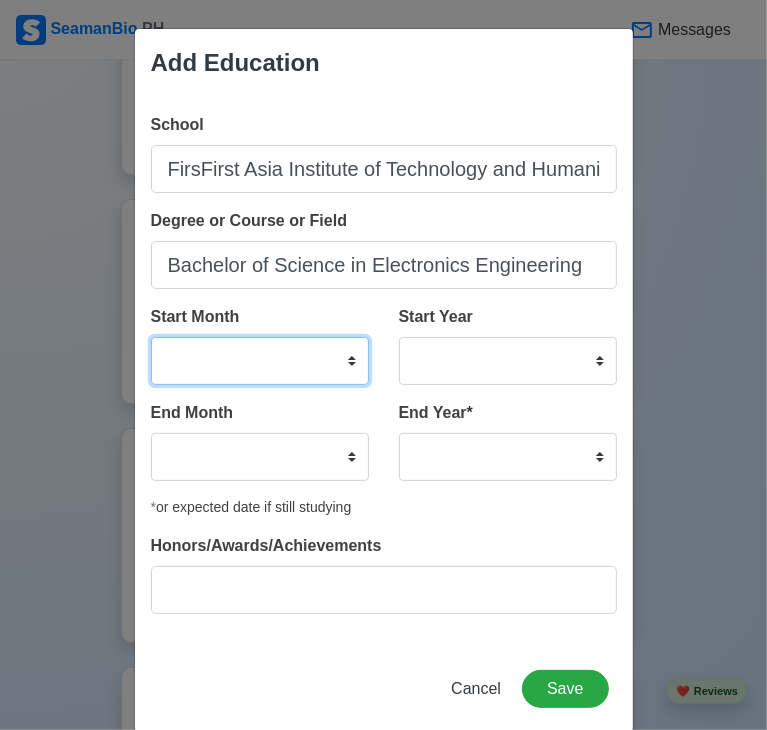 click on "January February March April May June July August September October November December" at bounding box center [260, 361] 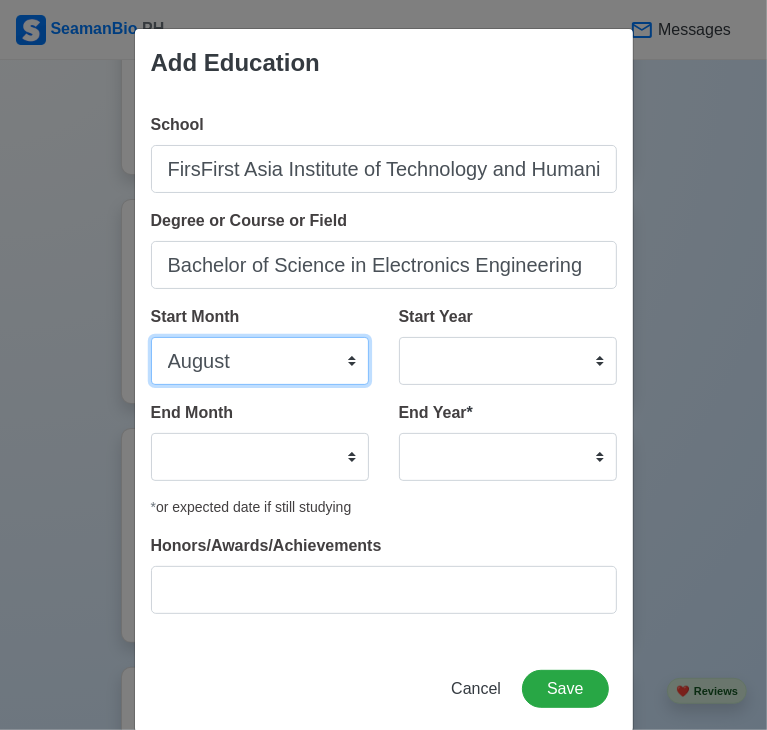 click on "January February March April May June July August September October November December" at bounding box center [260, 361] 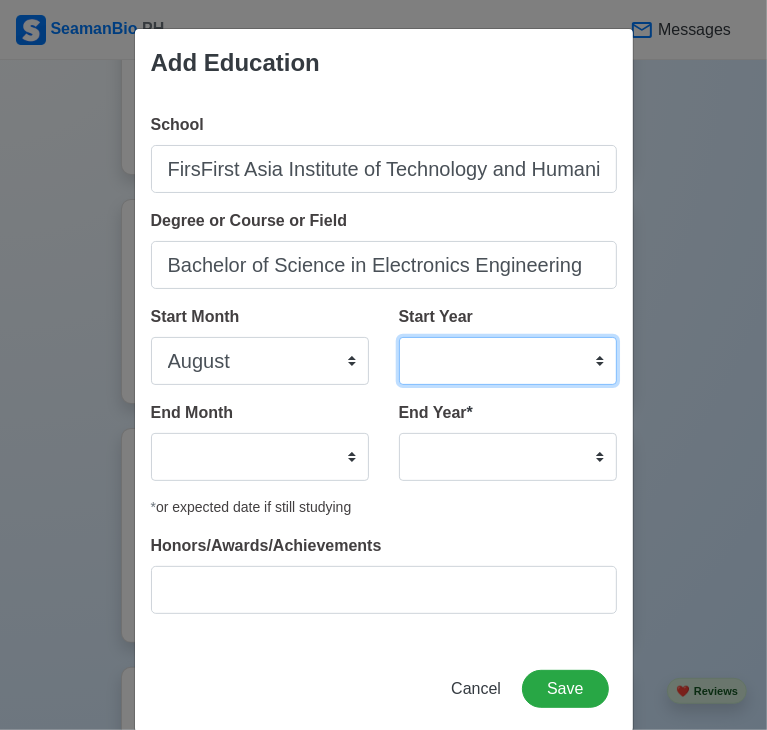 click on "2025 2024 2023 2022 2021 2020 2019 2018 2017 2016 2015 2014 2013 2012 2011 2010 2009 2008 2007 2006 2005 2004 2003 2002 2001 2000 1999 1998 1997 1996 1995 1994 1993 1992 1991 1990 1989 1988 1987 1986 1985 1984 1983 1982 1981 1980 1979 1978 1977 1976 1975 1974 1973 1972 1971 1970 1969 1968 1967 1966 1965 1964 1963 1962 1961 1960 1959 1958 1957 1956 1955 1954 1953 1952 1951 1950 1949 1948 1947 1946 1945 1944 1943 1942 1941 1940 1939 1938 1937 1936 1935 1934 1933 1932 1931 1930 1929 1928 1927 1926 1925" at bounding box center [508, 361] 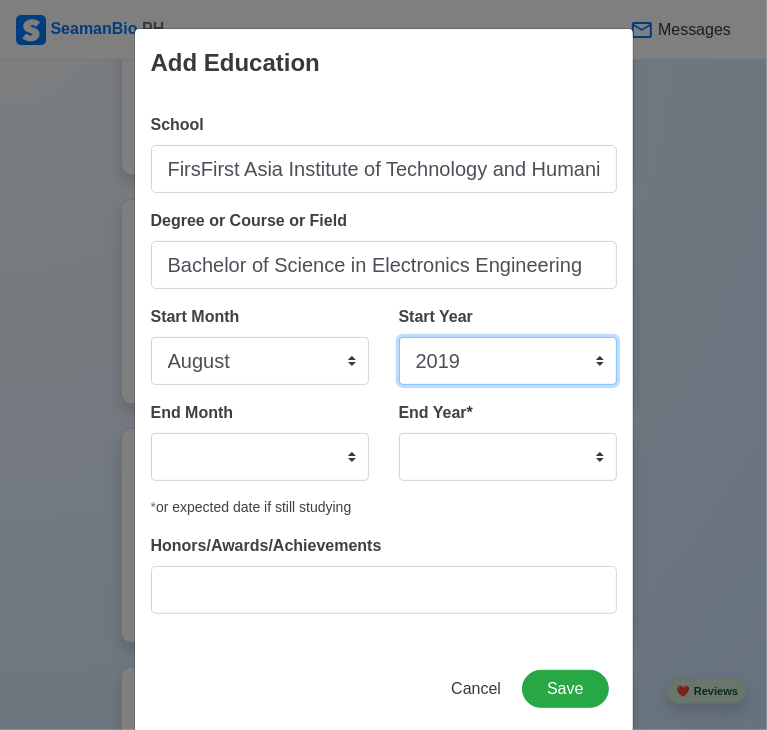 click on "2025 2024 2023 2022 2021 2020 2019 2018 2017 2016 2015 2014 2013 2012 2011 2010 2009 2008 2007 2006 2005 2004 2003 2002 2001 2000 1999 1998 1997 1996 1995 1994 1993 1992 1991 1990 1989 1988 1987 1986 1985 1984 1983 1982 1981 1980 1979 1978 1977 1976 1975 1974 1973 1972 1971 1970 1969 1968 1967 1966 1965 1964 1963 1962 1961 1960 1959 1958 1957 1956 1955 1954 1953 1952 1951 1950 1949 1948 1947 1946 1945 1944 1943 1942 1941 1940 1939 1938 1937 1936 1935 1934 1933 1932 1931 1930 1929 1928 1927 1926 1925" at bounding box center [508, 361] 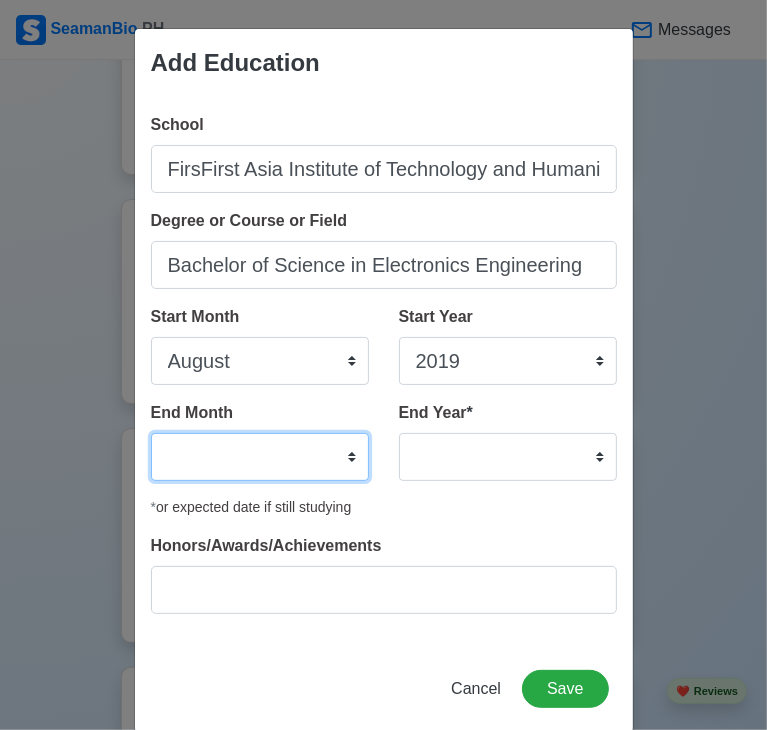 click on "January February March April May June July August September October November December" at bounding box center (260, 457) 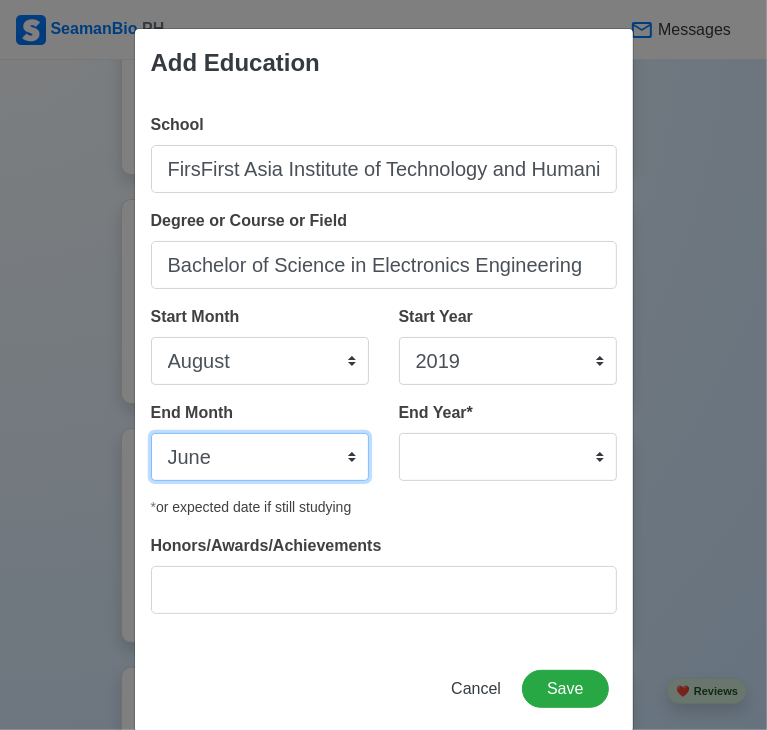 click on "January February March April May June July August September October November December" at bounding box center (260, 457) 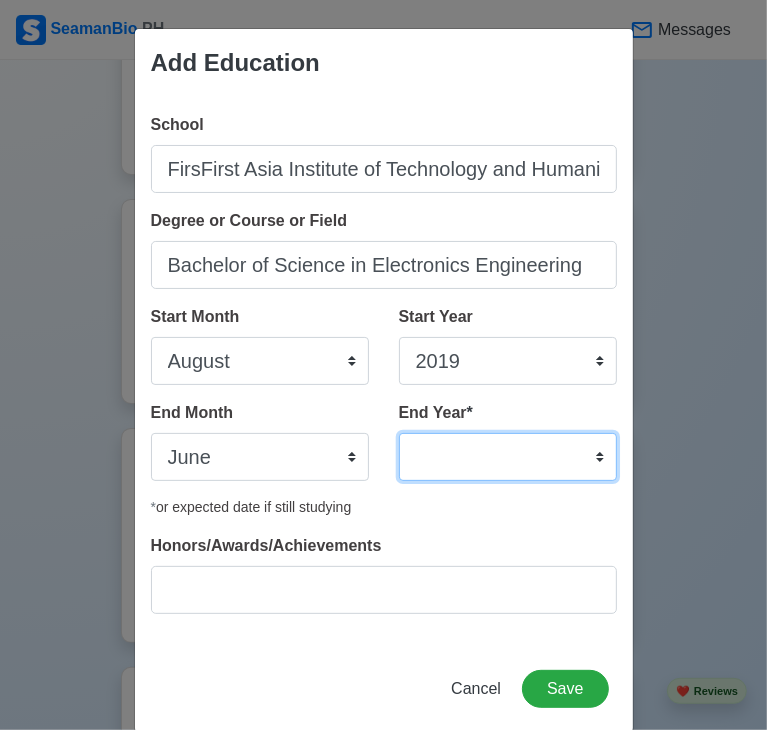 click on "2035 2034 2033 2032 2031 2030 2029 2028 2027 2026 2025 2024 2023 2022 2021 2020 2019 2018 2017 2016 2015 2014 2013 2012 2011 2010 2009 2008 2007 2006 2005 2004 2003 2002 2001 2000 1999 1998 1997 1996 1995 1994 1993 1992 1991 1990 1989 1988 1987 1986 1985 1984 1983 1982 1981 1980 1979 1978 1977 1976 1975 1974 1973 1972 1971 1970 1969 1968 1967 1966 1965 1964 1963 1962 1961 1960 1959 1958 1957 1956 1955 1954 1953 1952 1951 1950 1949 1948 1947 1946 1945 1944 1943 1942 1941 1940 1939 1938 1937 1936 1935" at bounding box center [508, 457] 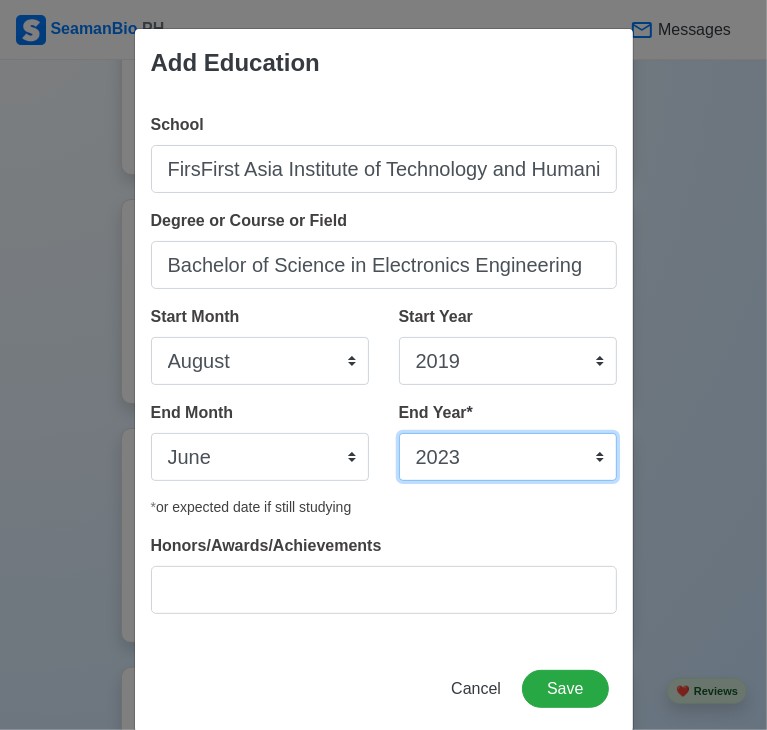 click on "2035 2034 2033 2032 2031 2030 2029 2028 2027 2026 2025 2024 2023 2022 2021 2020 2019 2018 2017 2016 2015 2014 2013 2012 2011 2010 2009 2008 2007 2006 2005 2004 2003 2002 2001 2000 1999 1998 1997 1996 1995 1994 1993 1992 1991 1990 1989 1988 1987 1986 1985 1984 1983 1982 1981 1980 1979 1978 1977 1976 1975 1974 1973 1972 1971 1970 1969 1968 1967 1966 1965 1964 1963 1962 1961 1960 1959 1958 1957 1956 1955 1954 1953 1952 1951 1950 1949 1948 1947 1946 1945 1944 1943 1942 1941 1940 1939 1938 1937 1936 1935" at bounding box center [508, 457] 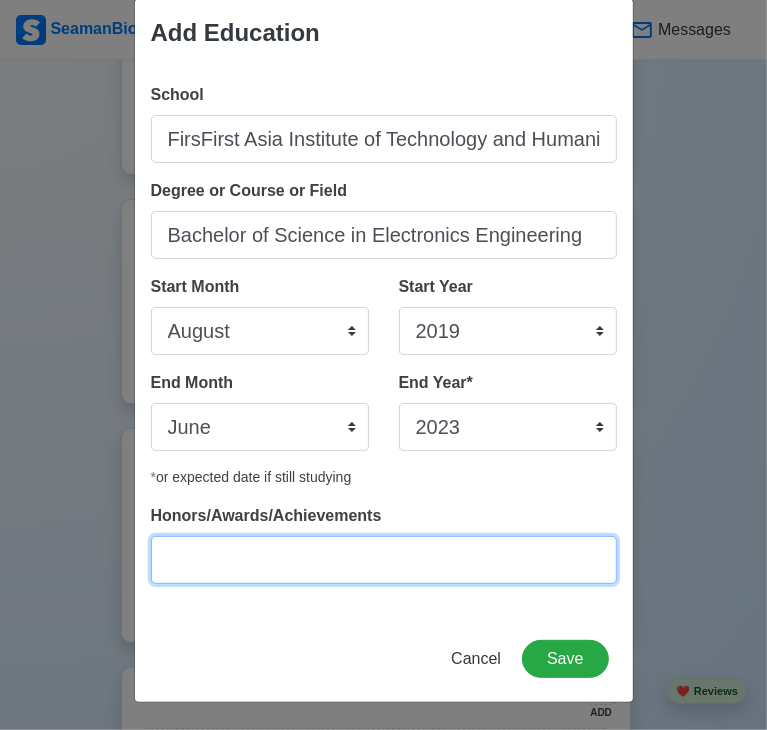 click on "Honors/Awards/Achievements" at bounding box center [384, 560] 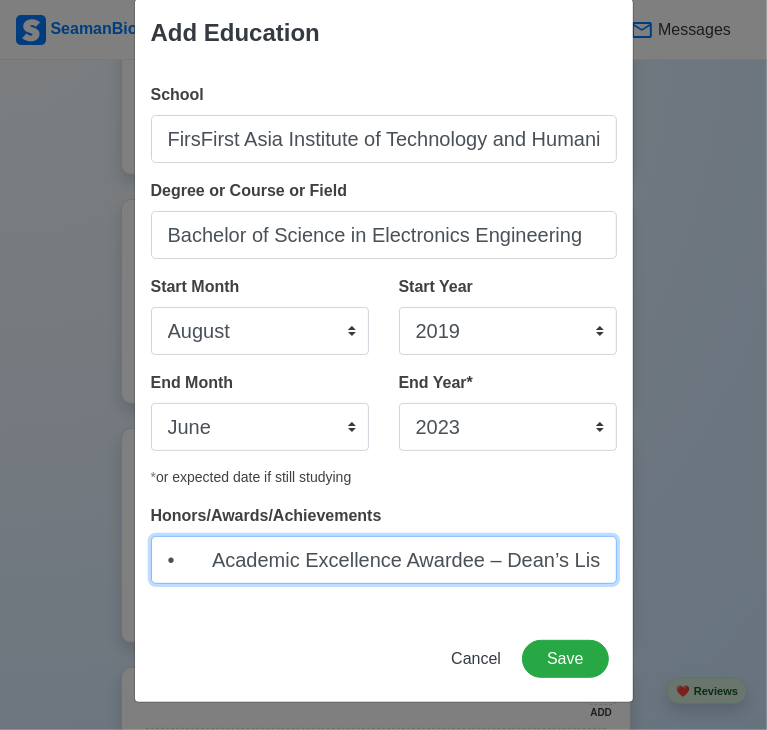 scroll, scrollTop: 0, scrollLeft: 1352, axis: horizontal 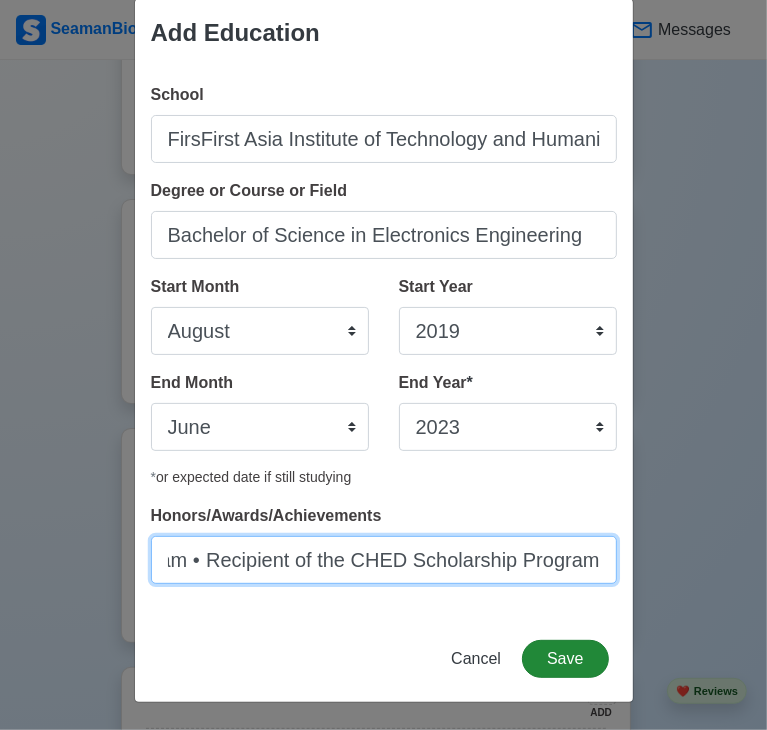 type on "•	Academic Excellence Awardee – Dean’s Lister •	LeadershipAwardee–GawadAd Astra •	Academic Full Scholar – Sto. Tomas City Scholarship Program •	Recipient of the CHED Scholarship Program" 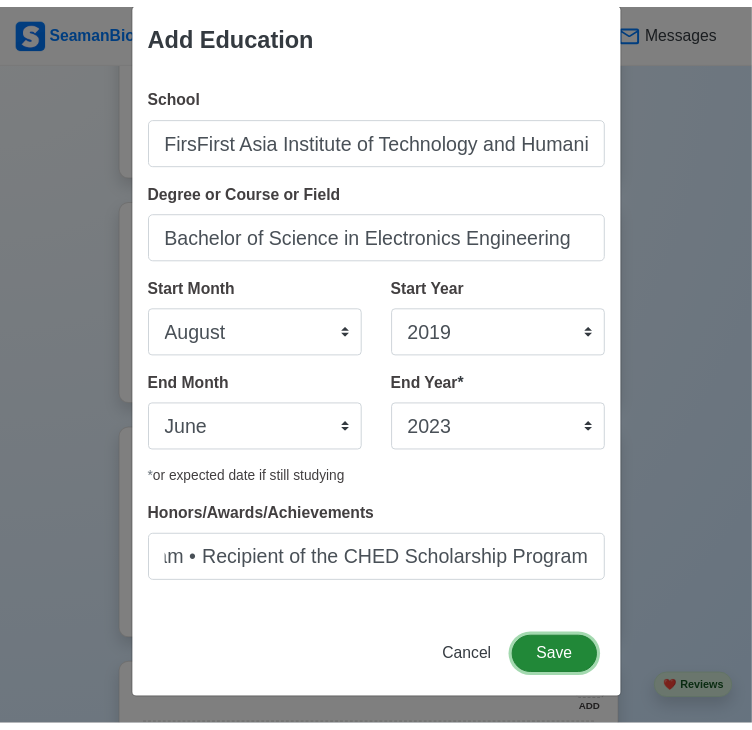 scroll, scrollTop: 0, scrollLeft: 0, axis: both 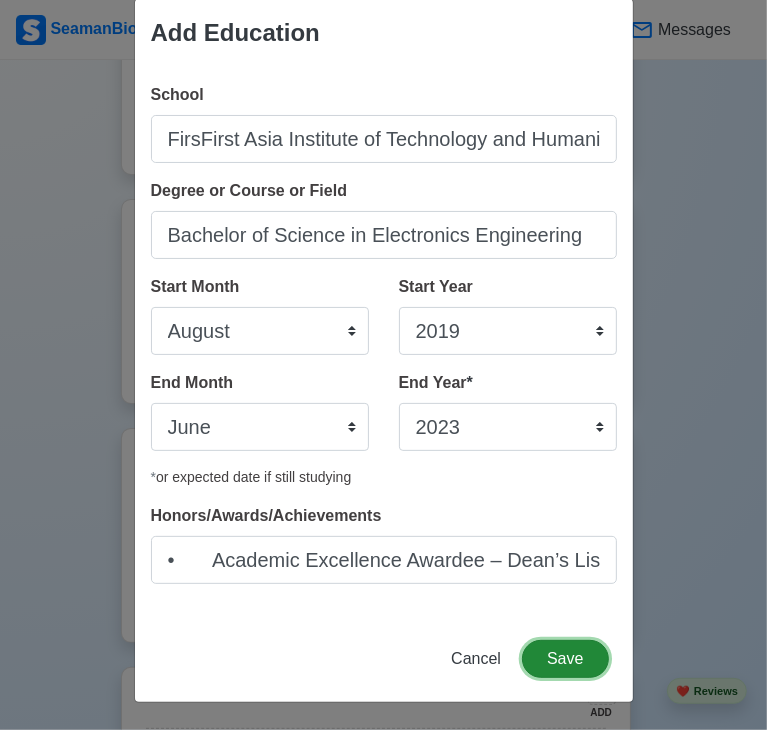 click on "Save" at bounding box center [565, 659] 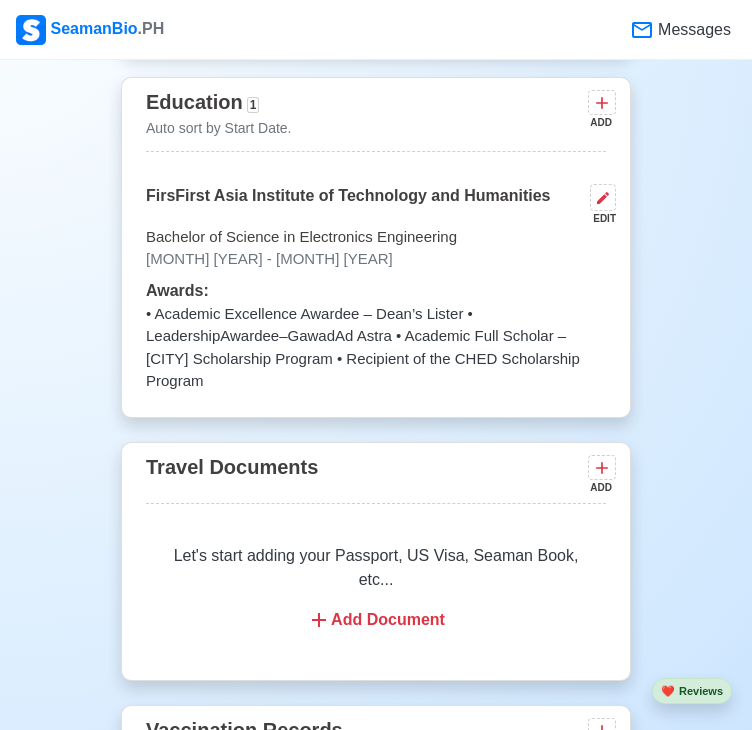 scroll, scrollTop: 1580, scrollLeft: 0, axis: vertical 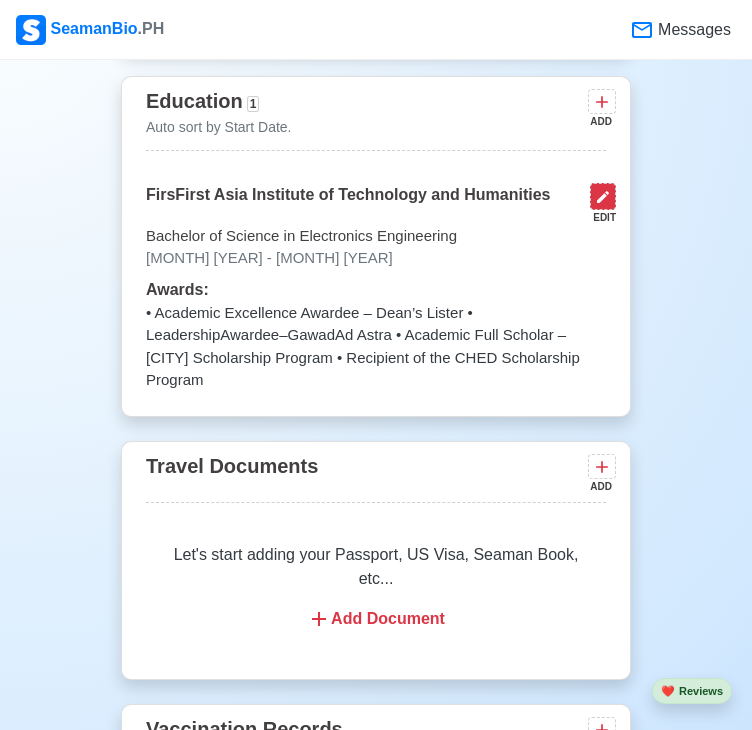 click 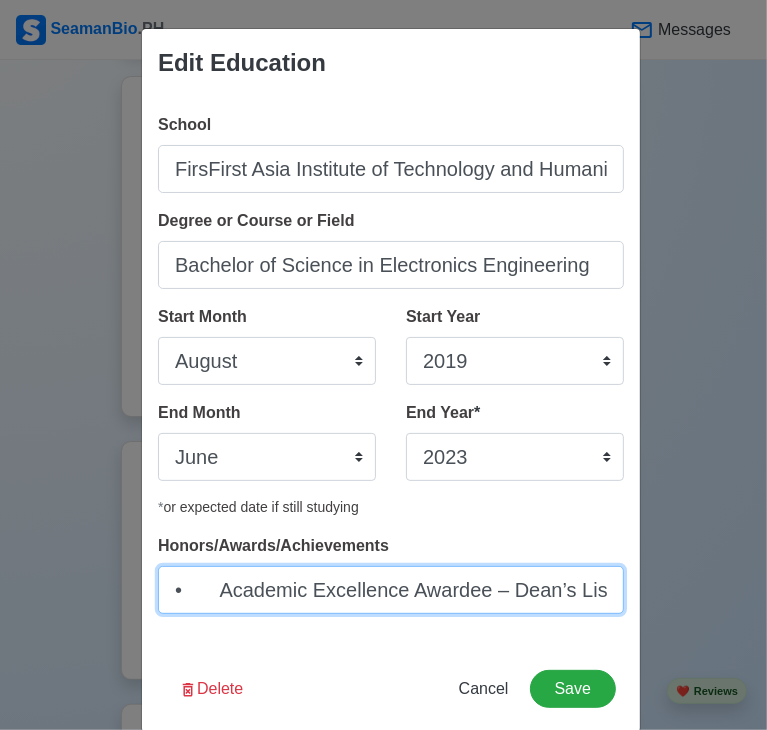 click on "•	Academic Excellence Awardee – Dean’s Lister •	LeadershipAwardee–GawadAd Astra •	Academic Full Scholar – Sto. Tomas City Scholarship Program •	Recipient of the CHED Scholarship Program" at bounding box center [391, 590] 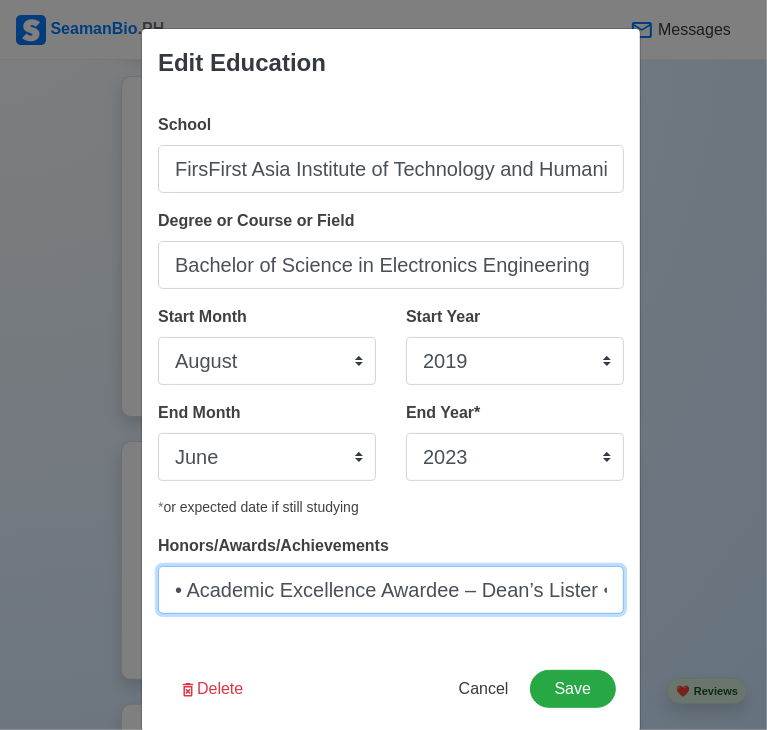 click on "• Academic Excellence Awardee – Dean’s Lister •	LeadershipAwardee–GawadAd Astra •	Academic Full Scholar – Sto. Tomas City Scholarship Program •	Recipient of the CHED Scholarship Program" at bounding box center [391, 590] 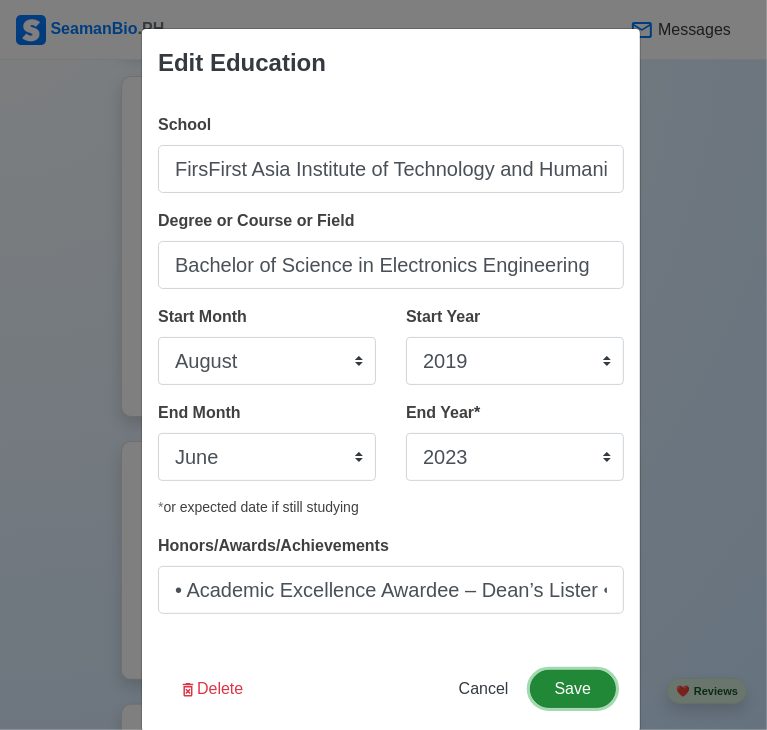 click on "Save" at bounding box center [573, 689] 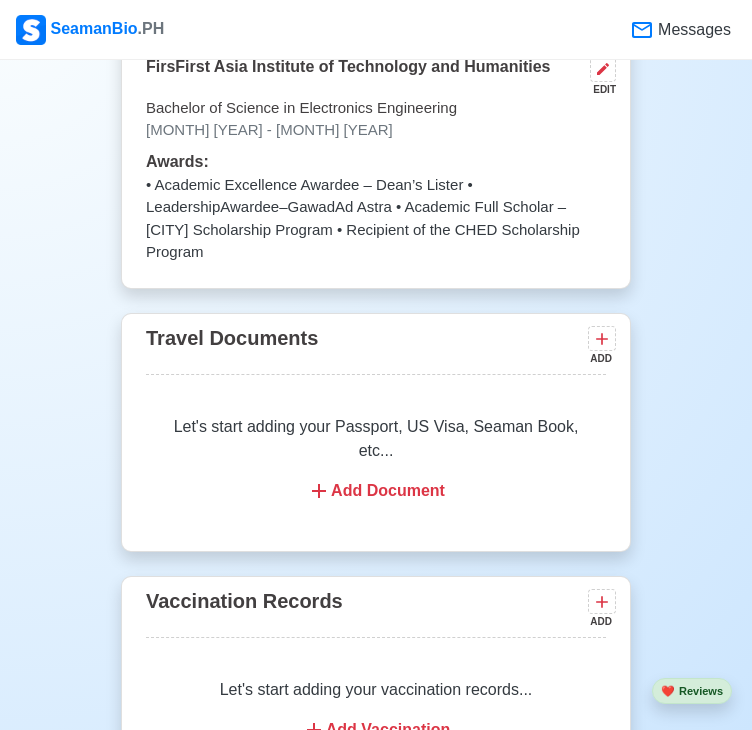 scroll, scrollTop: 1720, scrollLeft: 0, axis: vertical 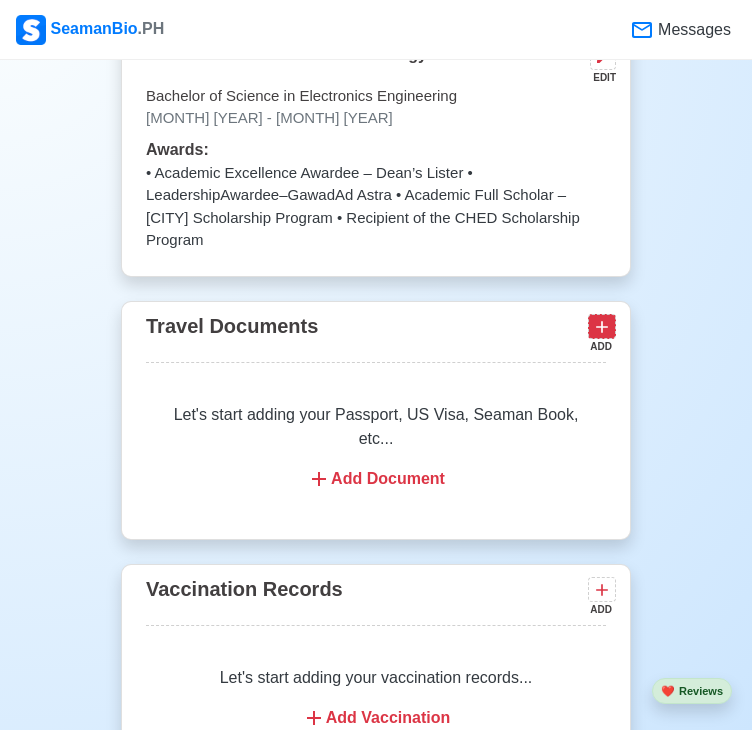 click 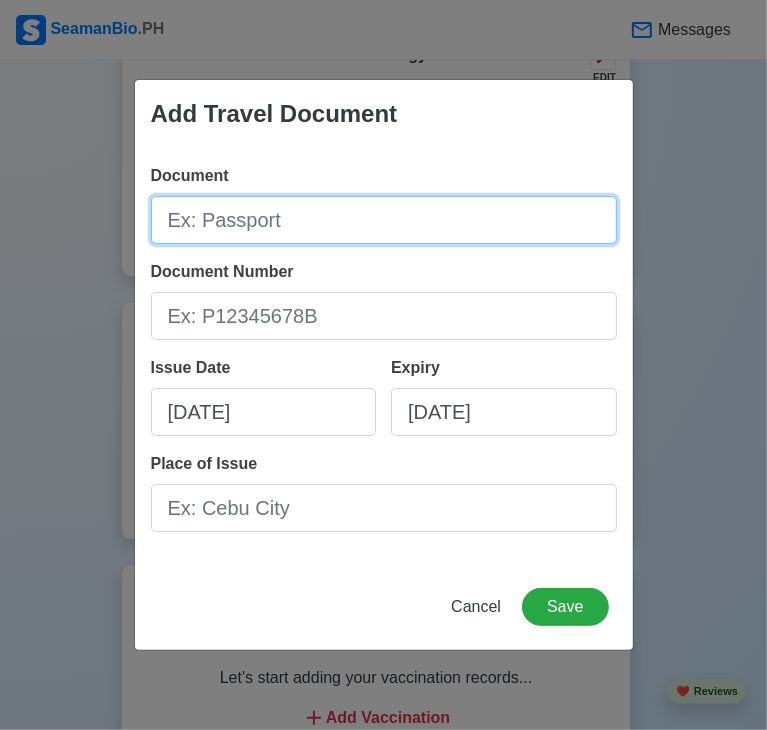 click on "Document" at bounding box center [384, 220] 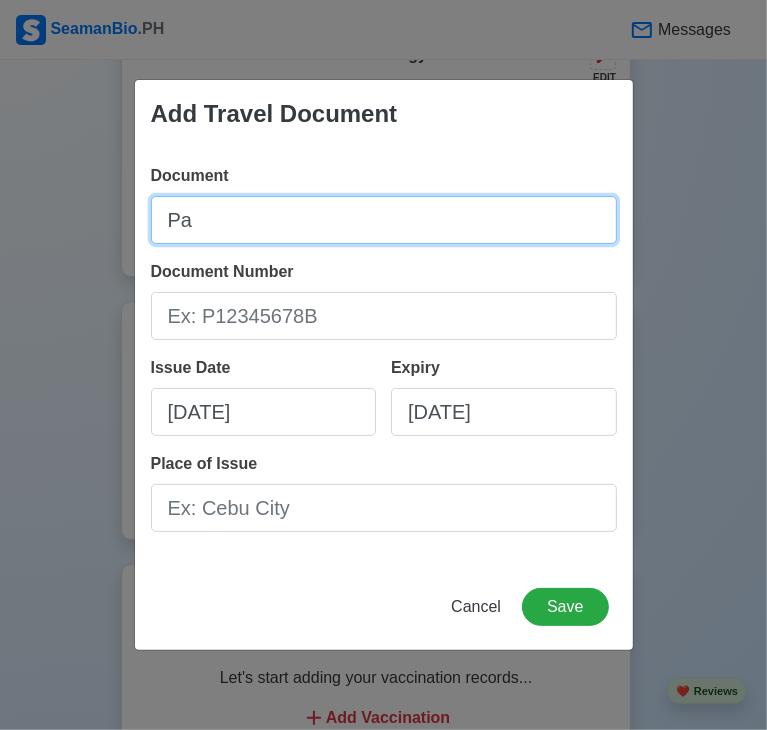 type on "P" 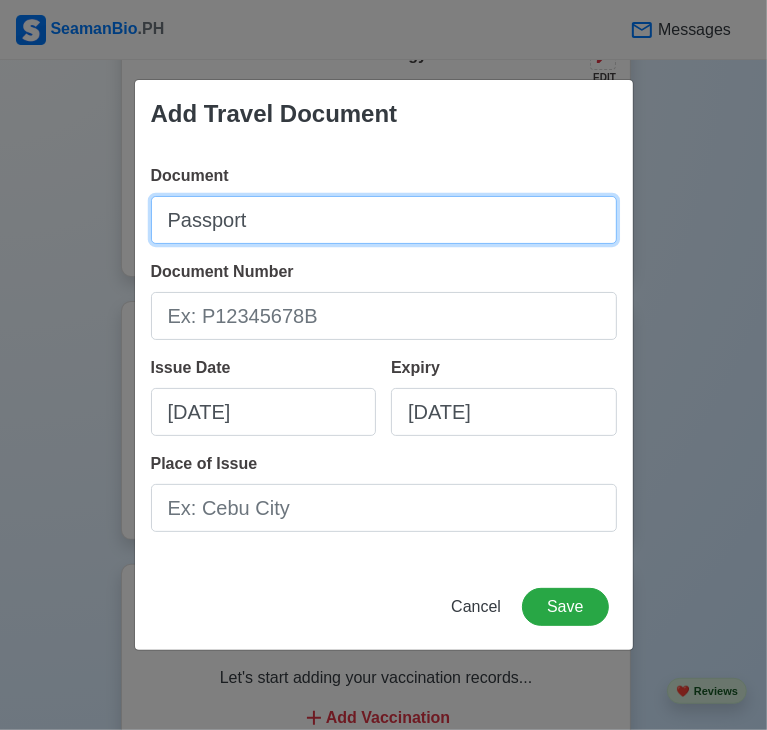 type on "Passport" 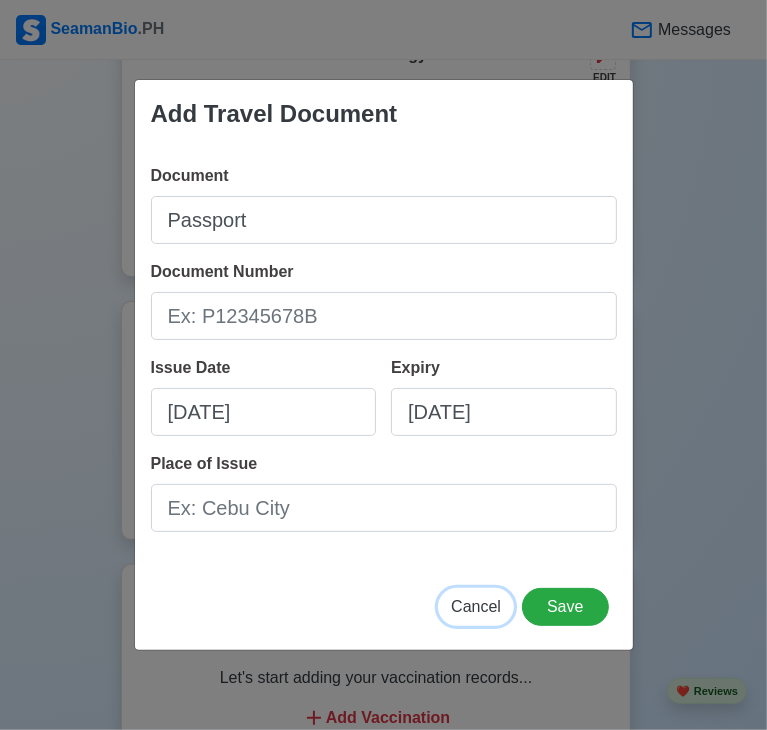 click on "Cancel" at bounding box center [476, 606] 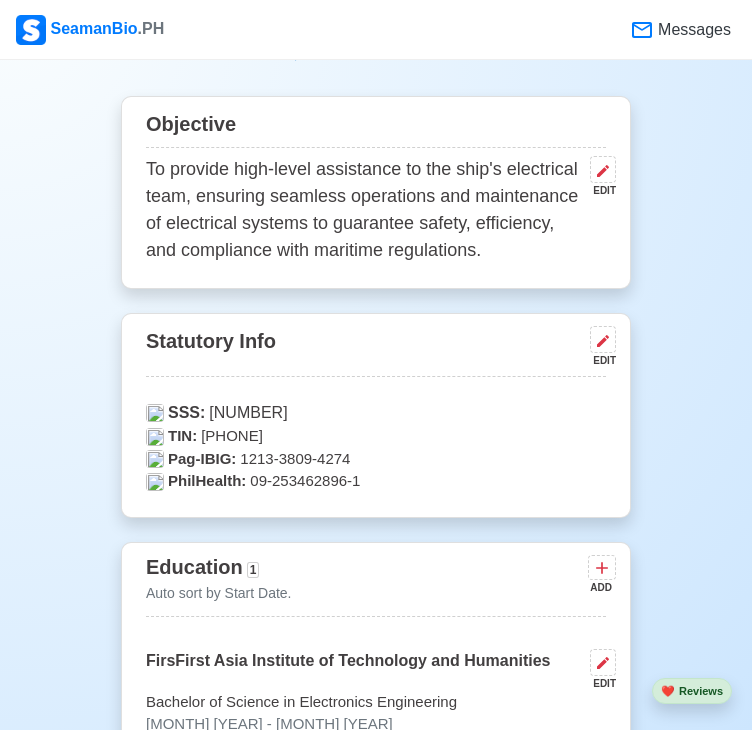 scroll, scrollTop: 1112, scrollLeft: 0, axis: vertical 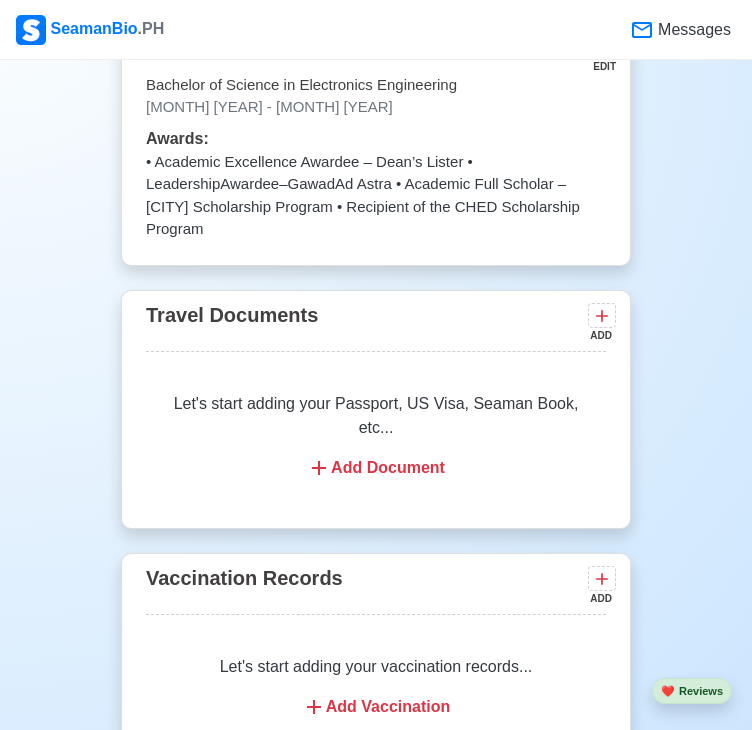 click on "Add Document" at bounding box center [376, 468] 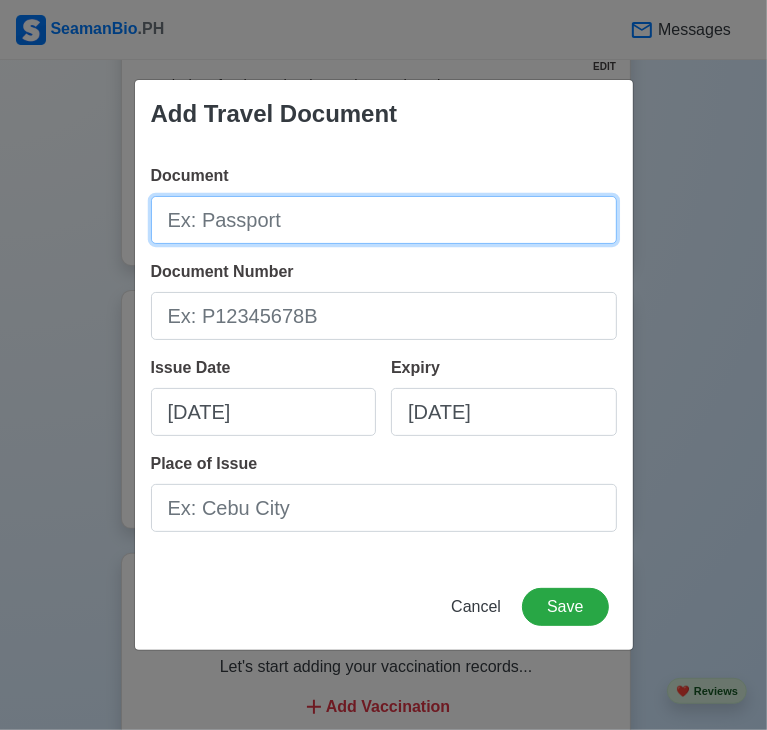 click on "Document" at bounding box center [384, 220] 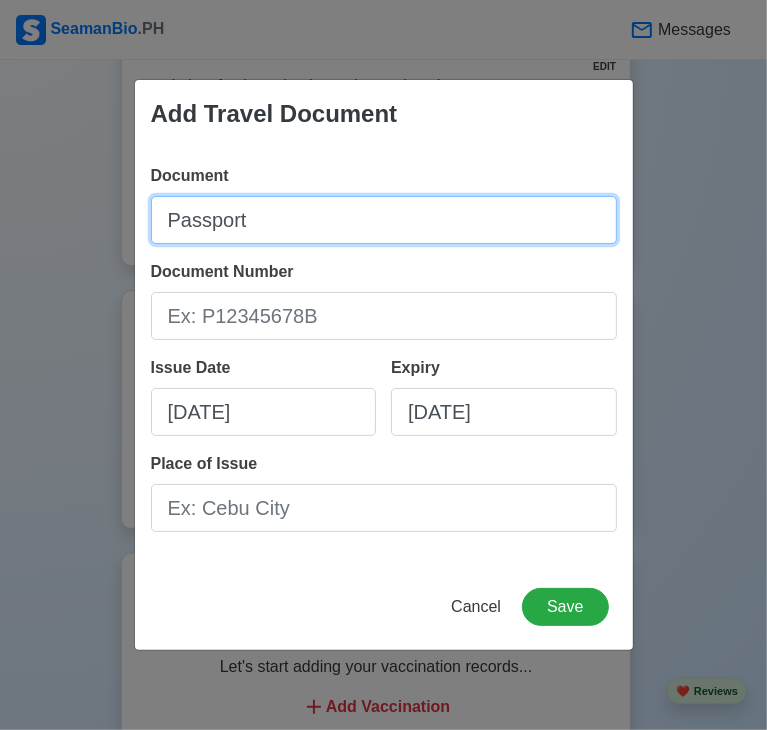 type on "Passport" 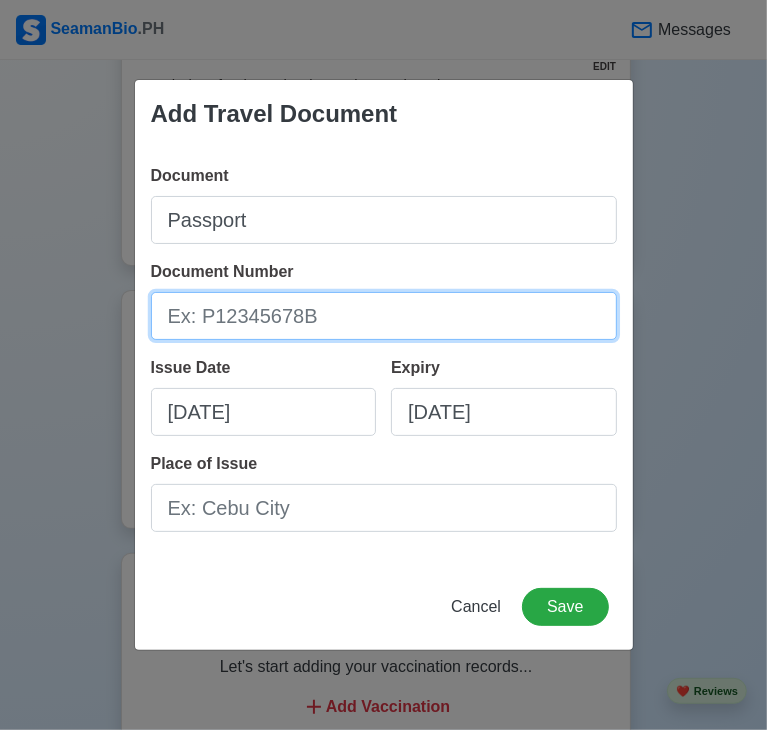 click on "Document Number" at bounding box center (384, 316) 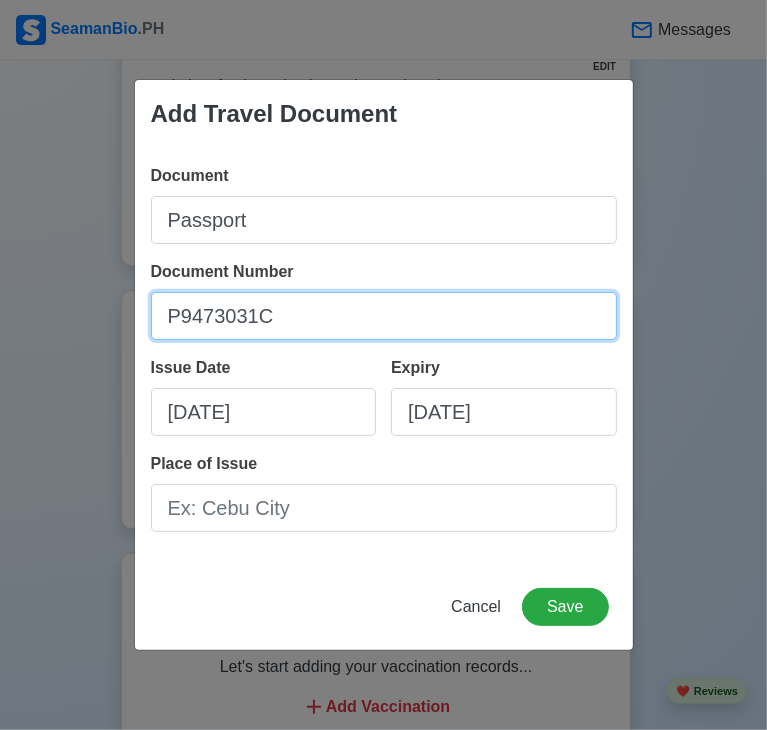 type on "P9473031C" 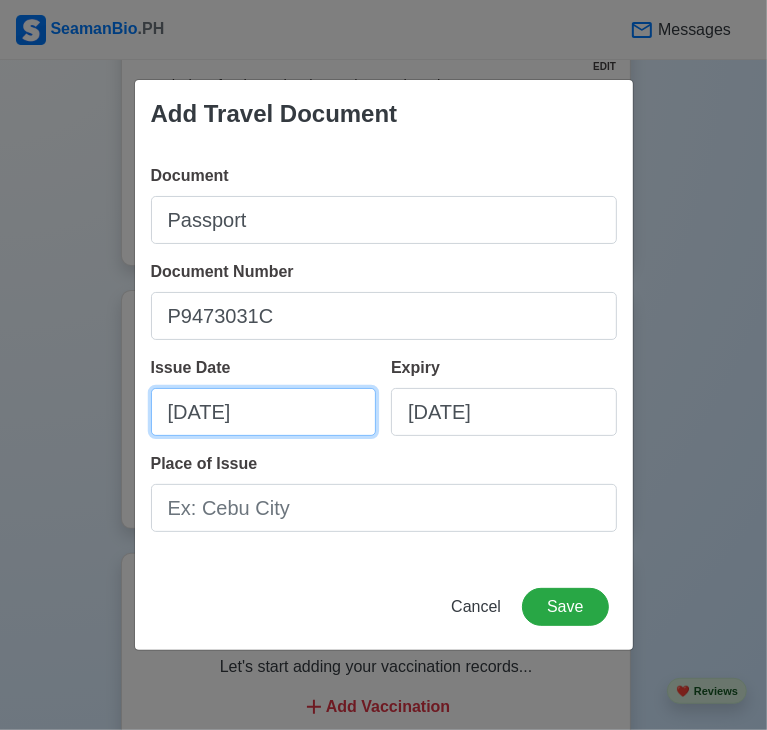 select on "****" 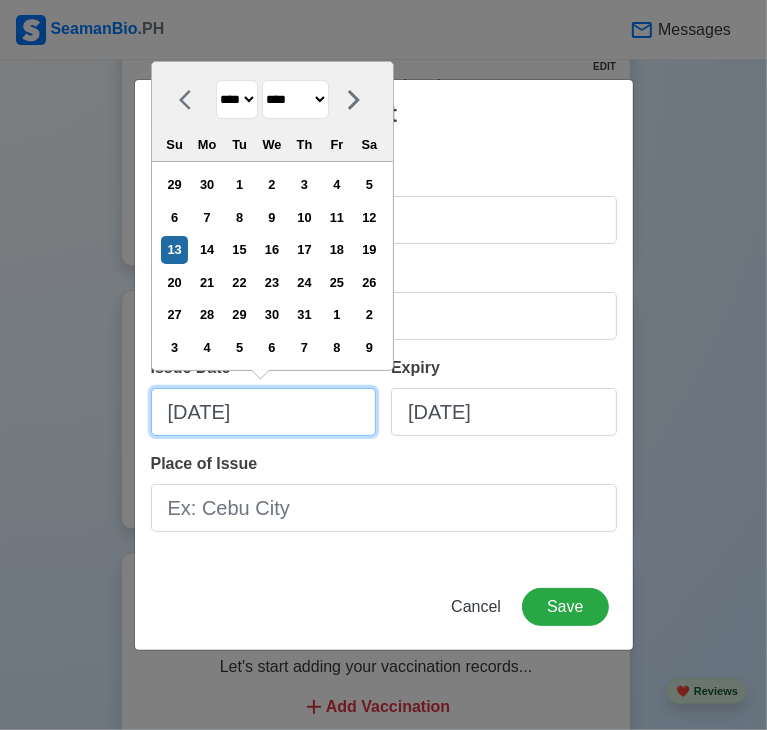 click on "07/13/2025" at bounding box center (264, 412) 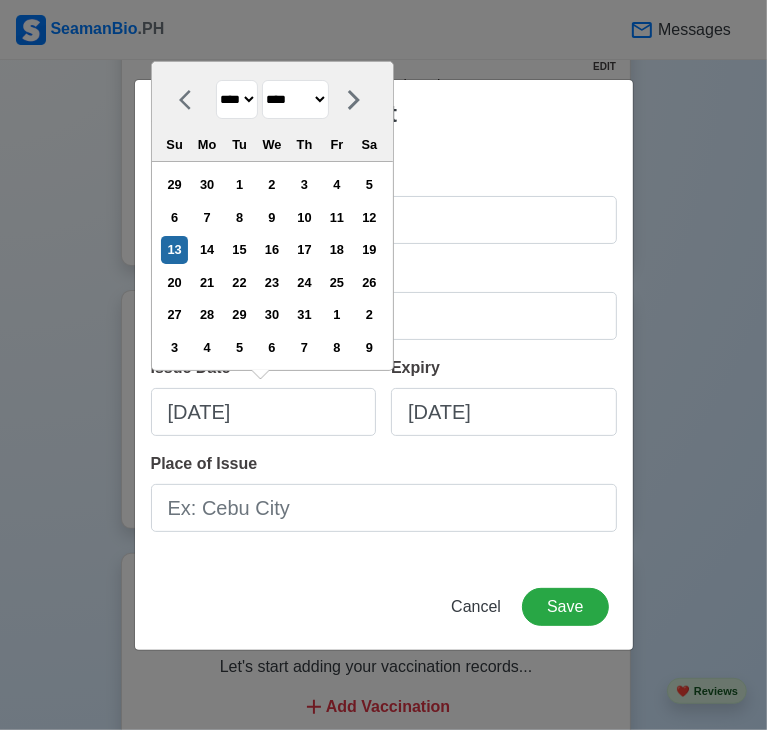 click on "******* ******** ***** ***** *** **** **** ****** ********* ******* ******** ********" at bounding box center [295, 99] 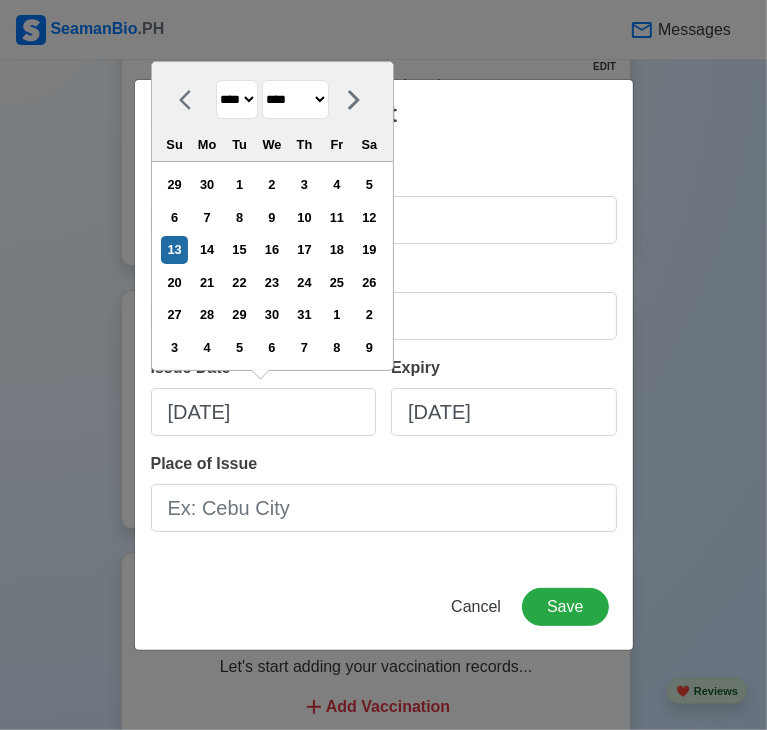 select on "*****" 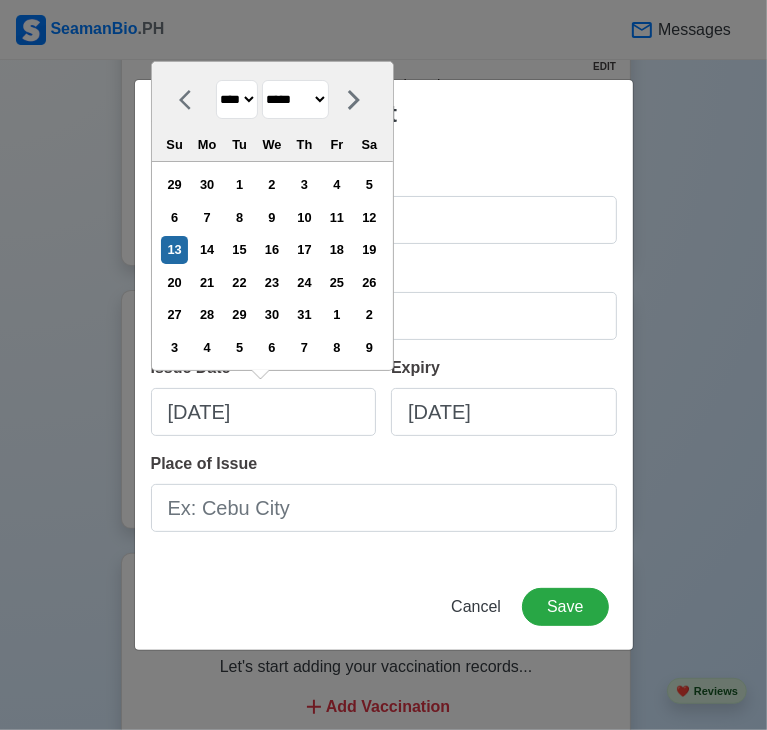 click on "******* ******** ***** ***** *** **** **** ****** ********* ******* ******** ********" at bounding box center (295, 99) 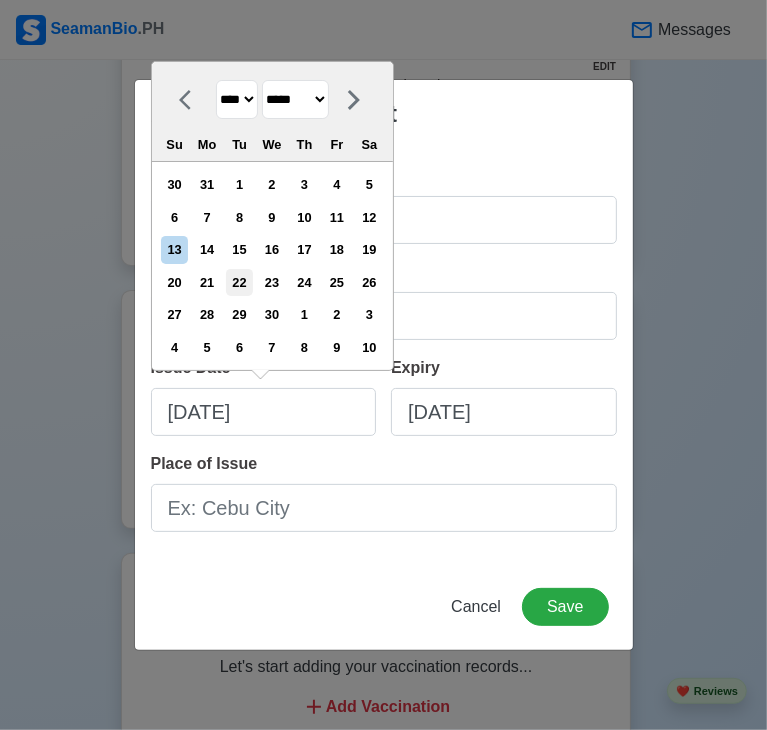 click on "22" at bounding box center (239, 282) 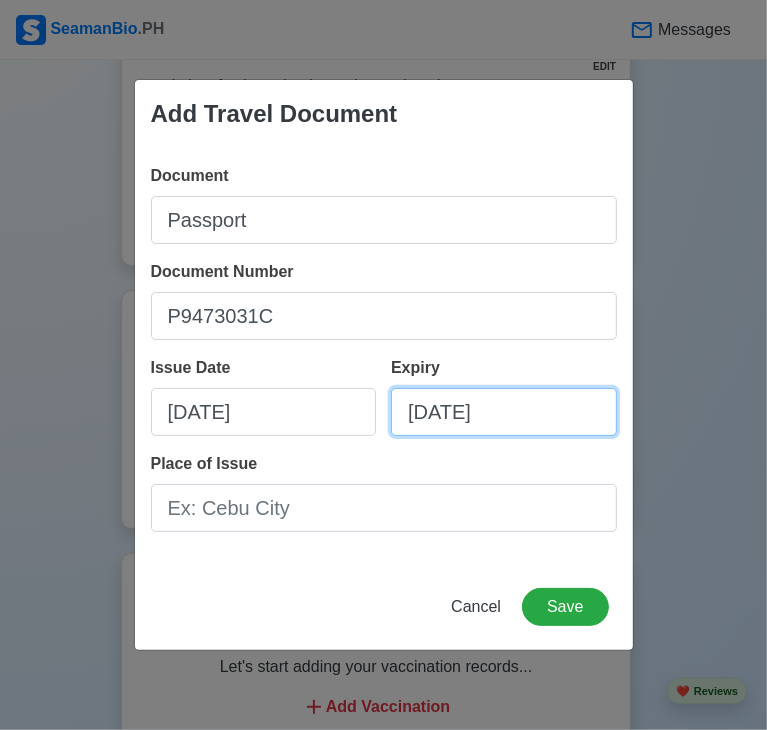 click on "07/13/2025" at bounding box center (504, 412) 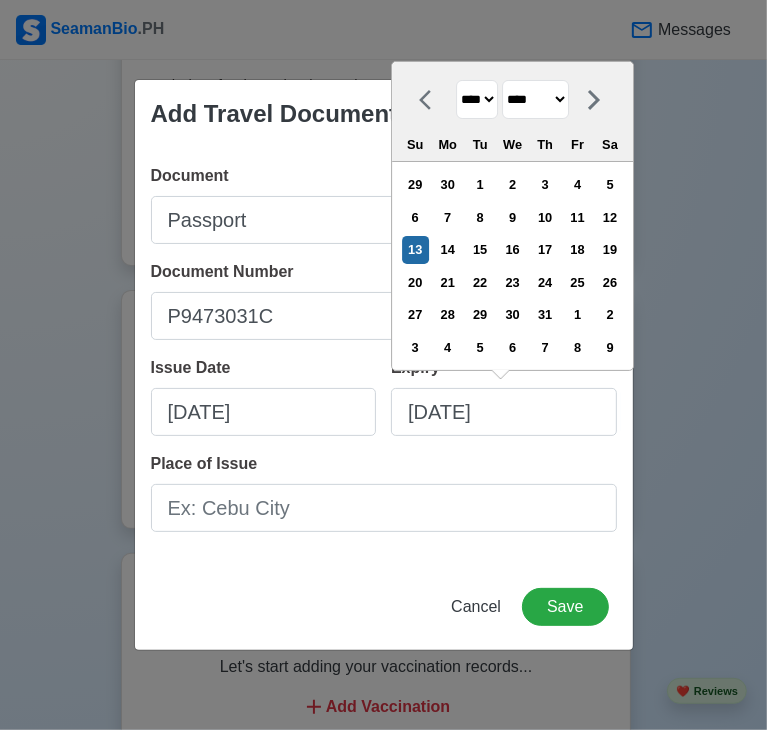 click on "******* ******** ***** ***** *** **** **** ****** ********* ******* ******** ********" at bounding box center [535, 99] 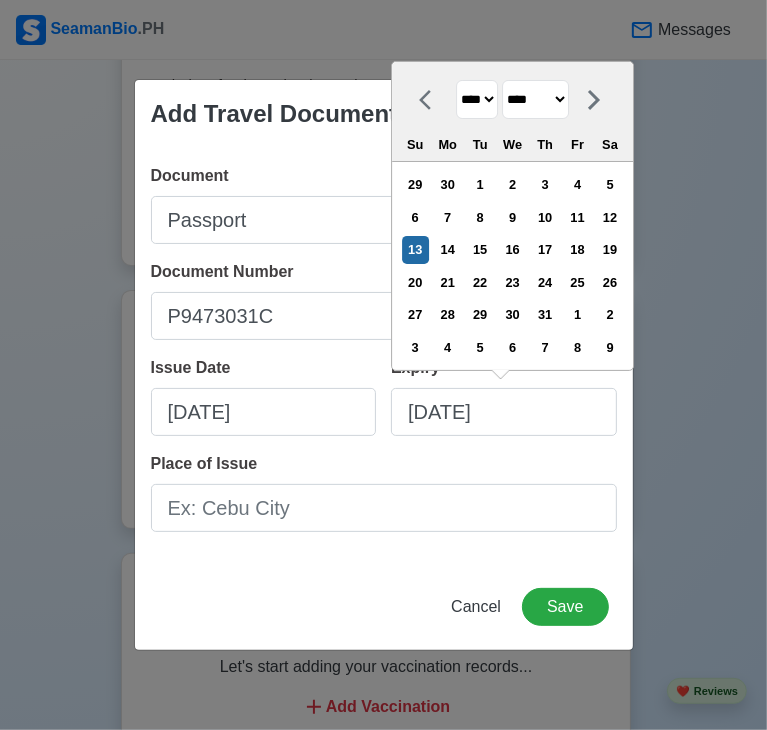 select on "*****" 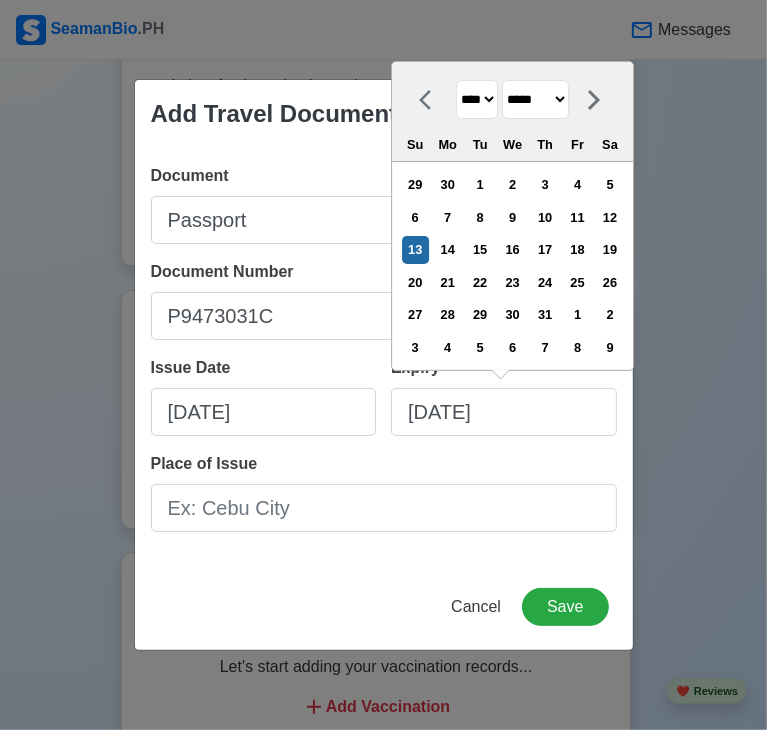 click on "******* ******** ***** ***** *** **** **** ****** ********* ******* ******** ********" at bounding box center [535, 99] 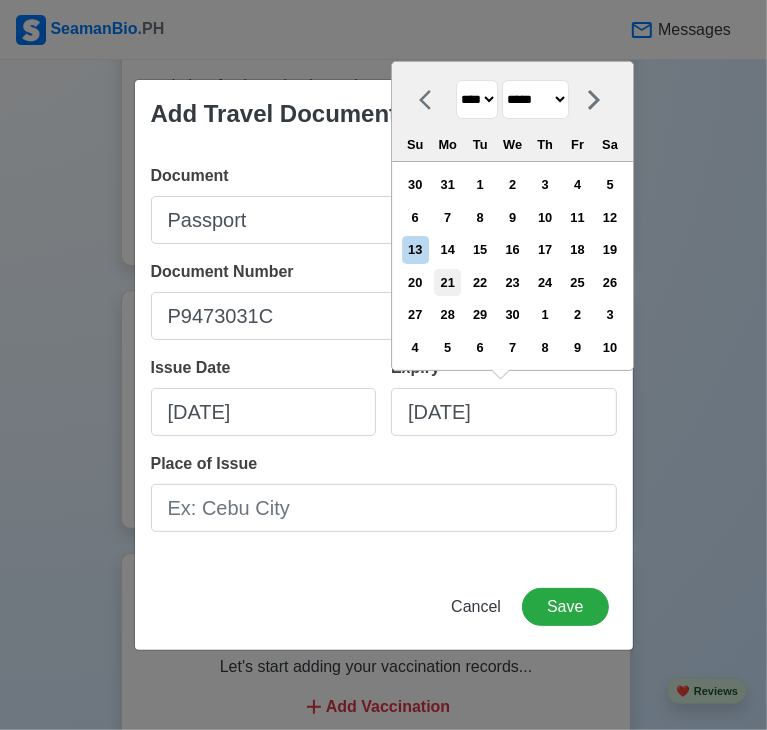 click on "21" at bounding box center [447, 282] 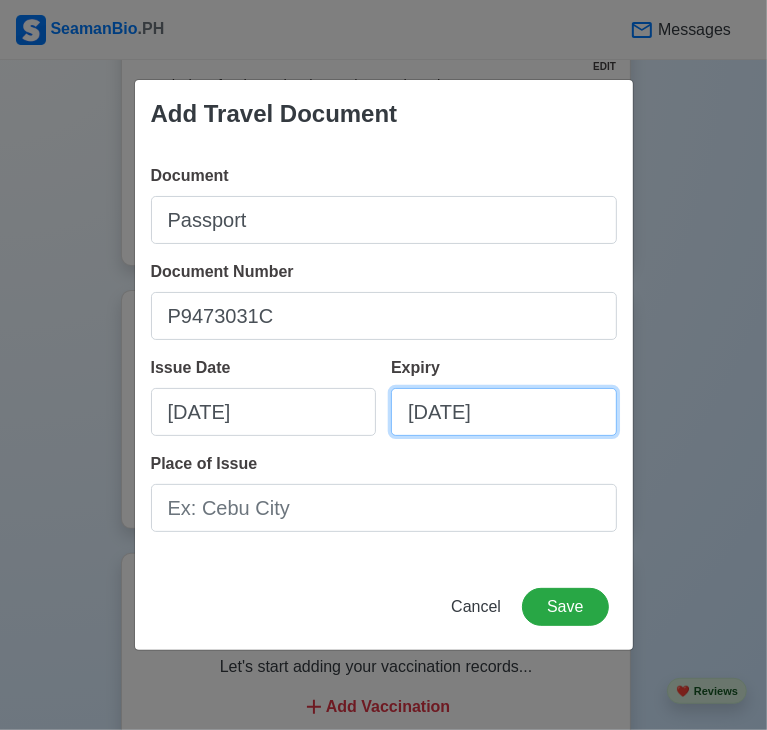 type on "04/21/2035" 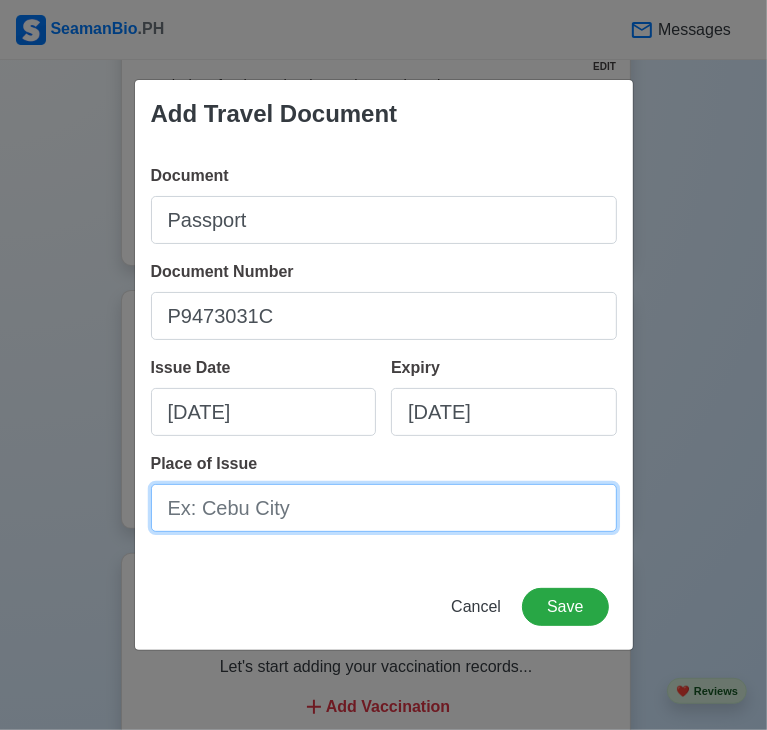 click on "Place of Issue" at bounding box center (384, 508) 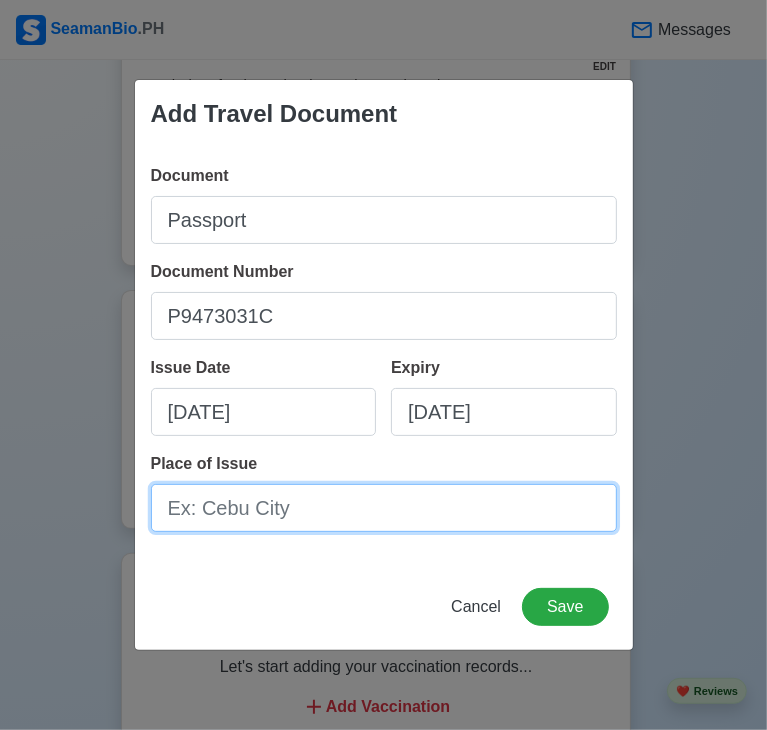 click on "Place of Issue" at bounding box center [384, 508] 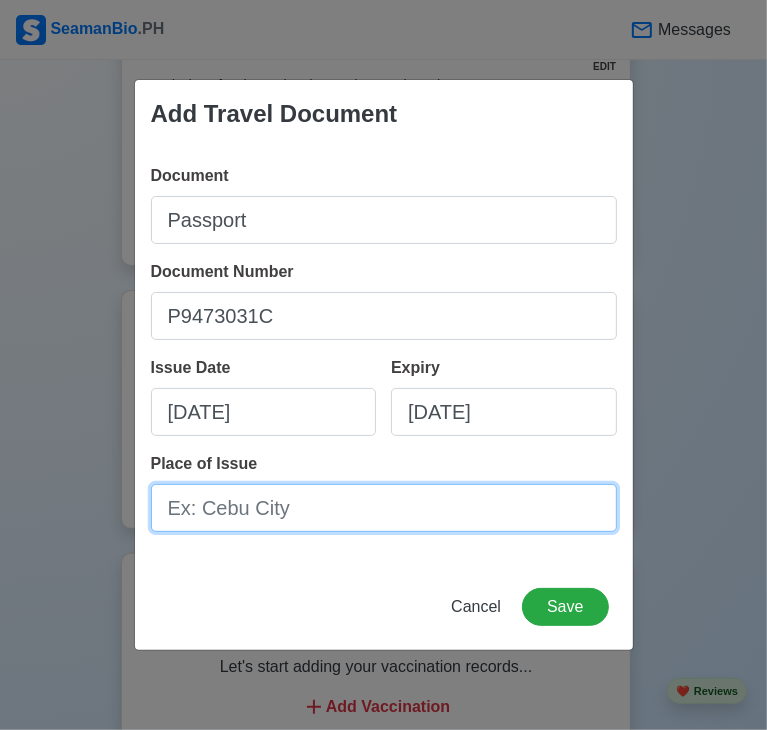 click on "Place of Issue" at bounding box center [384, 508] 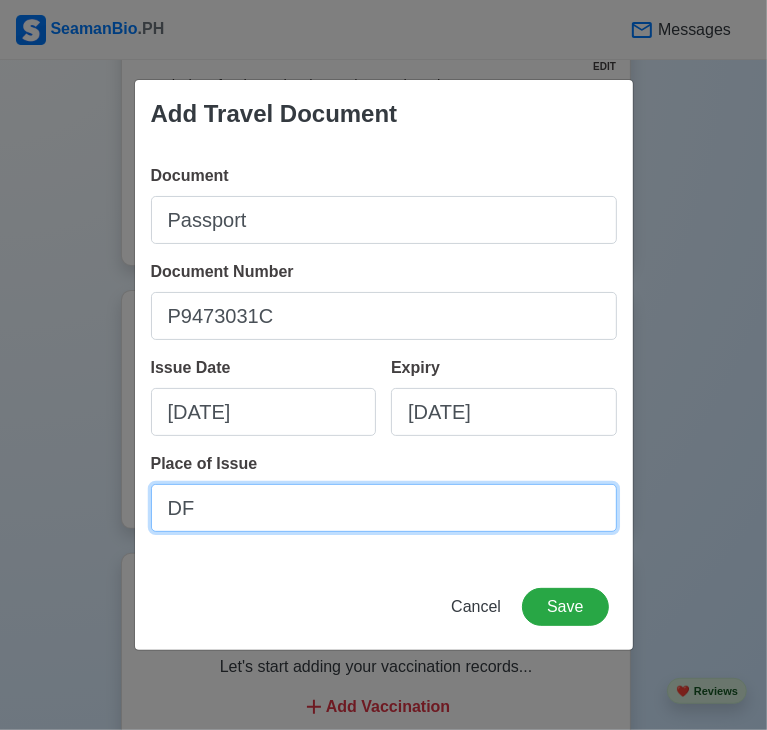 type on "D" 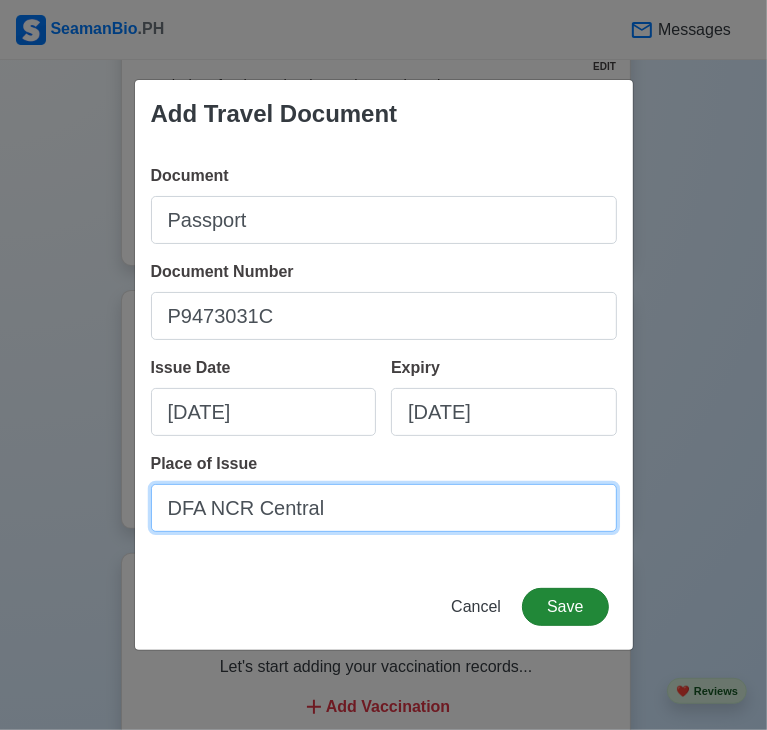type on "DFA NCR Central" 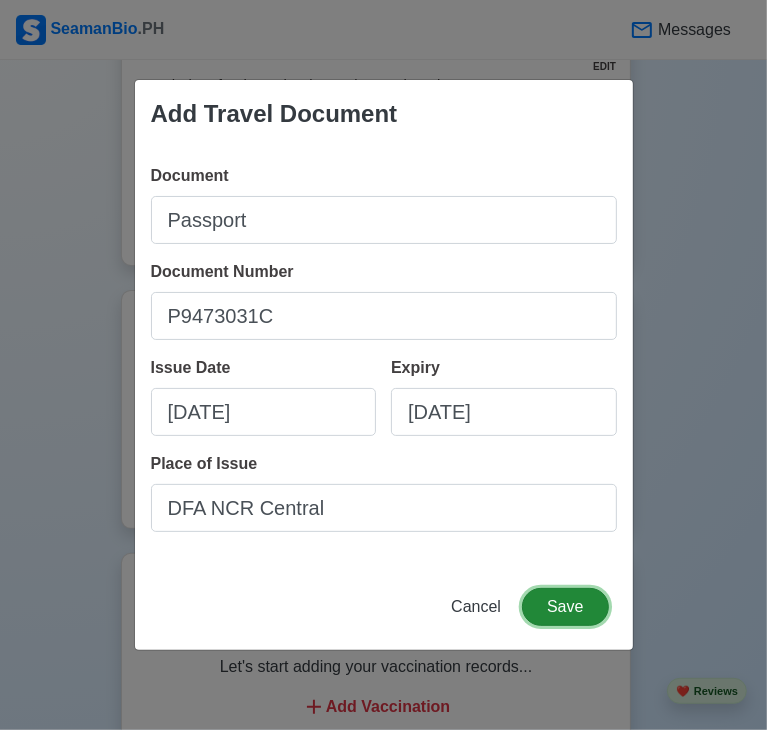 click on "Save" at bounding box center (565, 607) 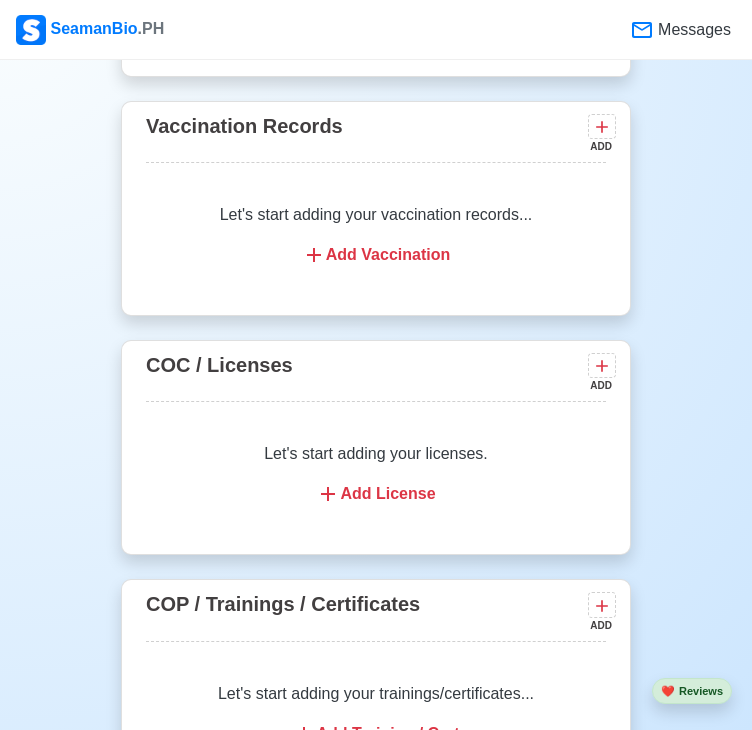 scroll, scrollTop: 2212, scrollLeft: 0, axis: vertical 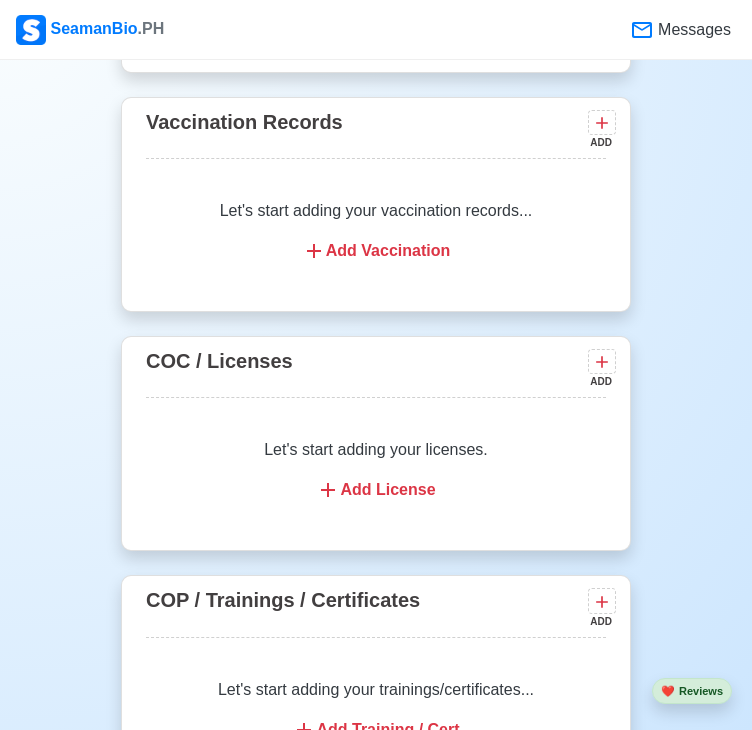 click on "Add License" at bounding box center [376, 490] 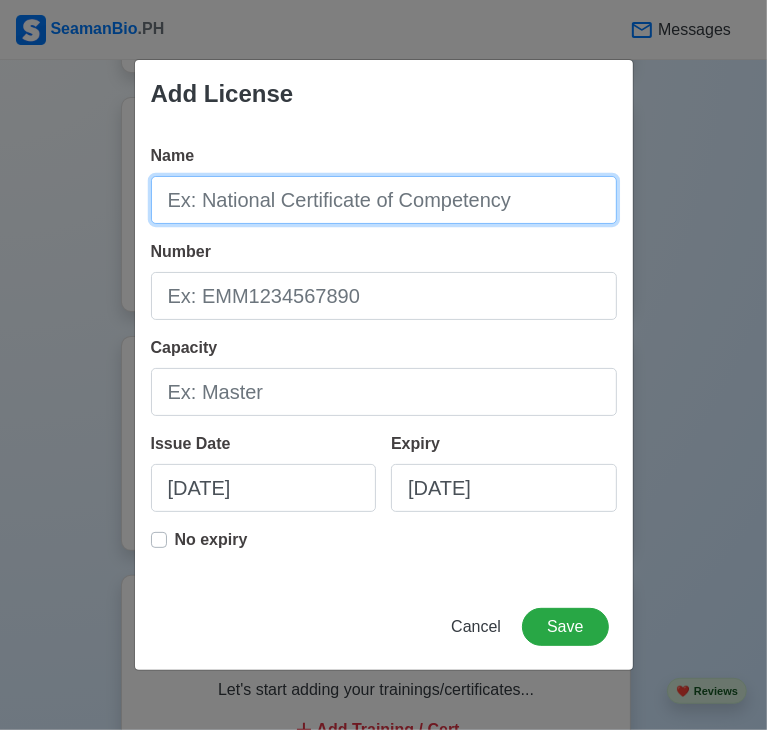click on "Name" at bounding box center [384, 200] 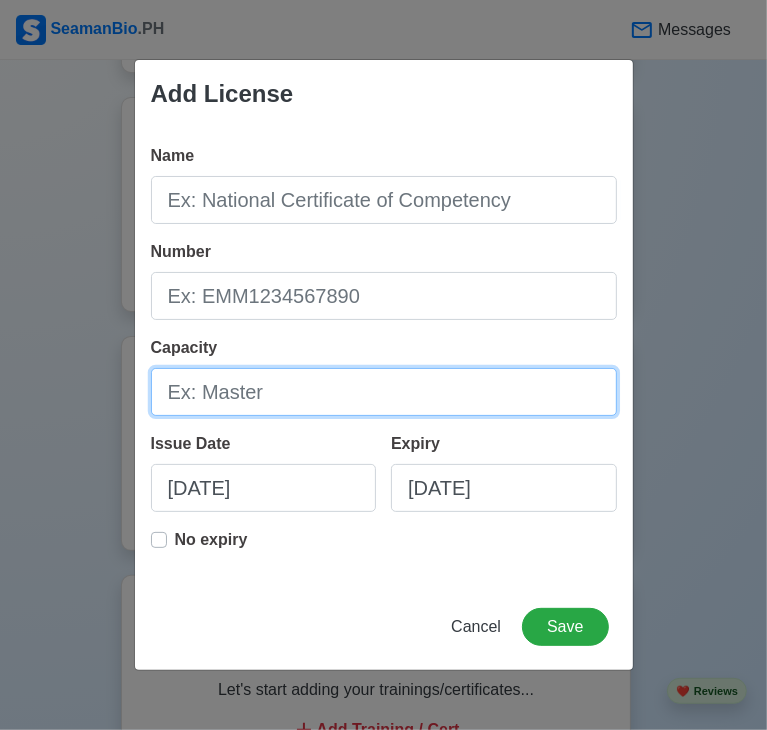click on "Capacity" at bounding box center [384, 392] 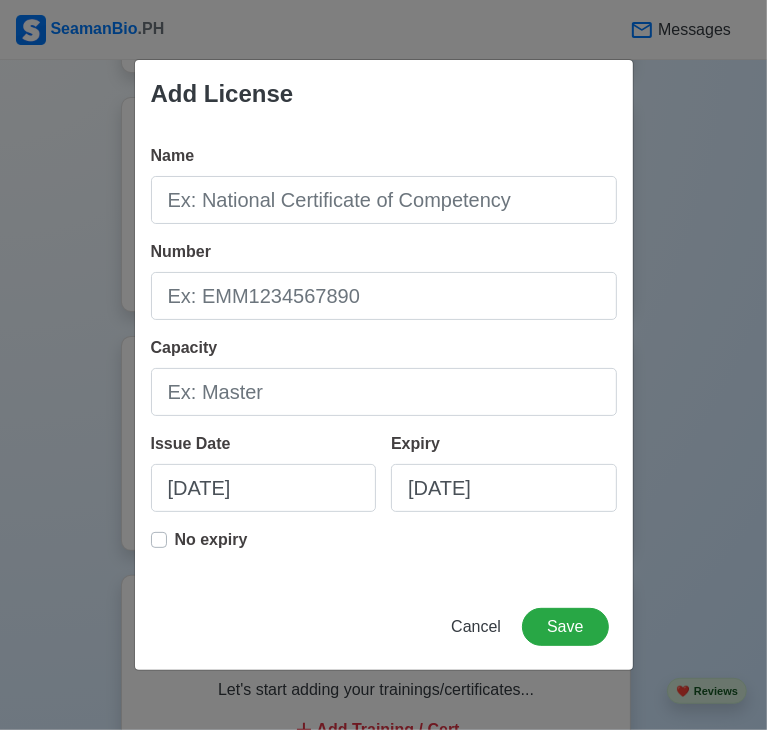 click on "Name Number Capacity Issue Date 07/13/2025 Expiry 07/13/2025 No expiry" at bounding box center [384, 356] 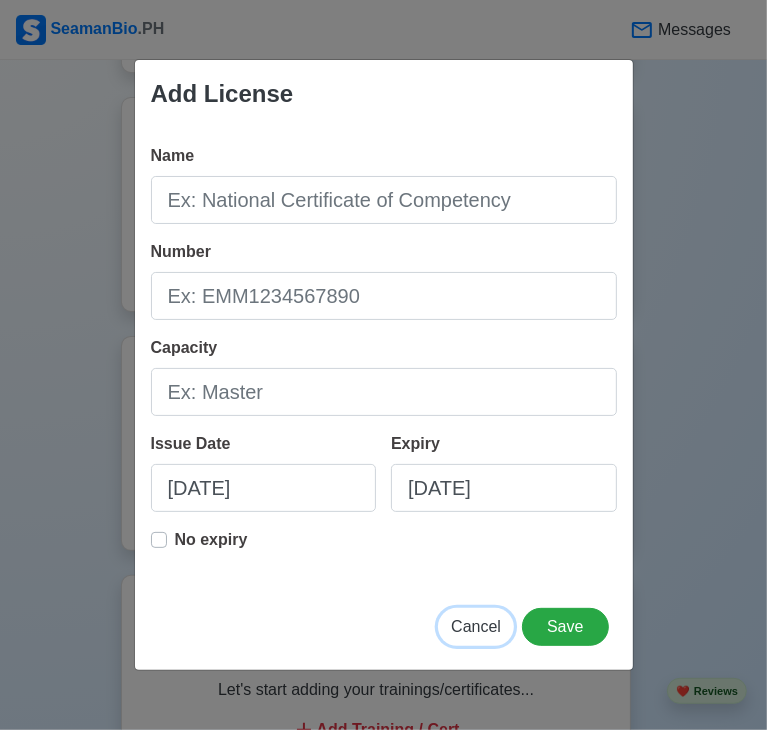 click on "Cancel" at bounding box center (476, 626) 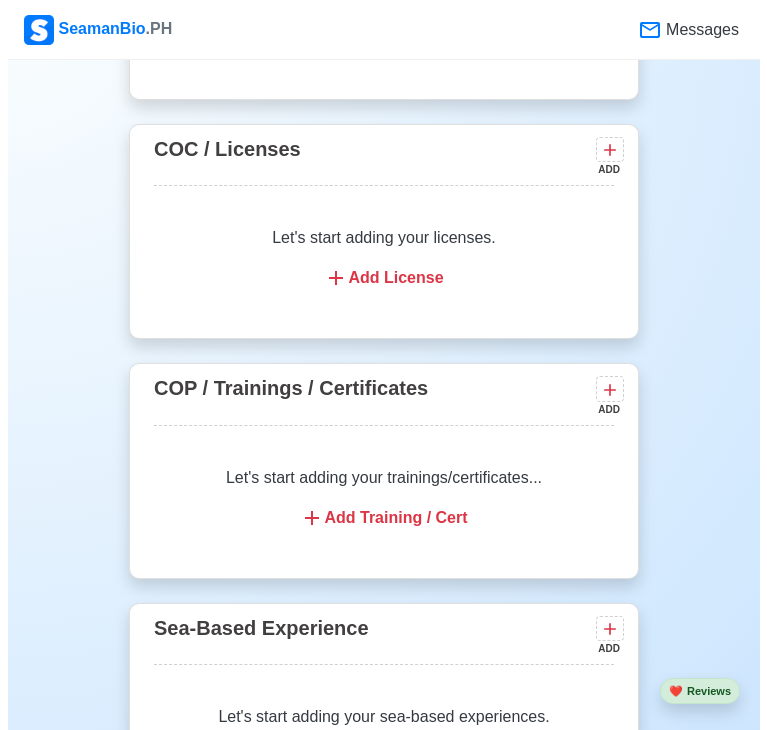 scroll, scrollTop: 2442, scrollLeft: 0, axis: vertical 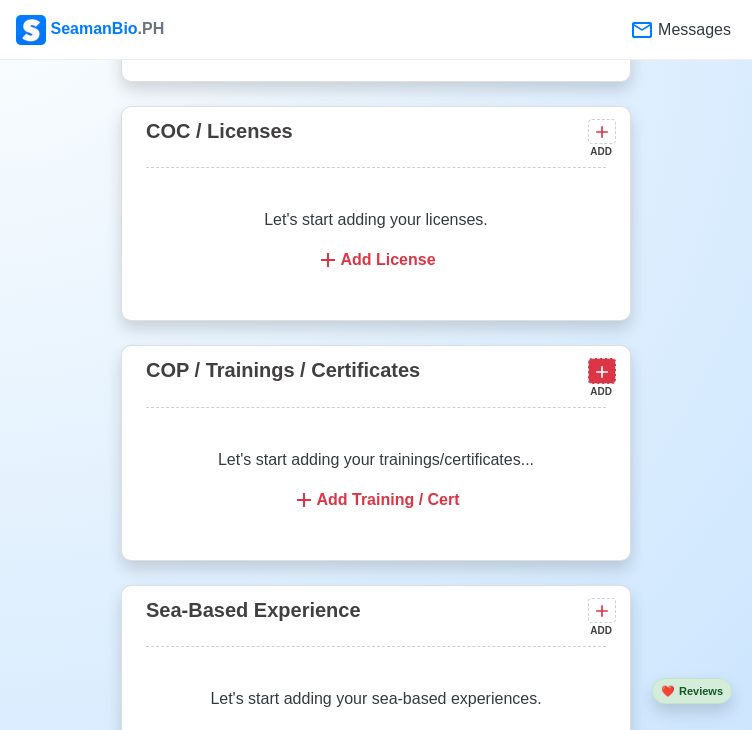 click 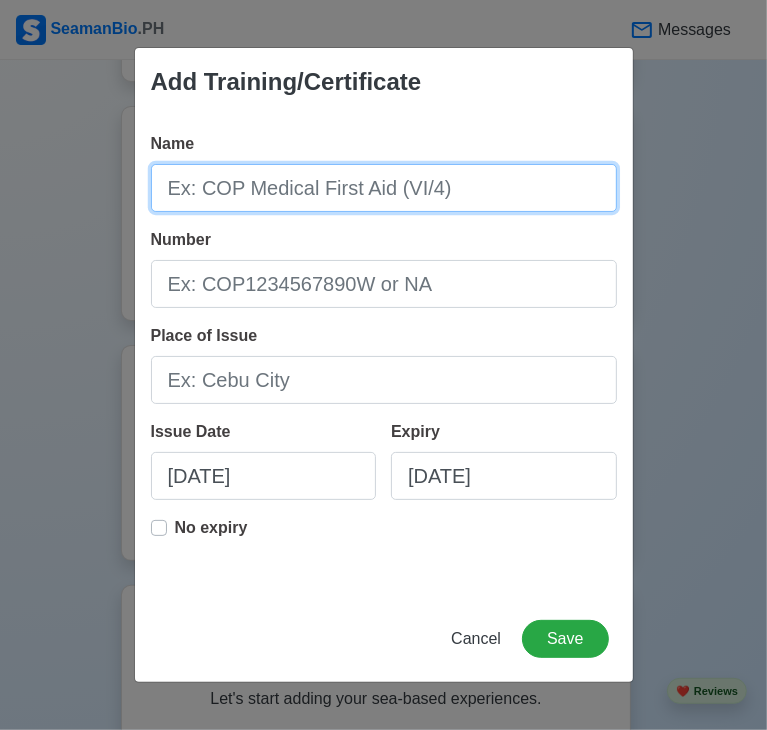 click on "Name" at bounding box center [384, 188] 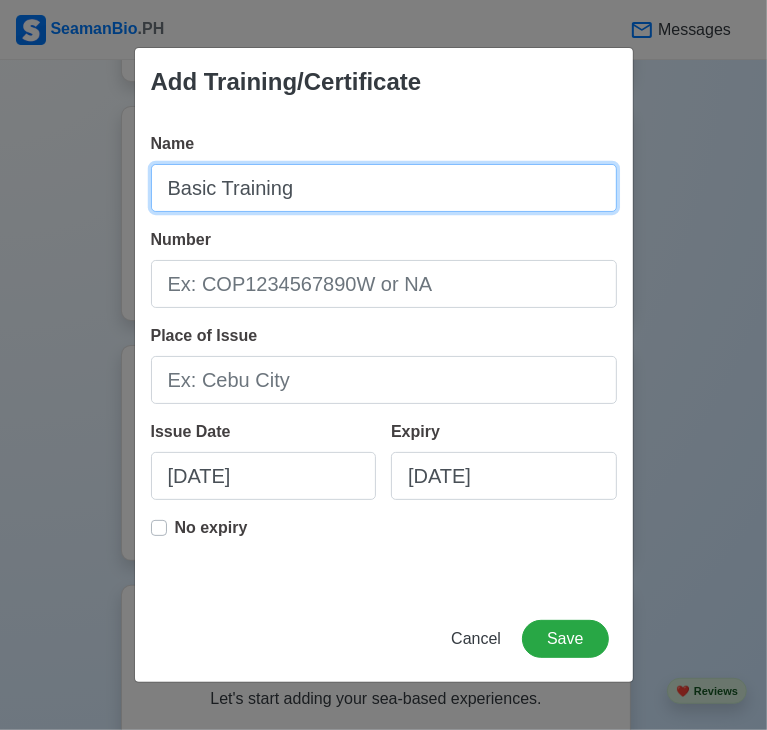 type on "Basic Training" 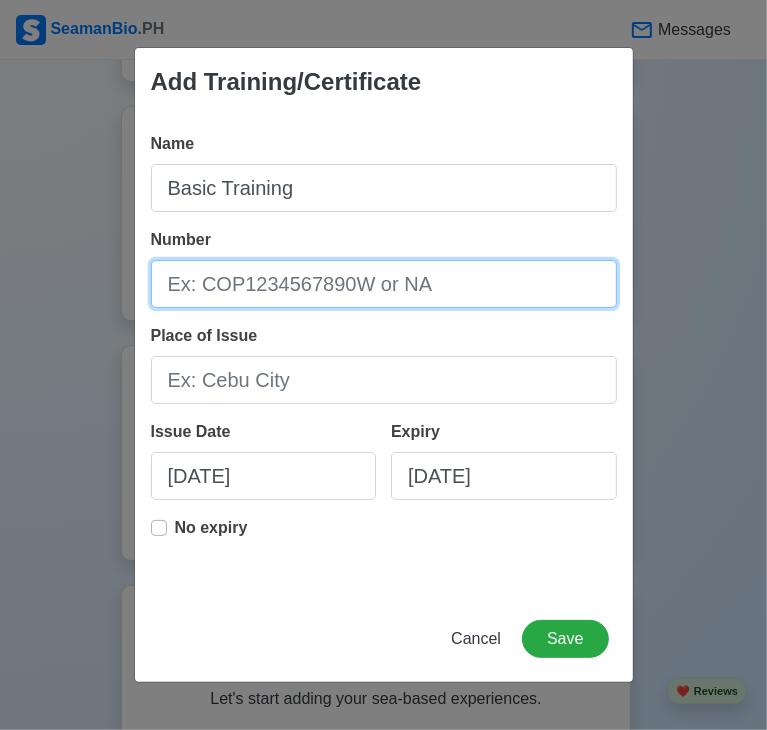 click on "Number" at bounding box center [384, 284] 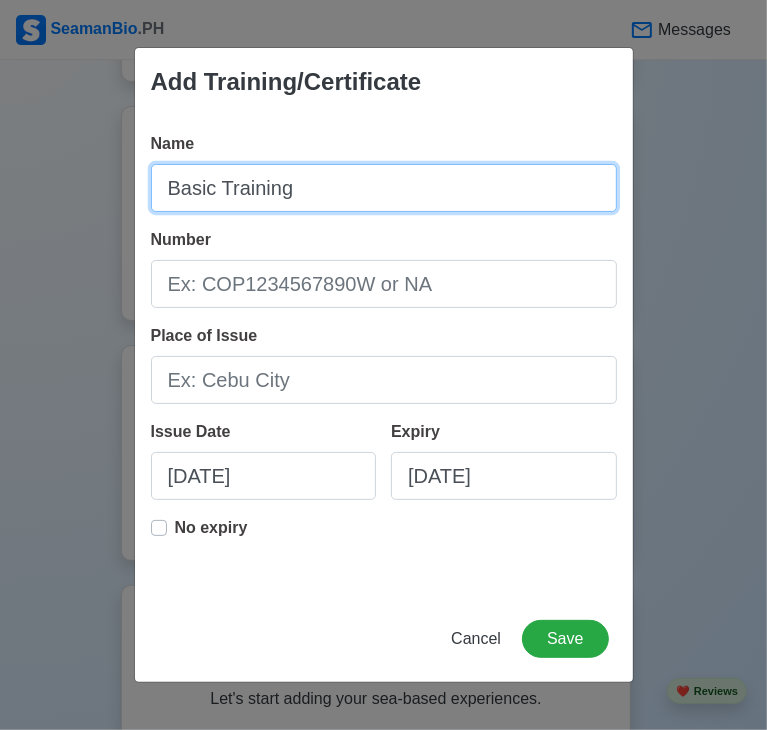 click on "Basic Training" at bounding box center [384, 188] 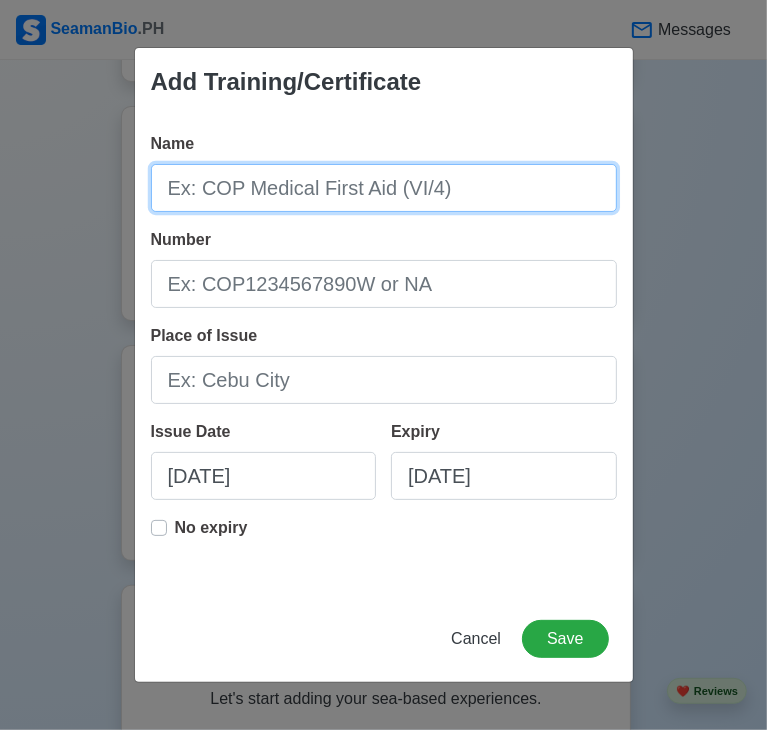 paste on "Basic Training" 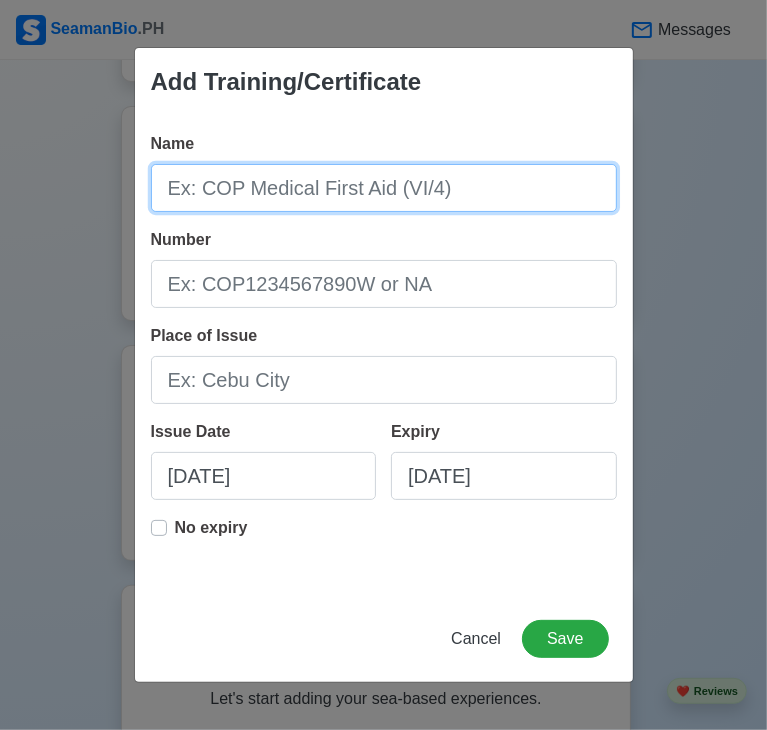 type on "Basic Training" 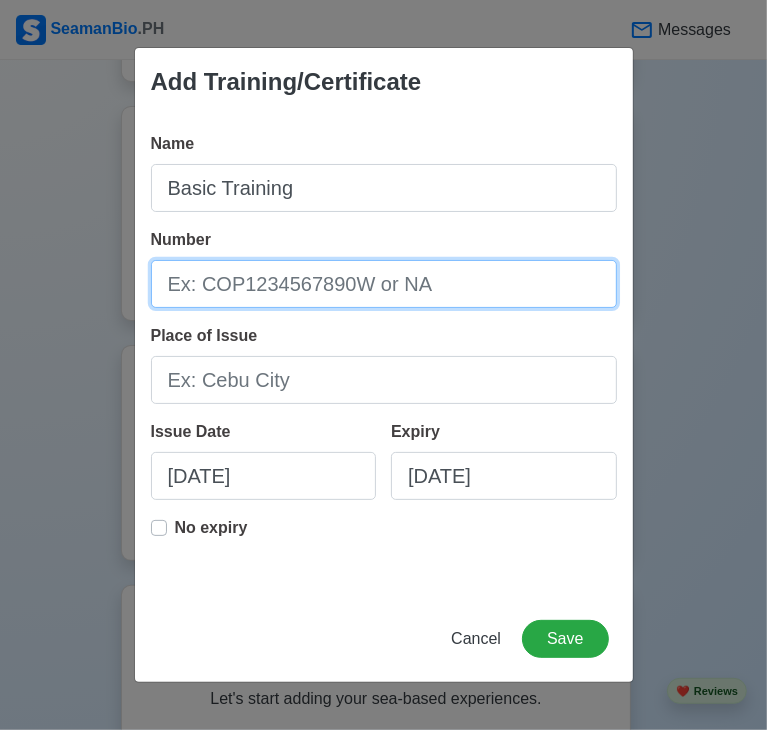 click on "Number" at bounding box center [384, 284] 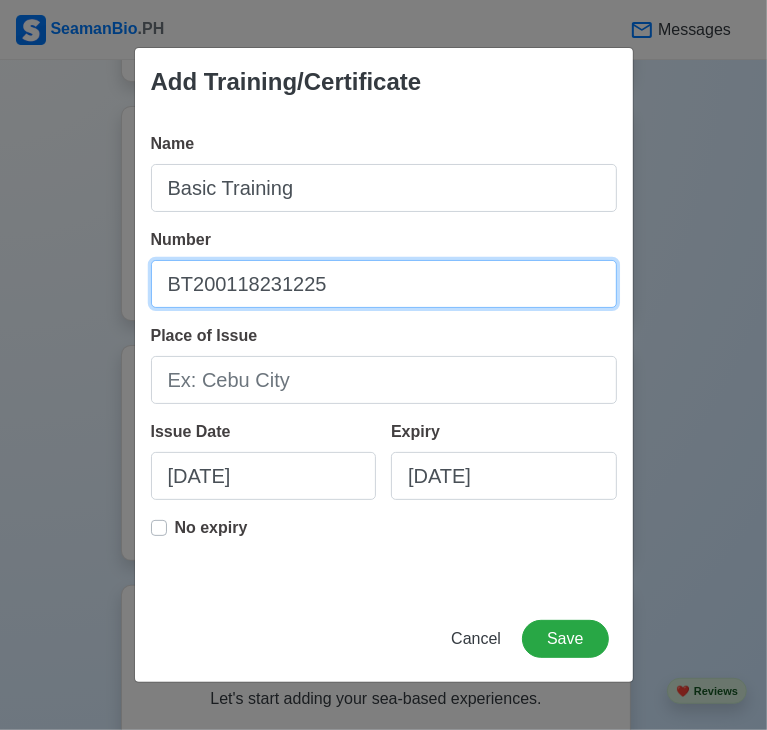 type on "BT200118231225" 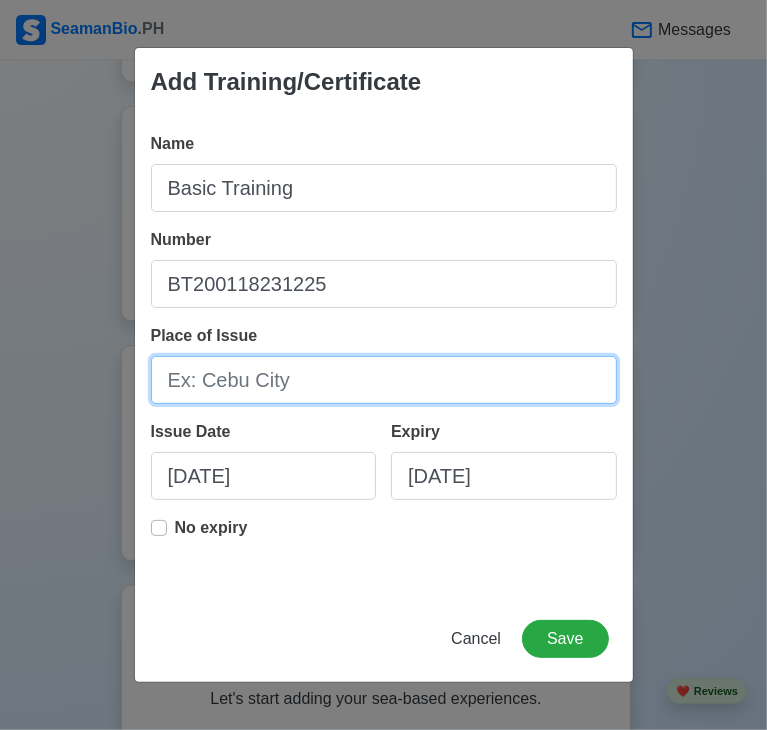 click on "Place of Issue" at bounding box center [384, 380] 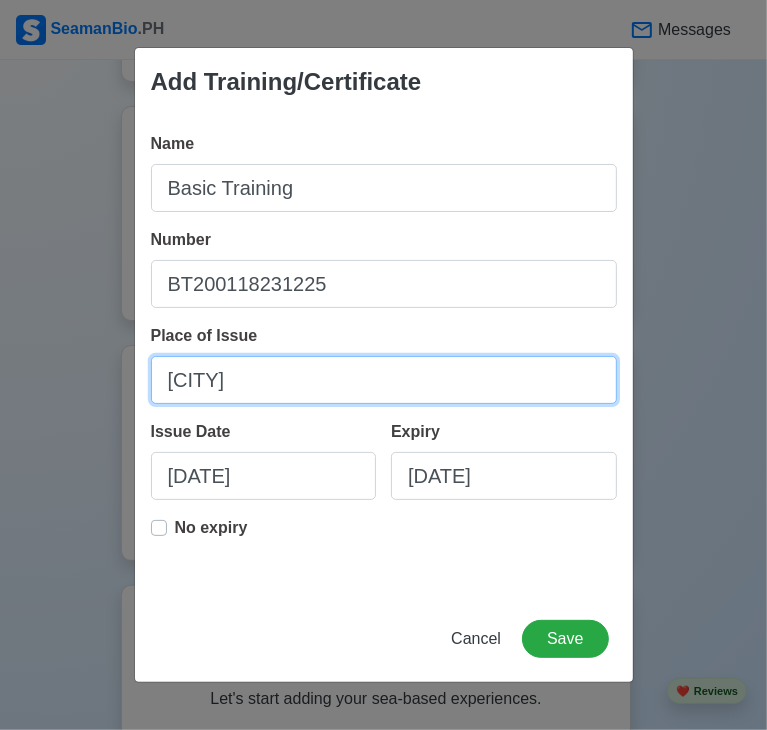 type on "Manila City" 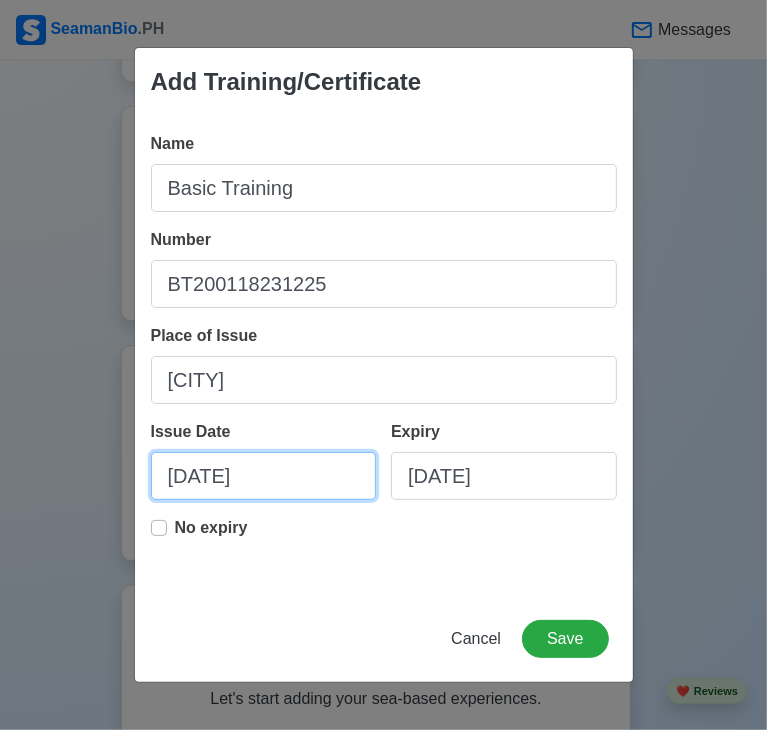 select on "****" 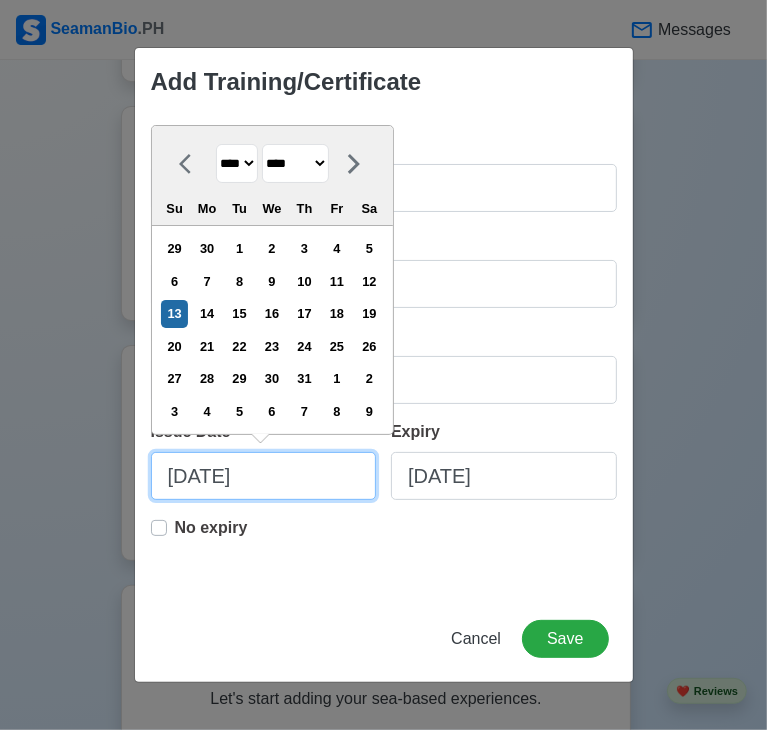 click on "07/13/2025" at bounding box center [264, 476] 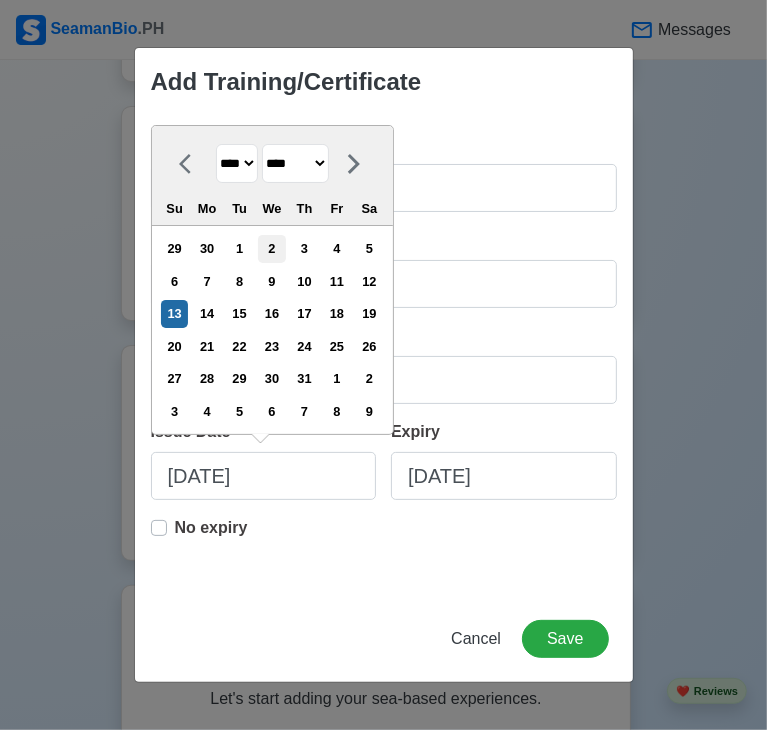 click on "2" at bounding box center (271, 248) 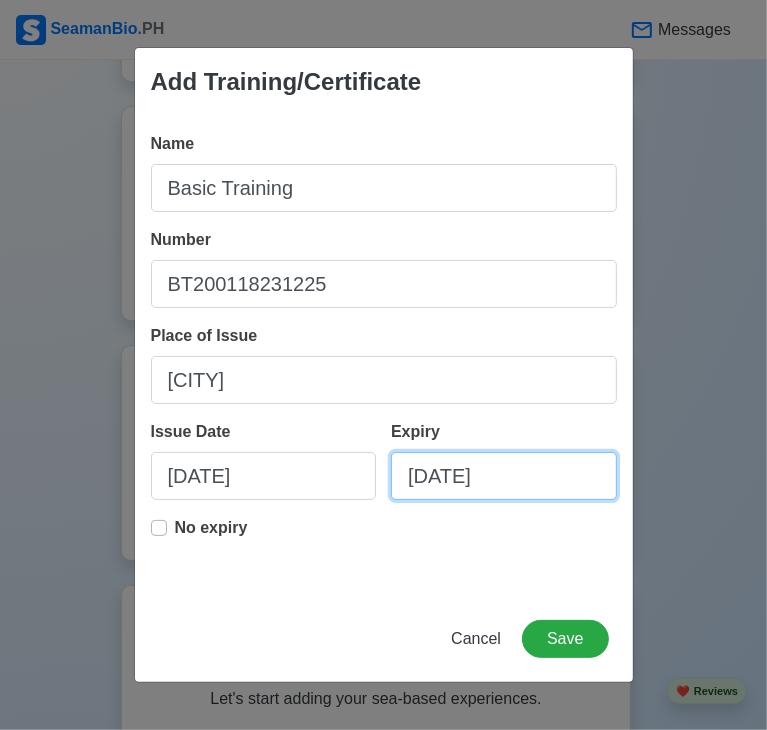 select on "****" 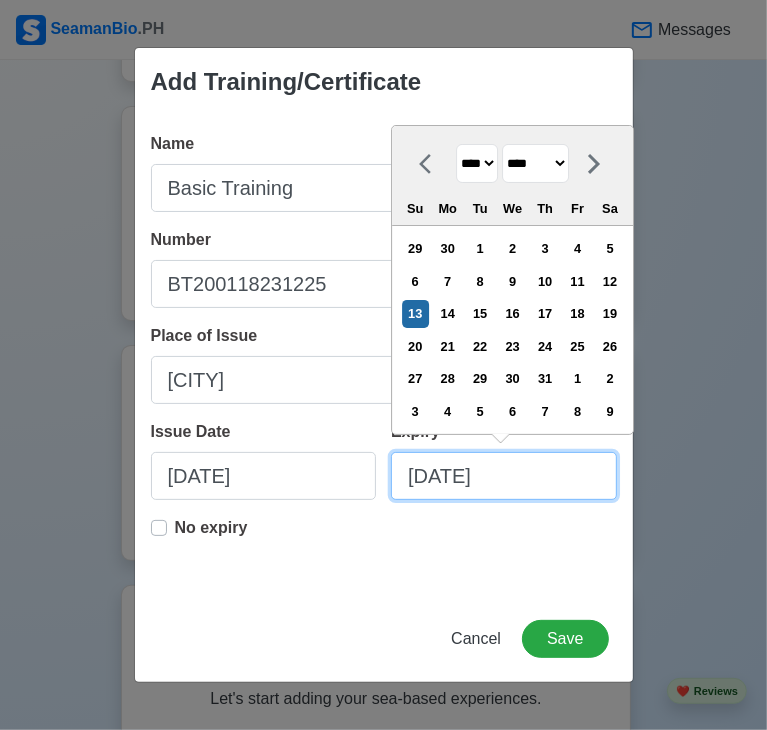 click on "07/13/2025" at bounding box center [504, 476] 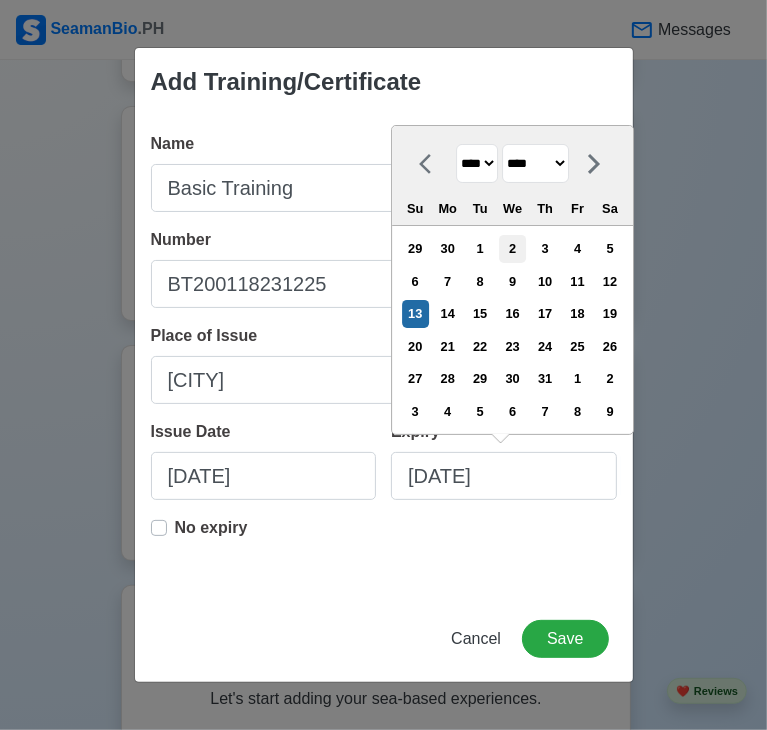 click on "2" at bounding box center (512, 248) 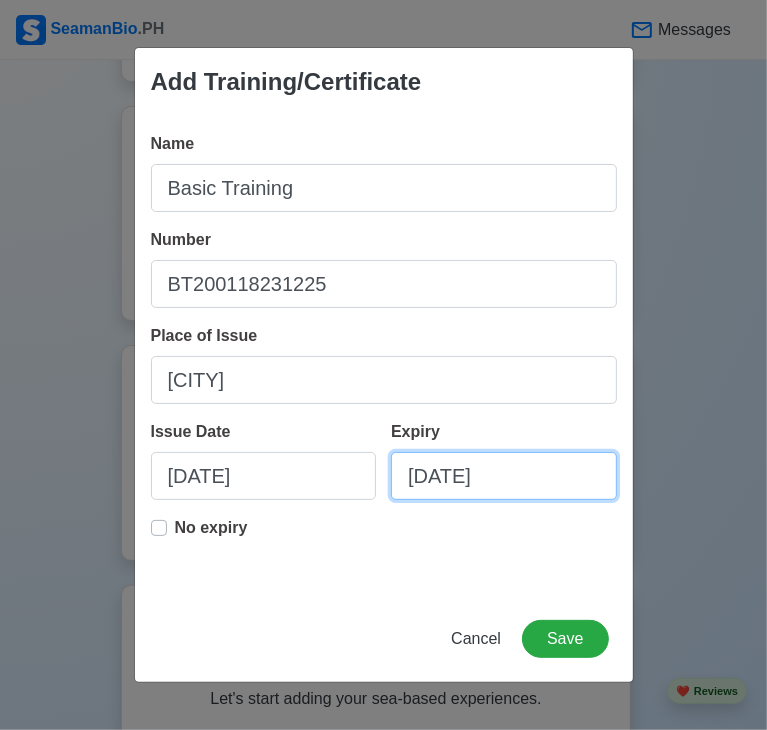 click on "07/02/2025" at bounding box center [504, 476] 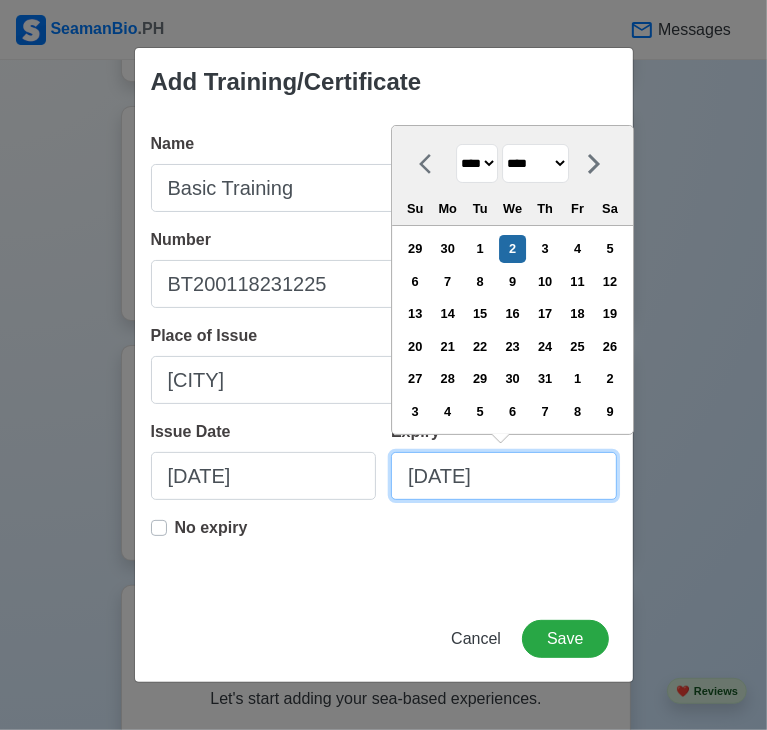 click on "07/02/2025" at bounding box center [504, 476] 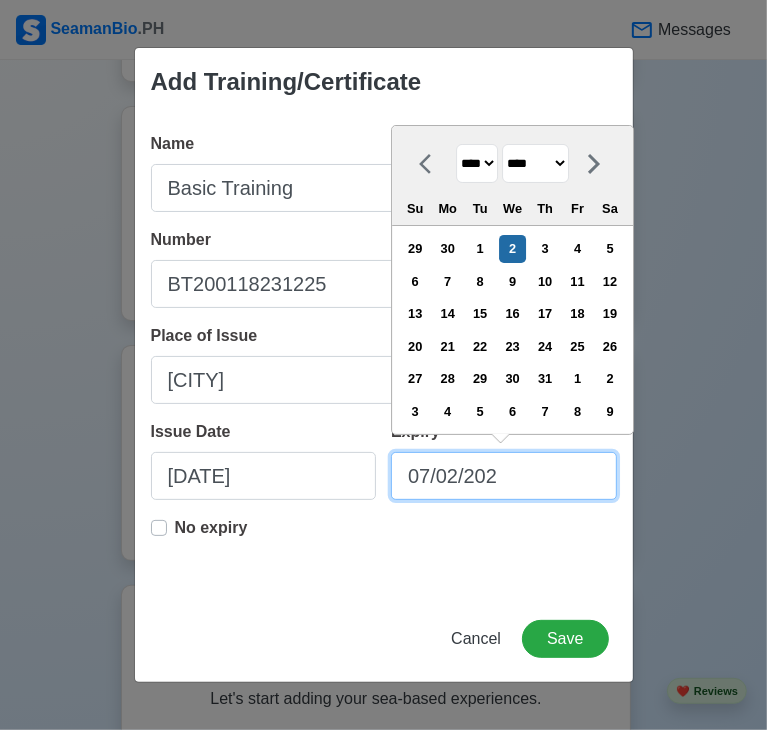 type on "07/02/20" 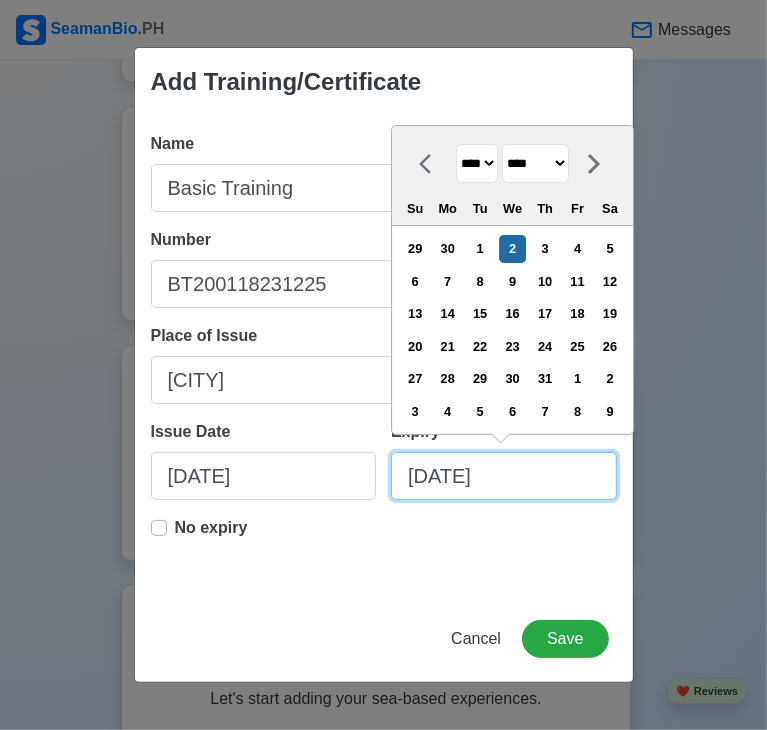 select on "****" 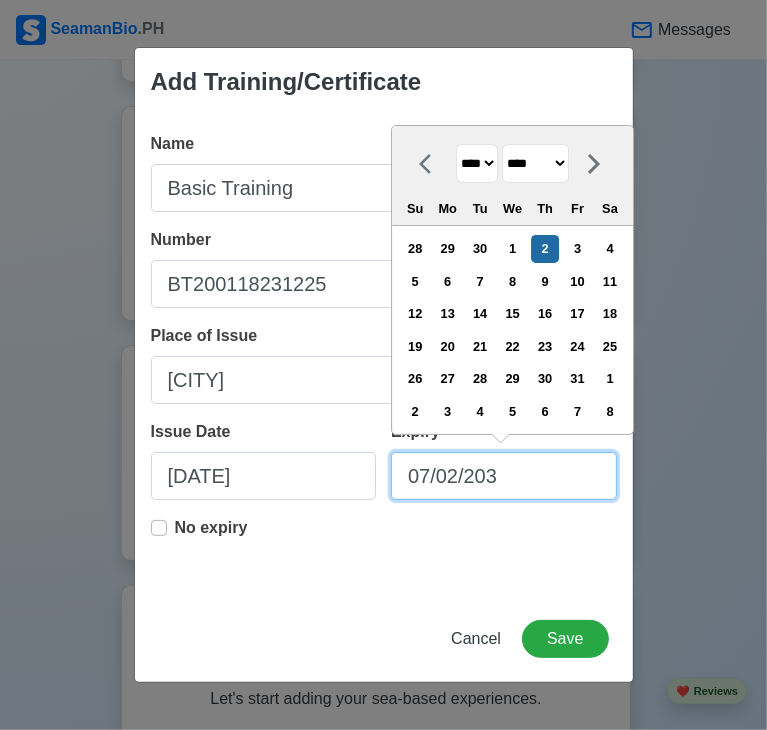 type on "07/02/2030" 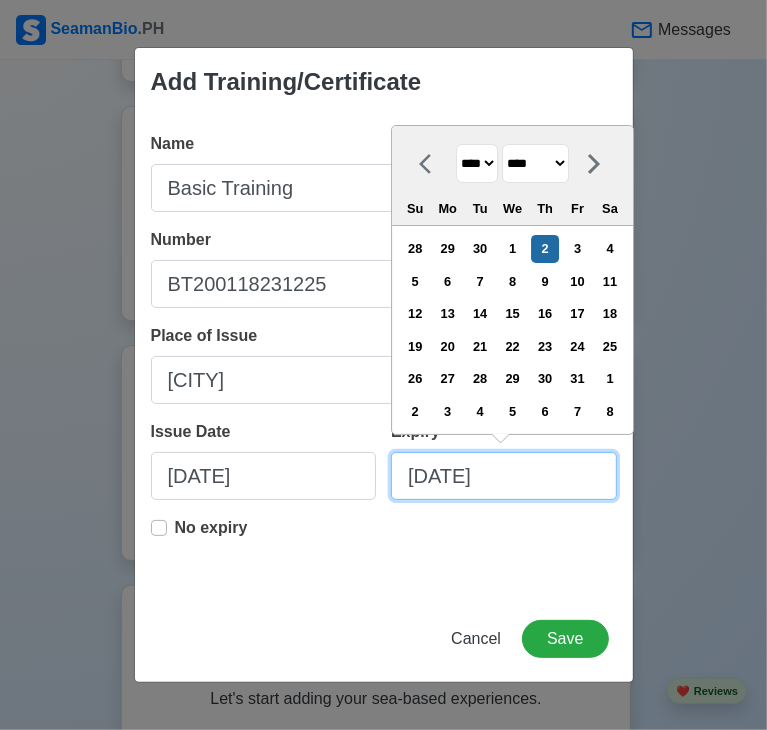 select on "****" 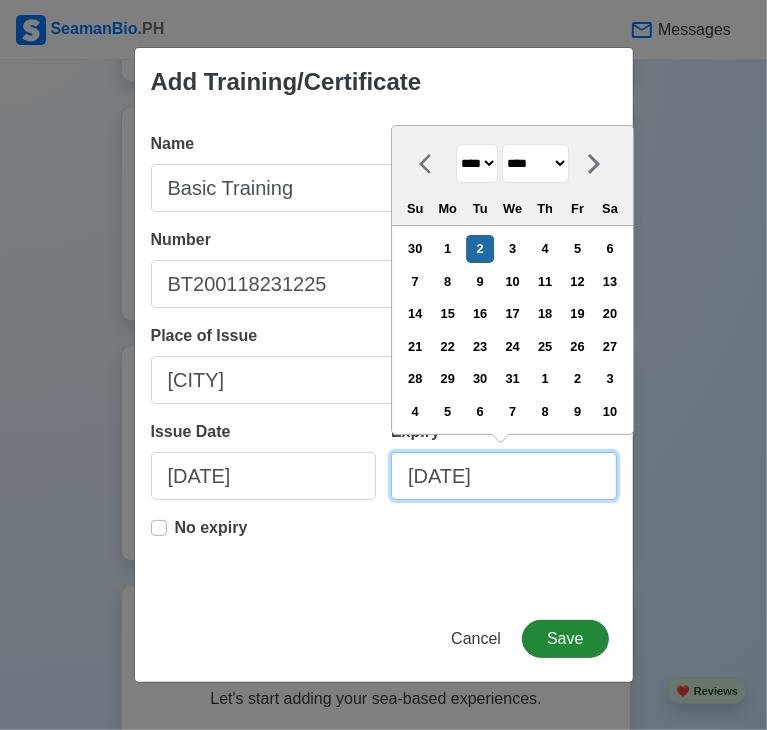 type on "07/02/2030" 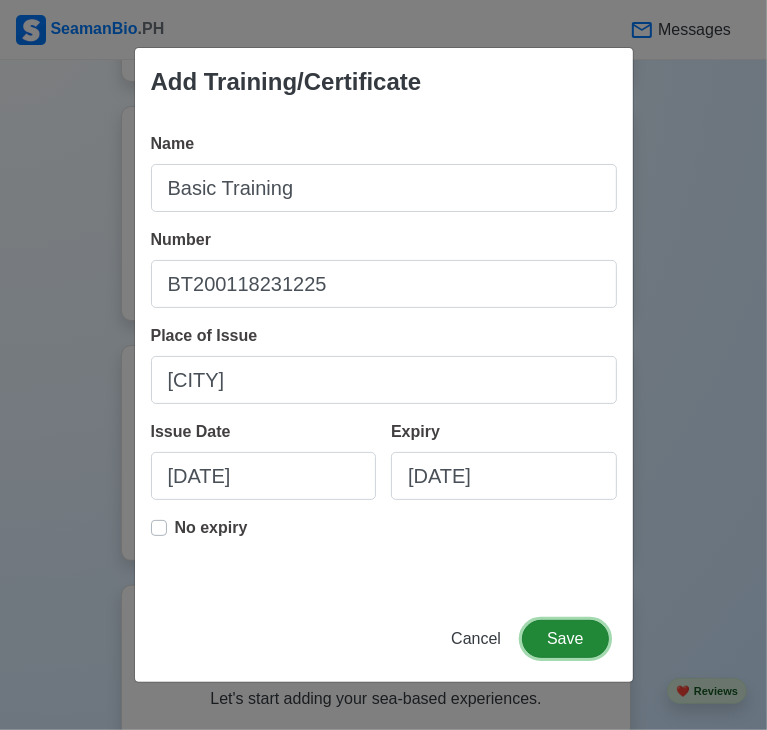 click on "Save" at bounding box center (565, 639) 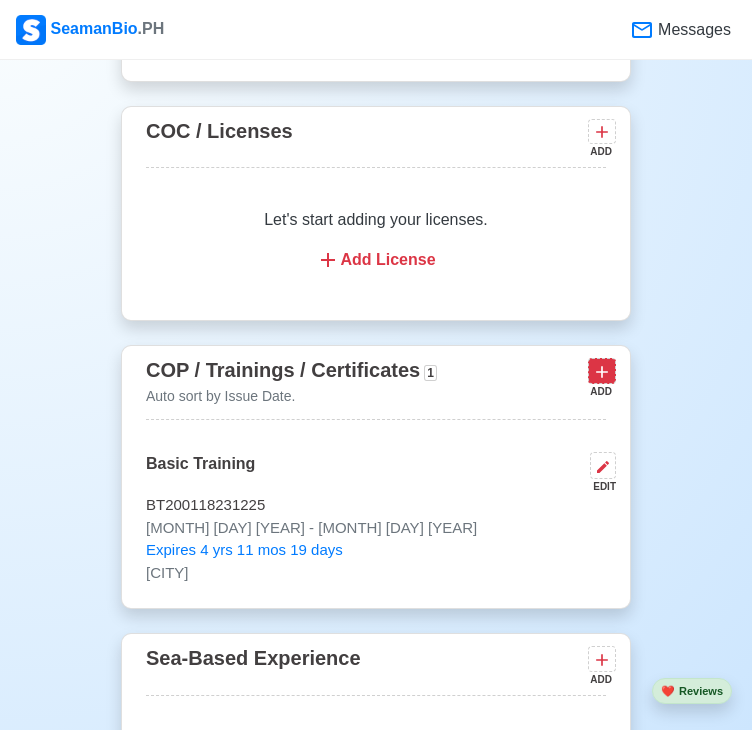 click 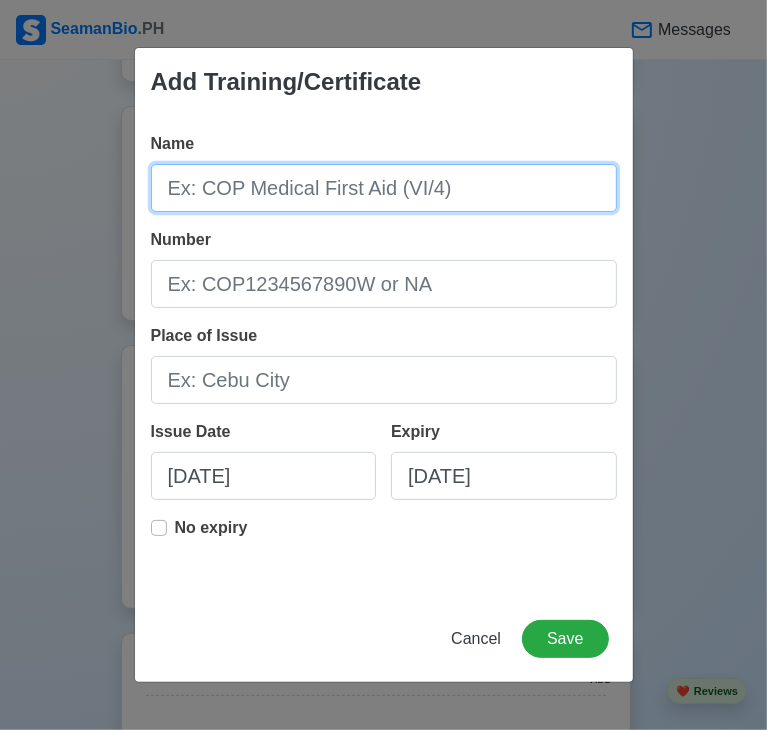 click on "Name" at bounding box center (384, 188) 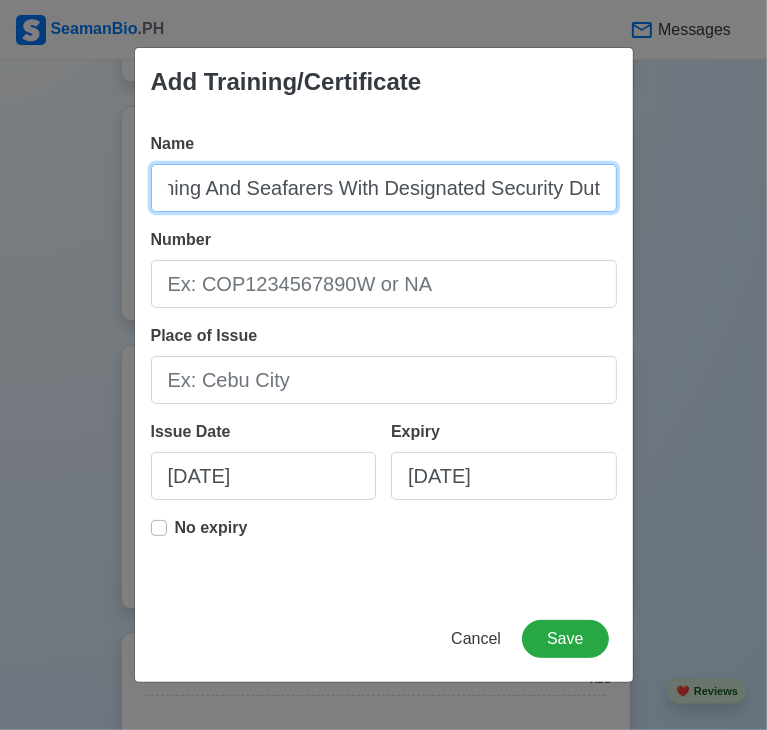 scroll, scrollTop: 0, scrollLeft: 272, axis: horizontal 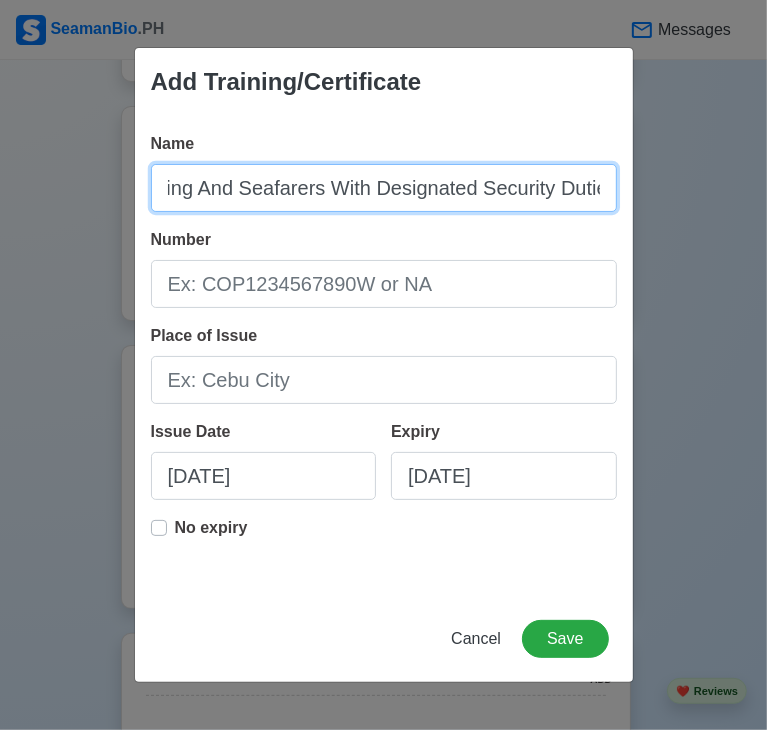 type on "Ship Security Awareness Training And Seafarers With Designated Security Duties" 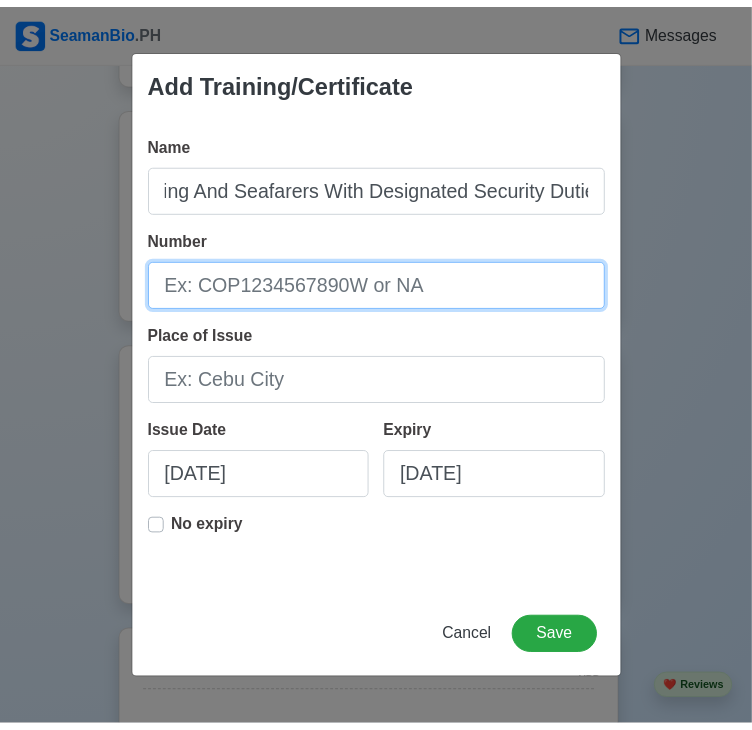 scroll, scrollTop: 0, scrollLeft: 0, axis: both 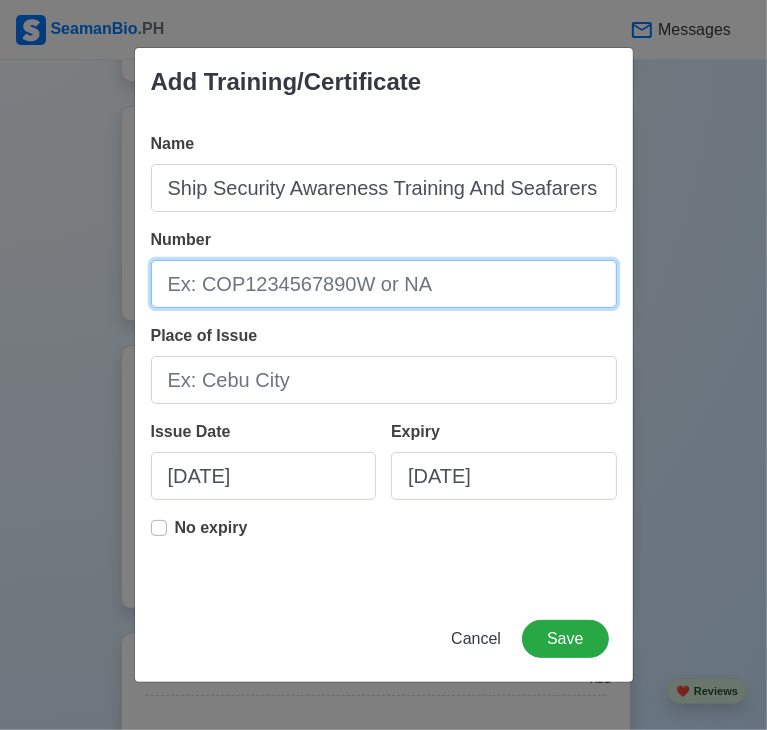 click on "Number" at bounding box center (384, 284) 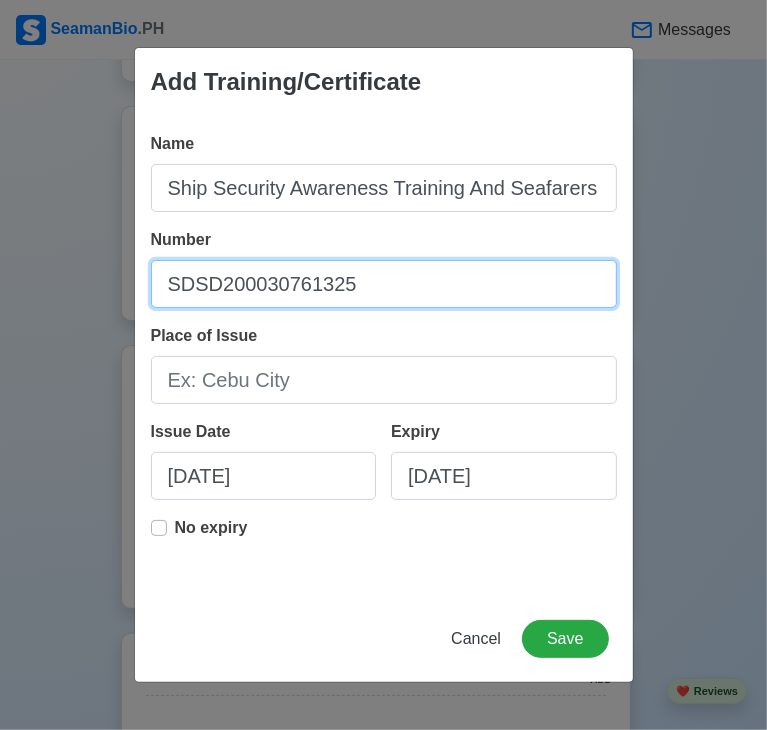 type on "SDSD200030761325" 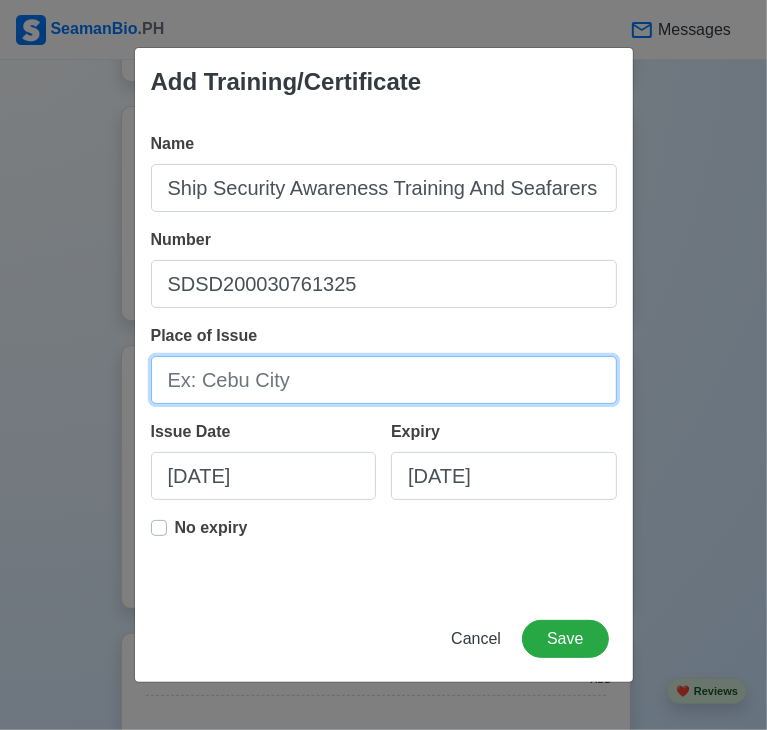 click on "Place of Issue" at bounding box center [384, 380] 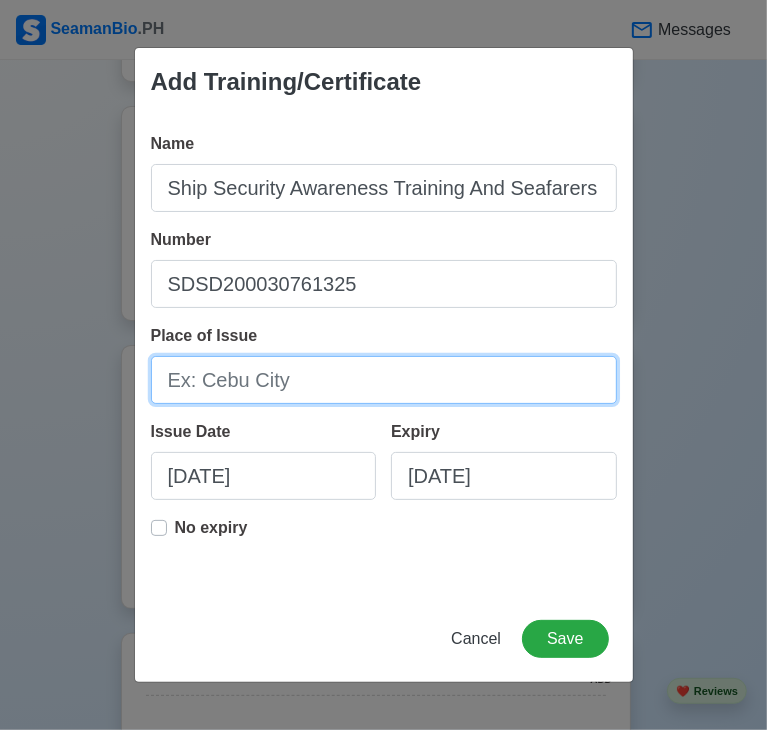 type on "Manila City" 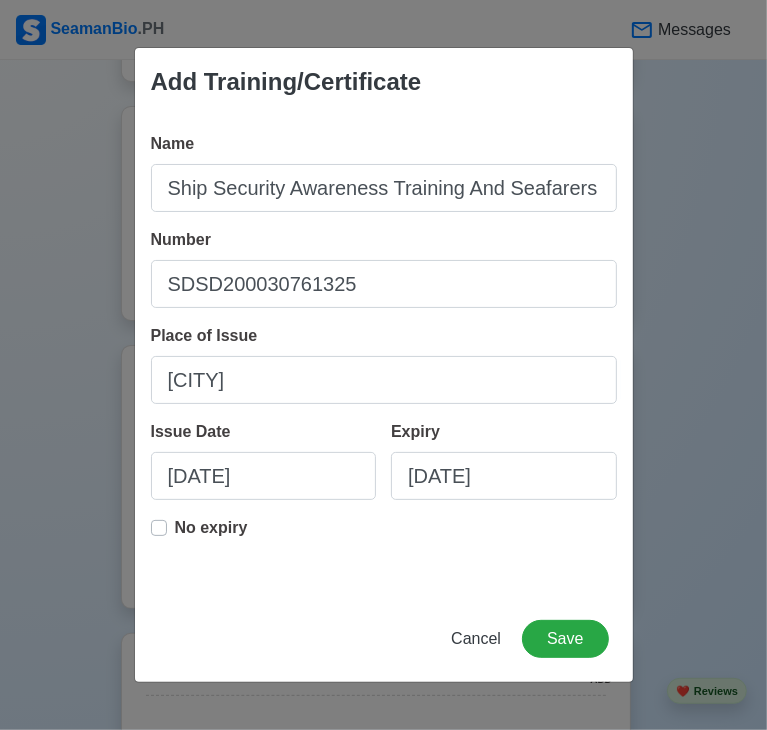 click on "No expiry" at bounding box center [211, 528] 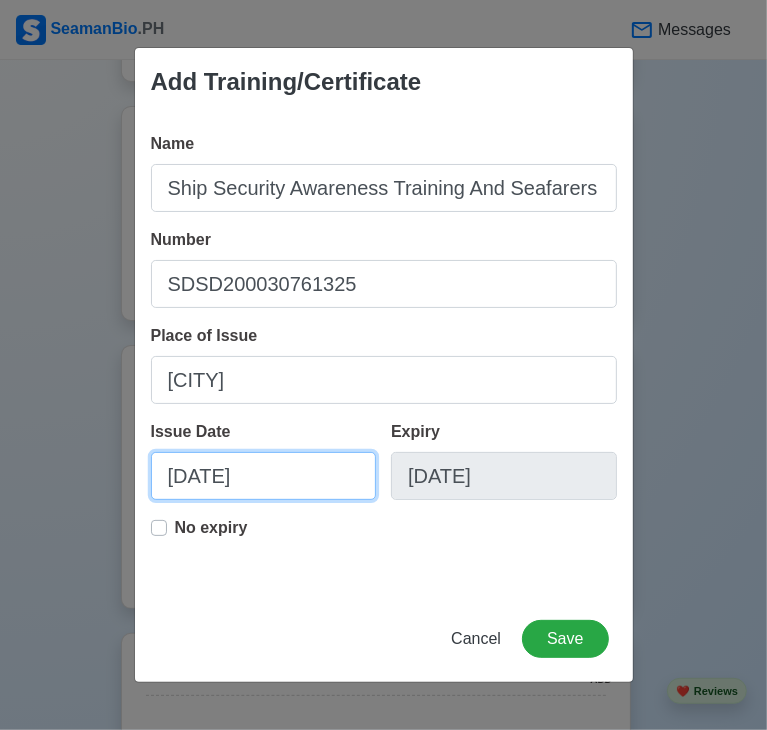 select on "****" 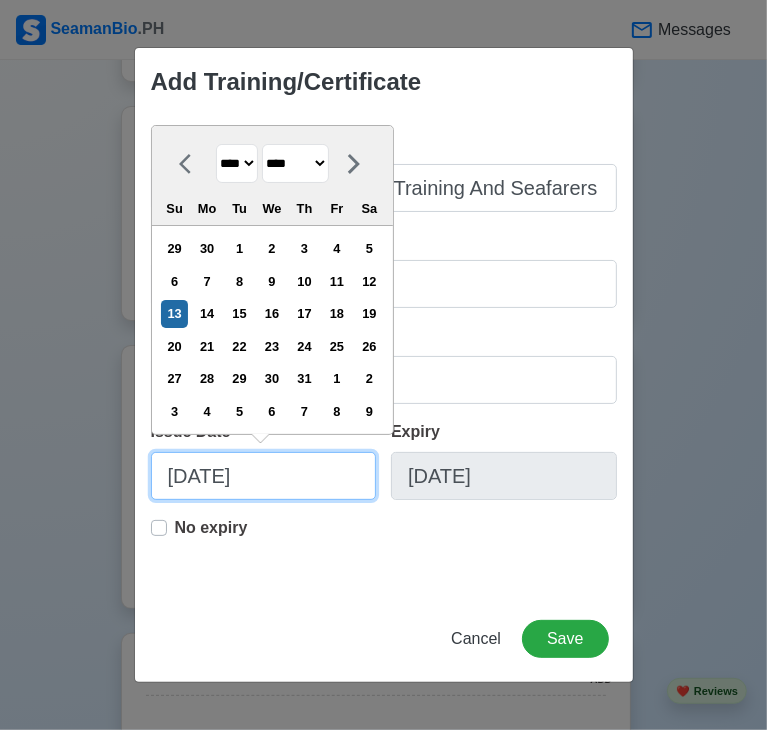 click on "07/13/2025" at bounding box center (264, 476) 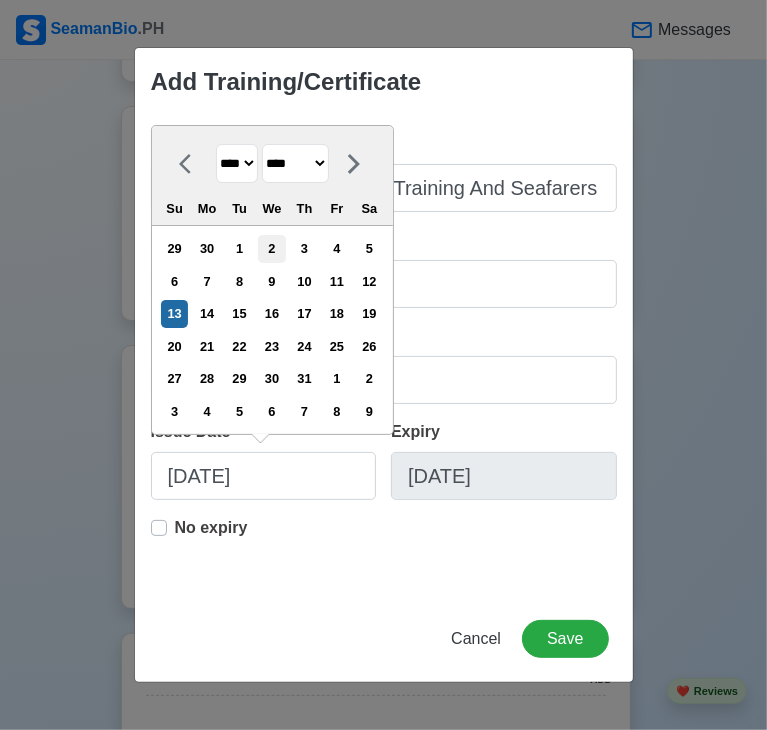 click on "2" at bounding box center (271, 248) 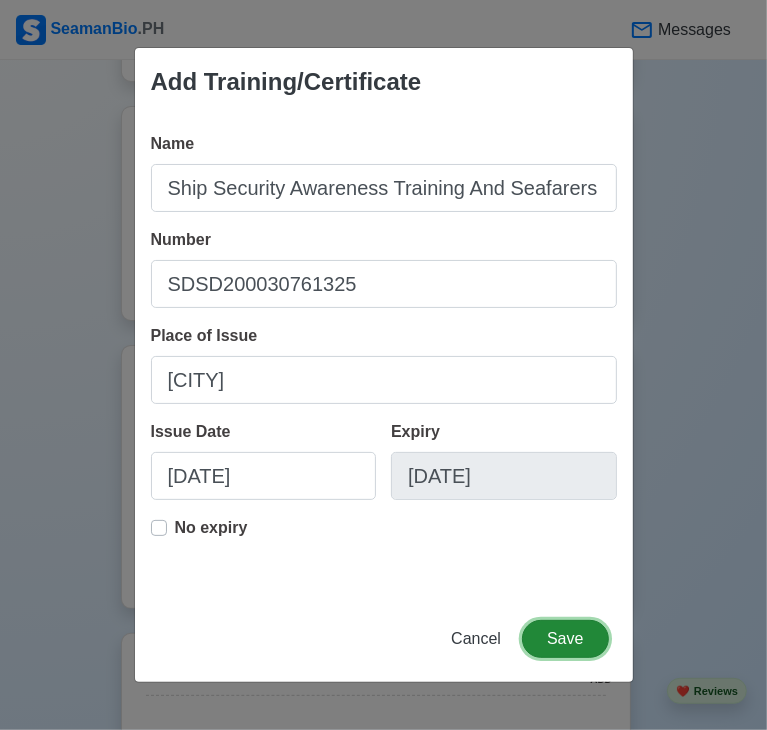 click on "Save" at bounding box center (565, 639) 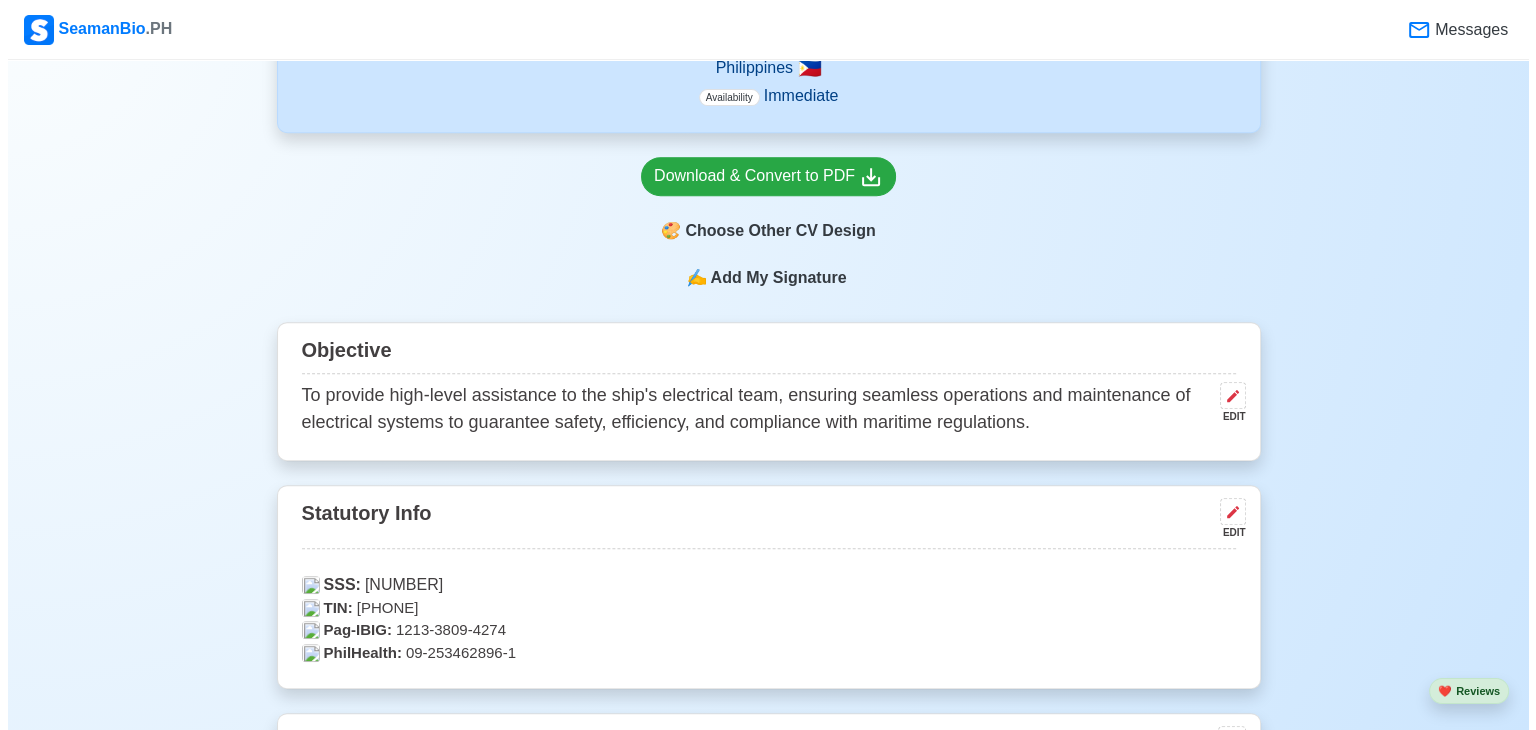 scroll, scrollTop: 838, scrollLeft: 0, axis: vertical 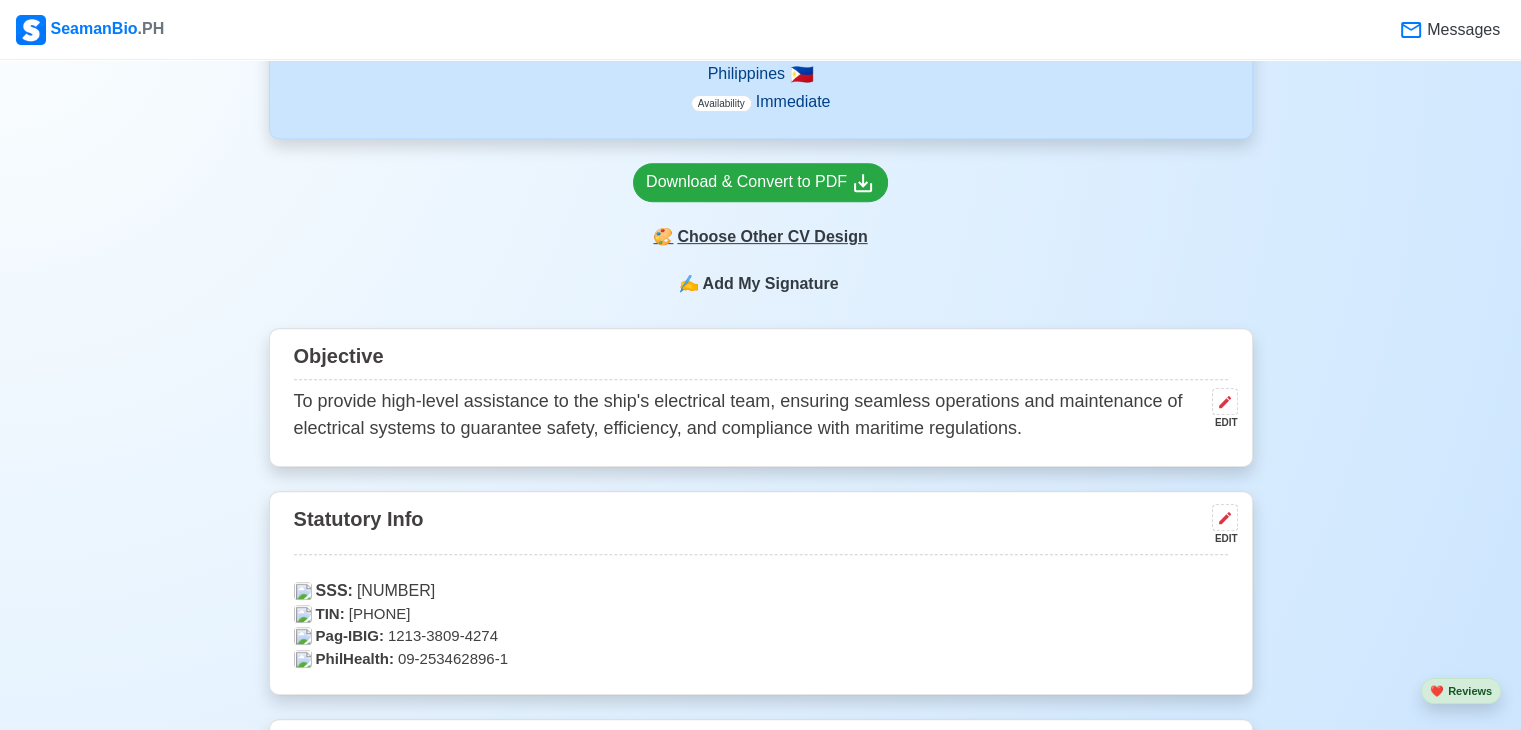 click on "🎨 Choose Other CV Design" at bounding box center (760, 237) 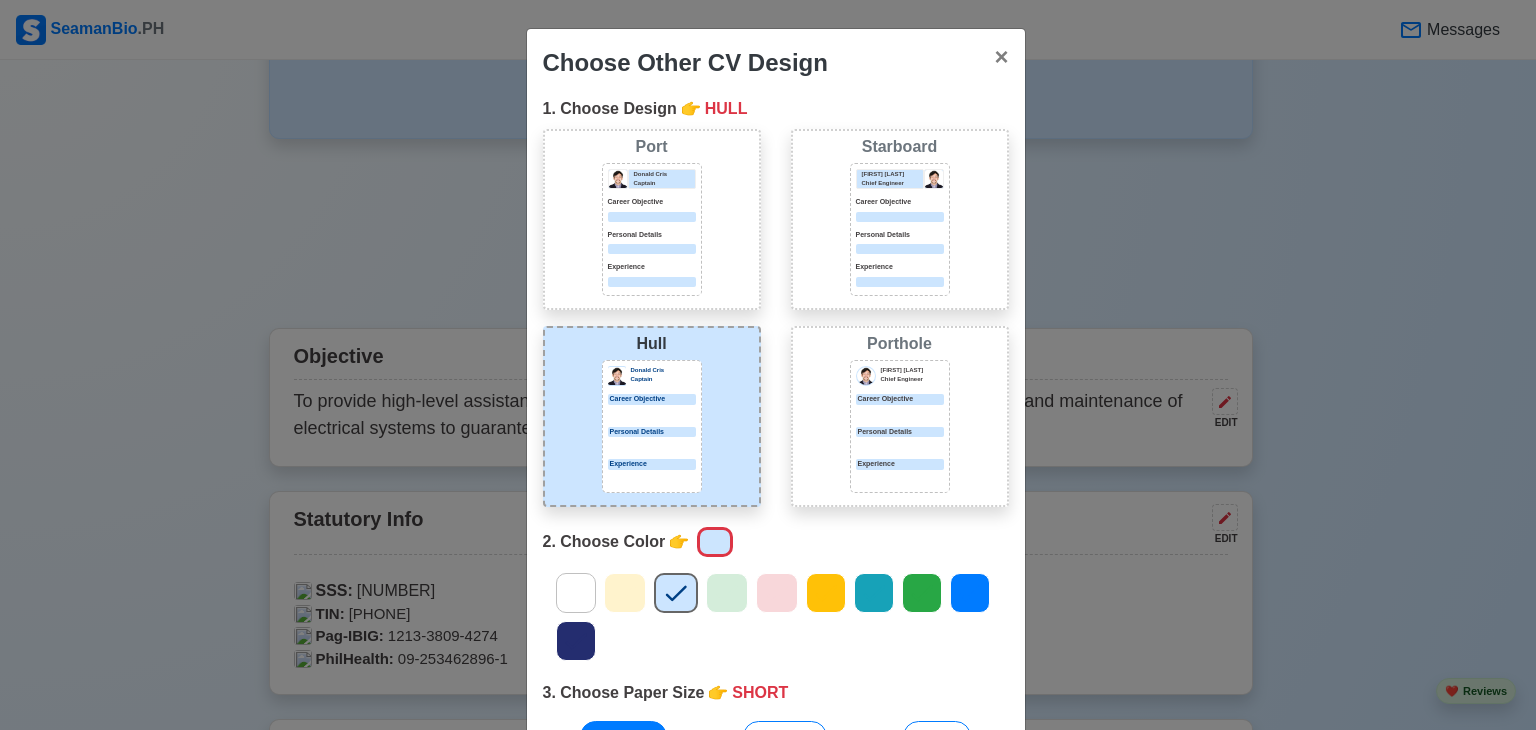 click 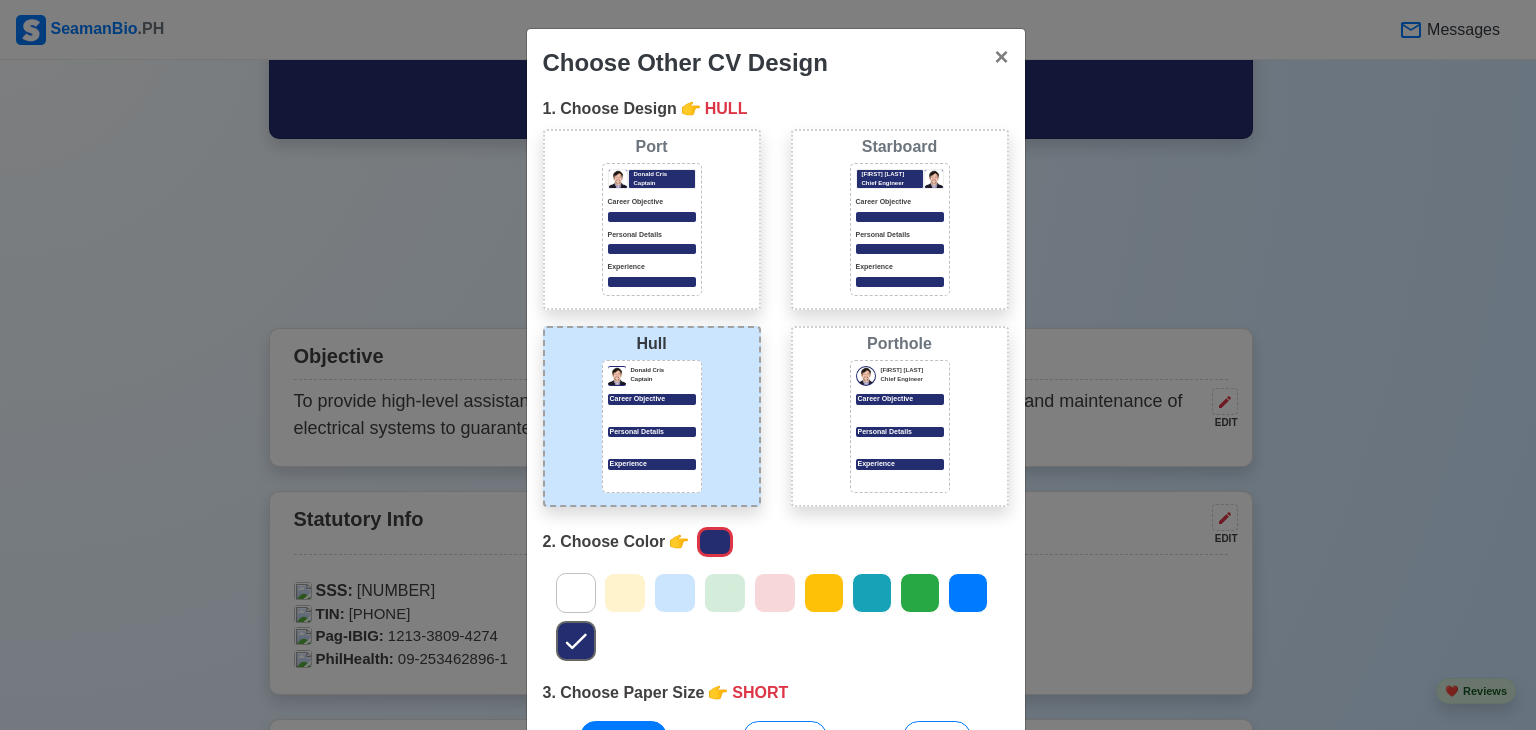 click 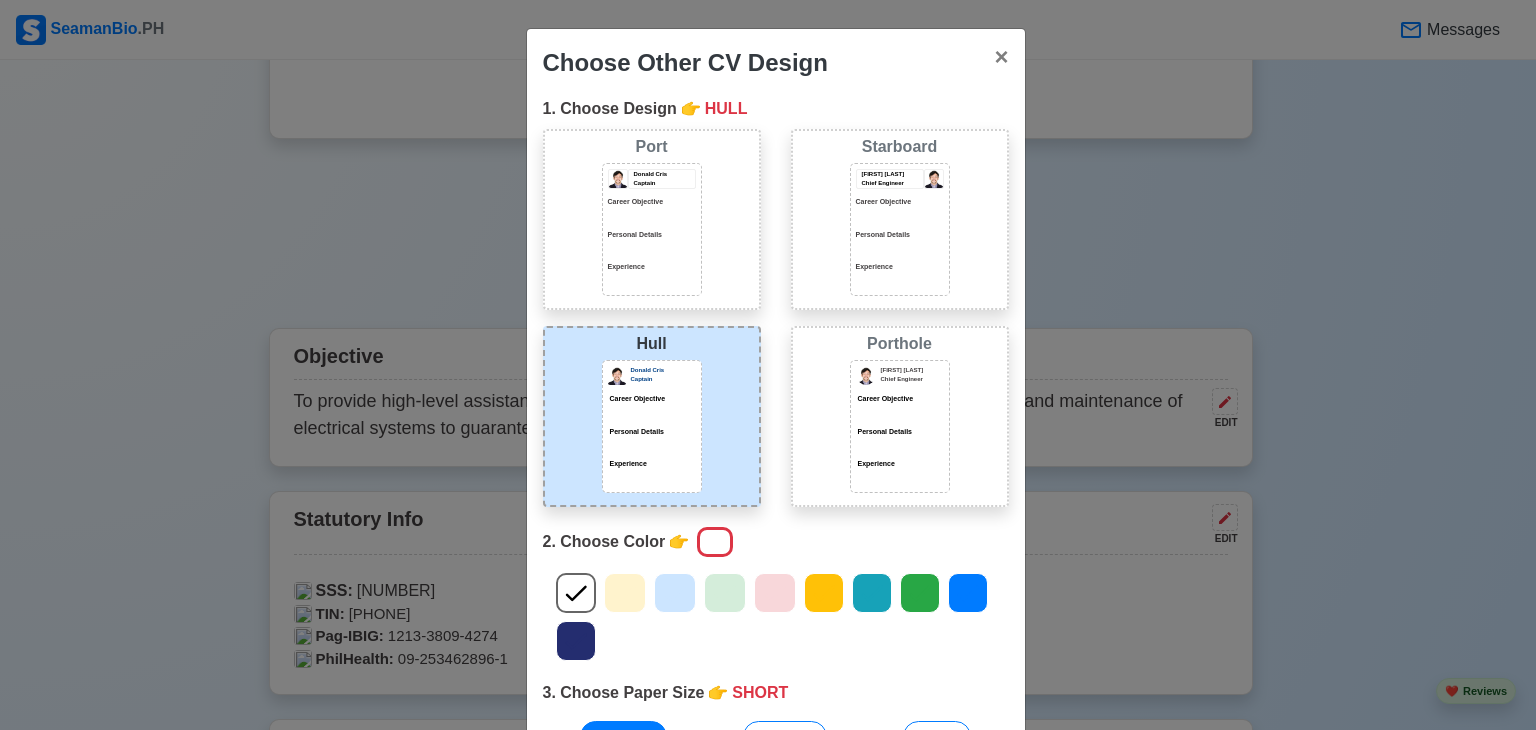 click 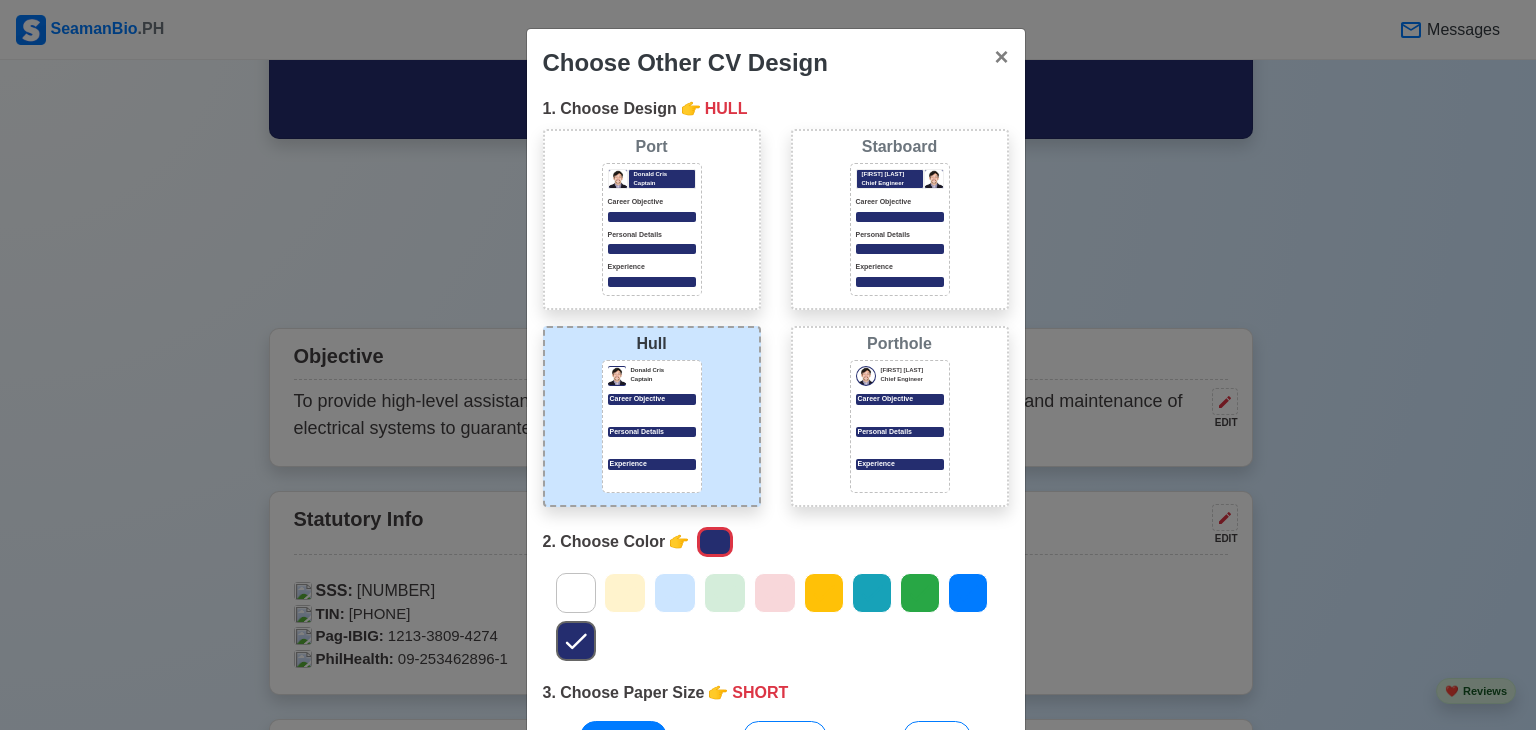 scroll, scrollTop: 190, scrollLeft: 0, axis: vertical 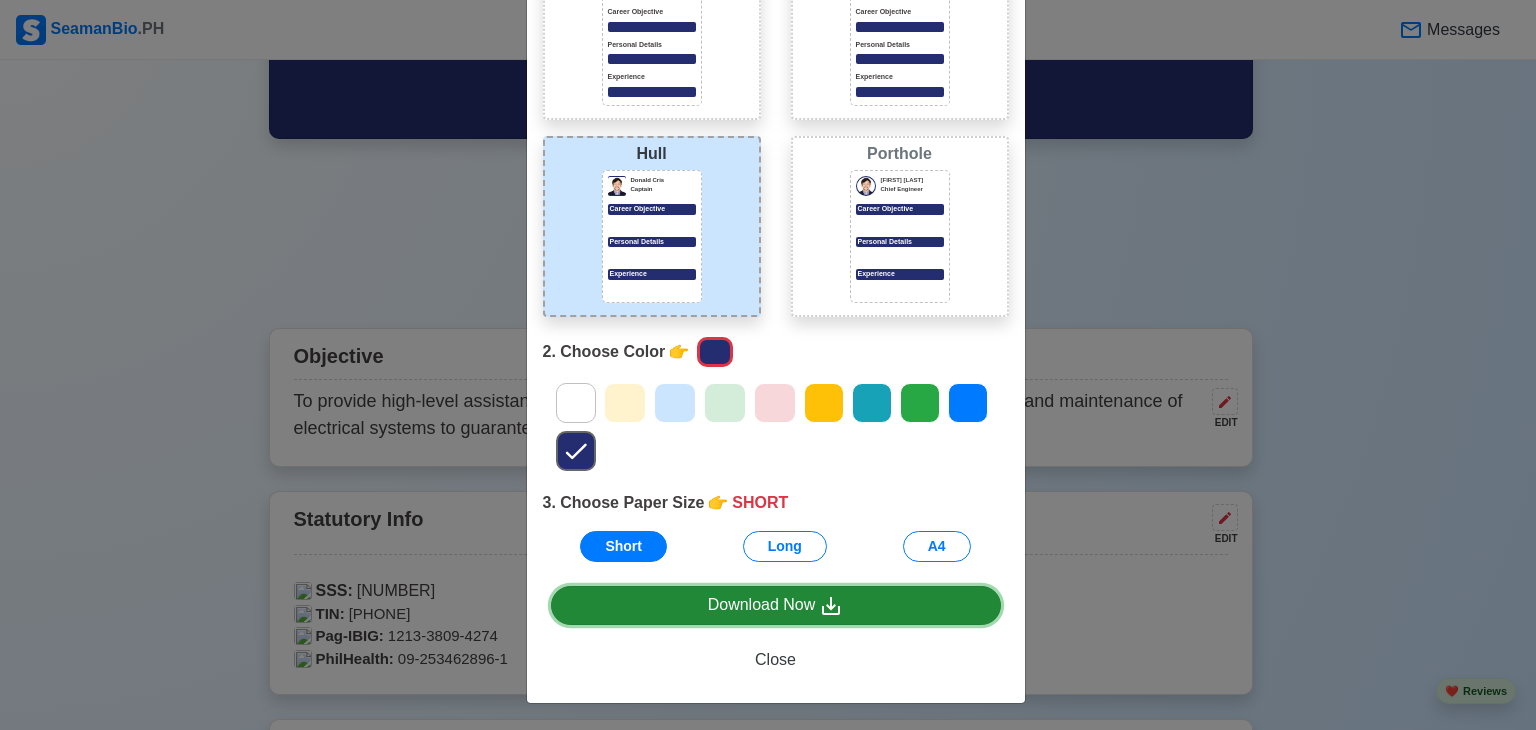 click on "Download Now" at bounding box center [776, 605] 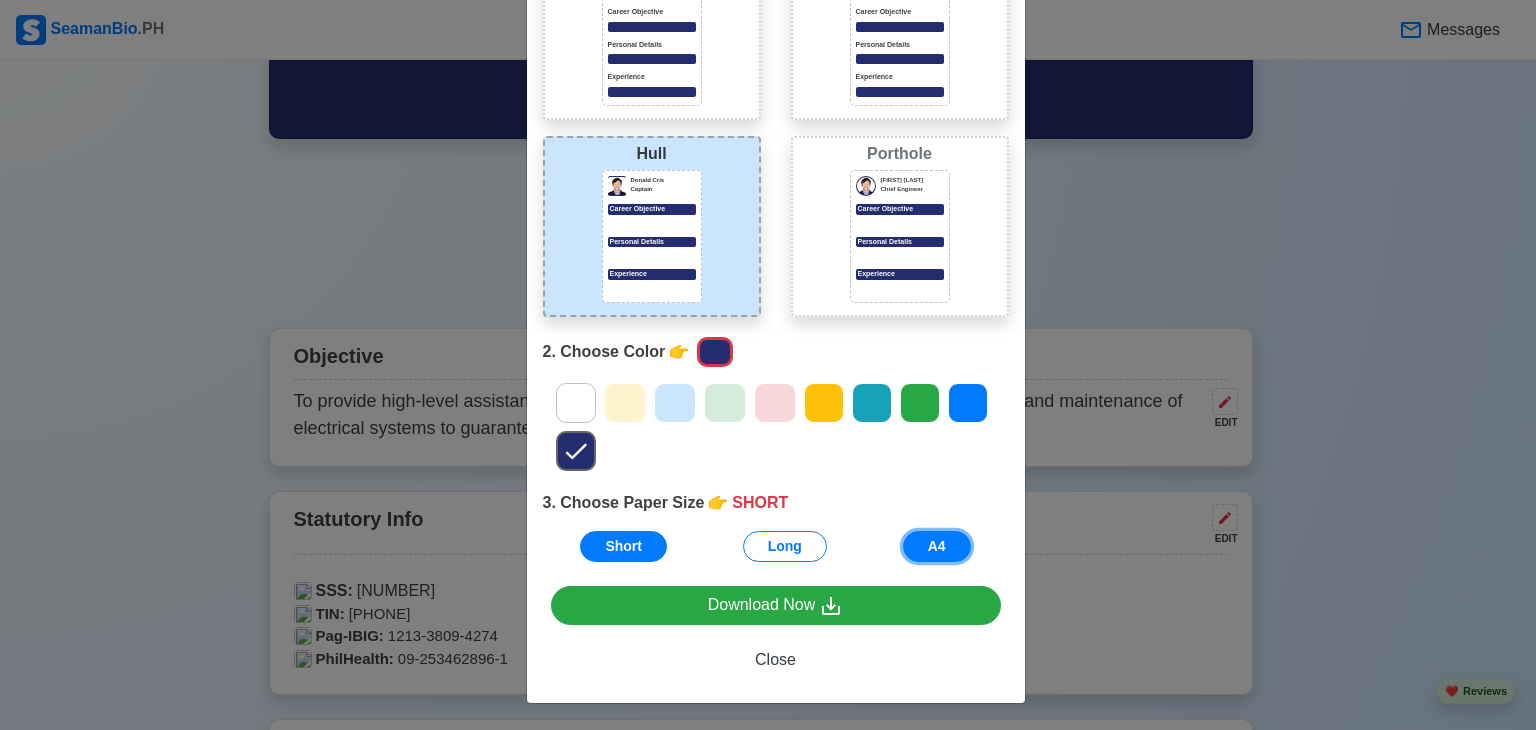 click on "A4" at bounding box center [937, 546] 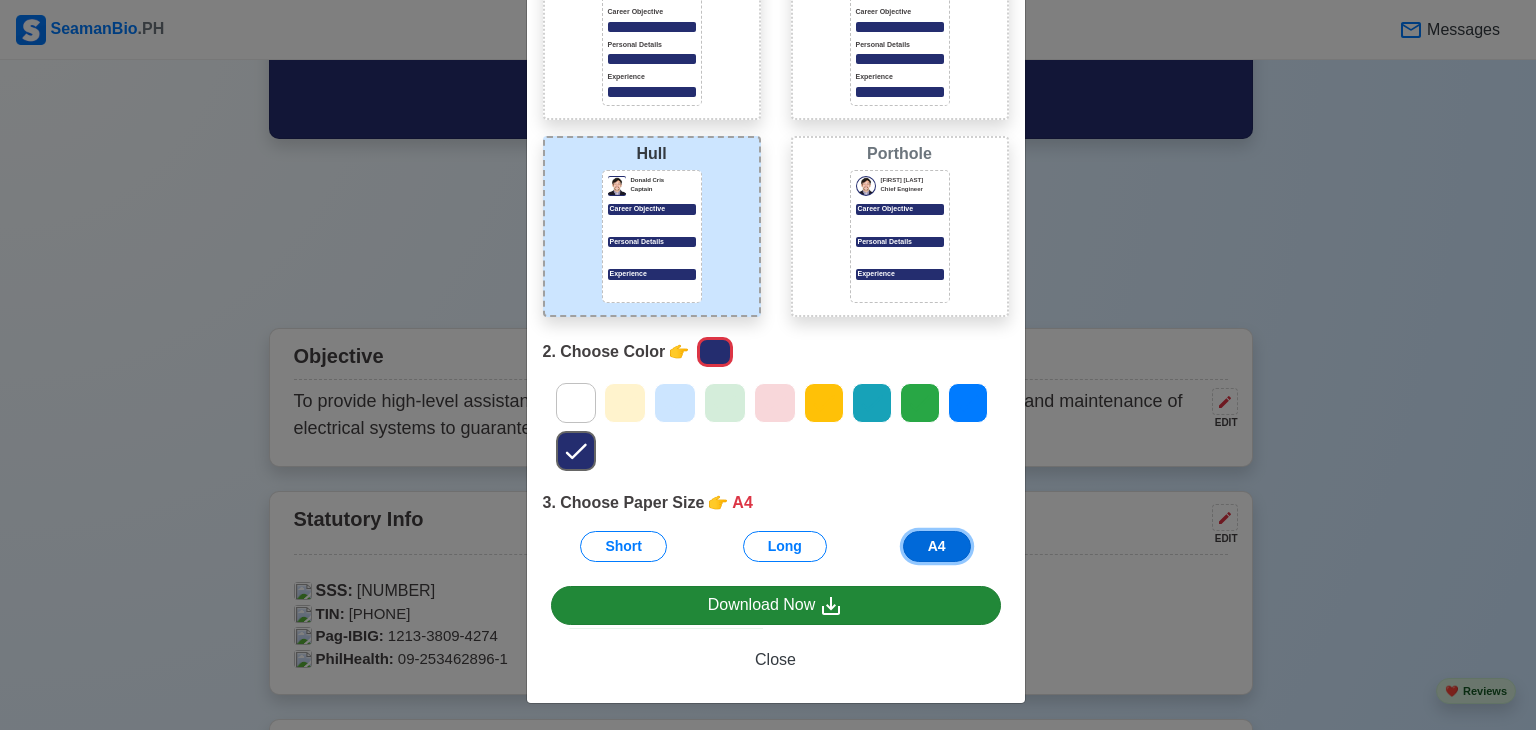 scroll, scrollTop: 190, scrollLeft: 0, axis: vertical 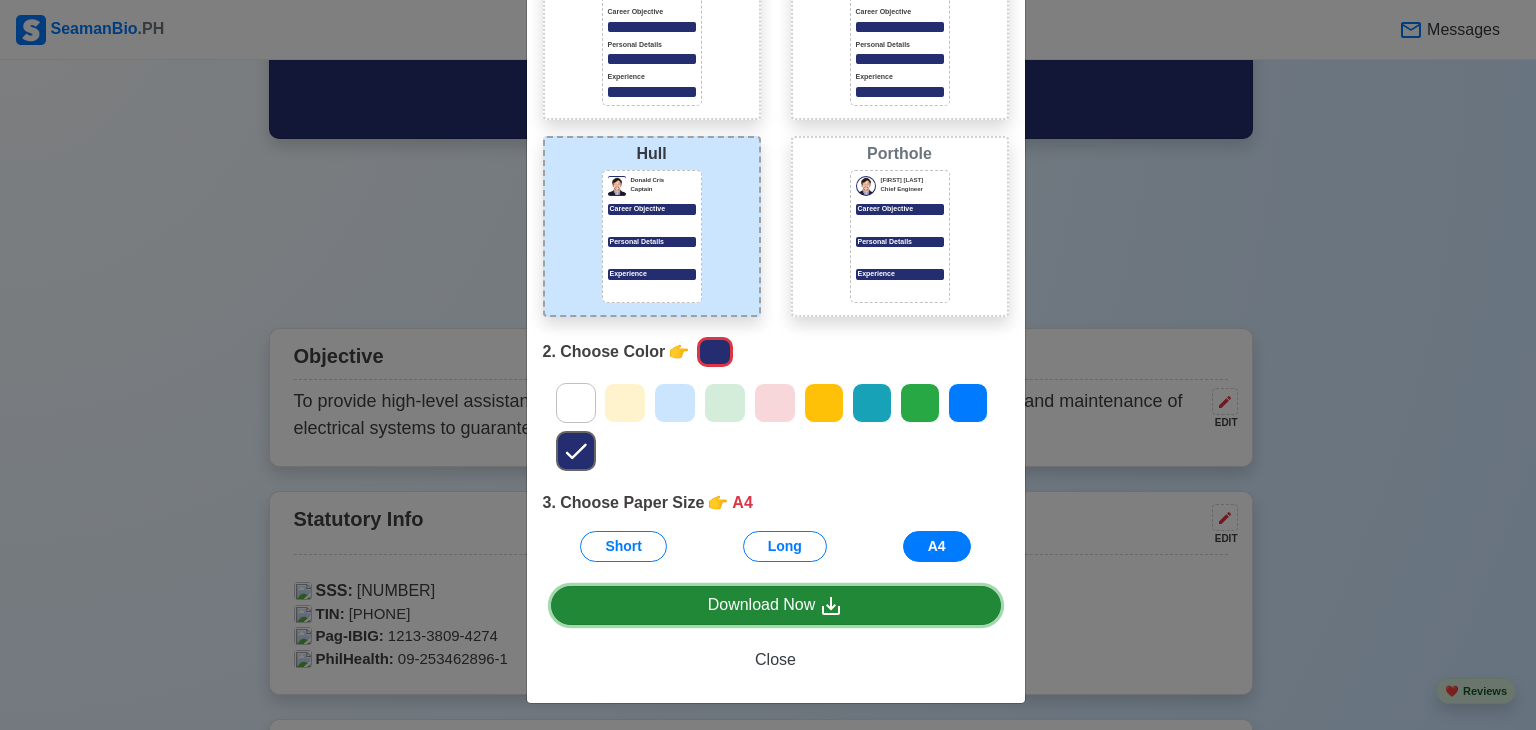 click on "Download Now" at bounding box center (776, 605) 